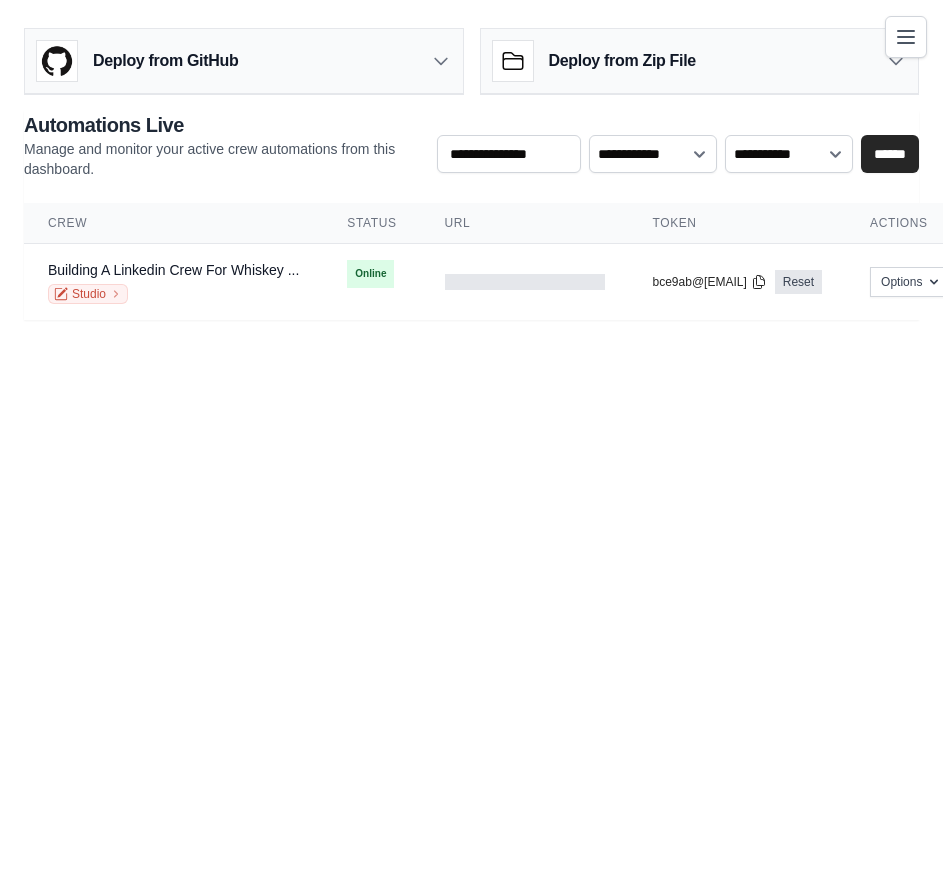 scroll, scrollTop: 0, scrollLeft: 0, axis: both 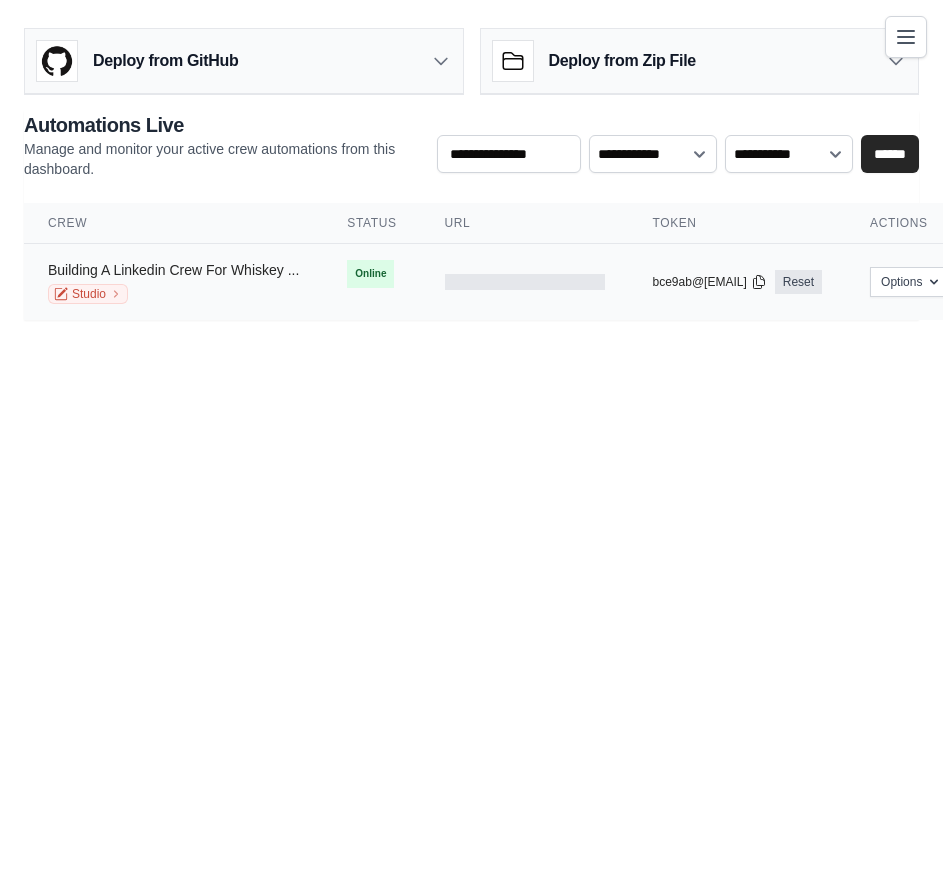 click on "Building A Linkedin Crew For Whiskey ..." at bounding box center (173, 270) 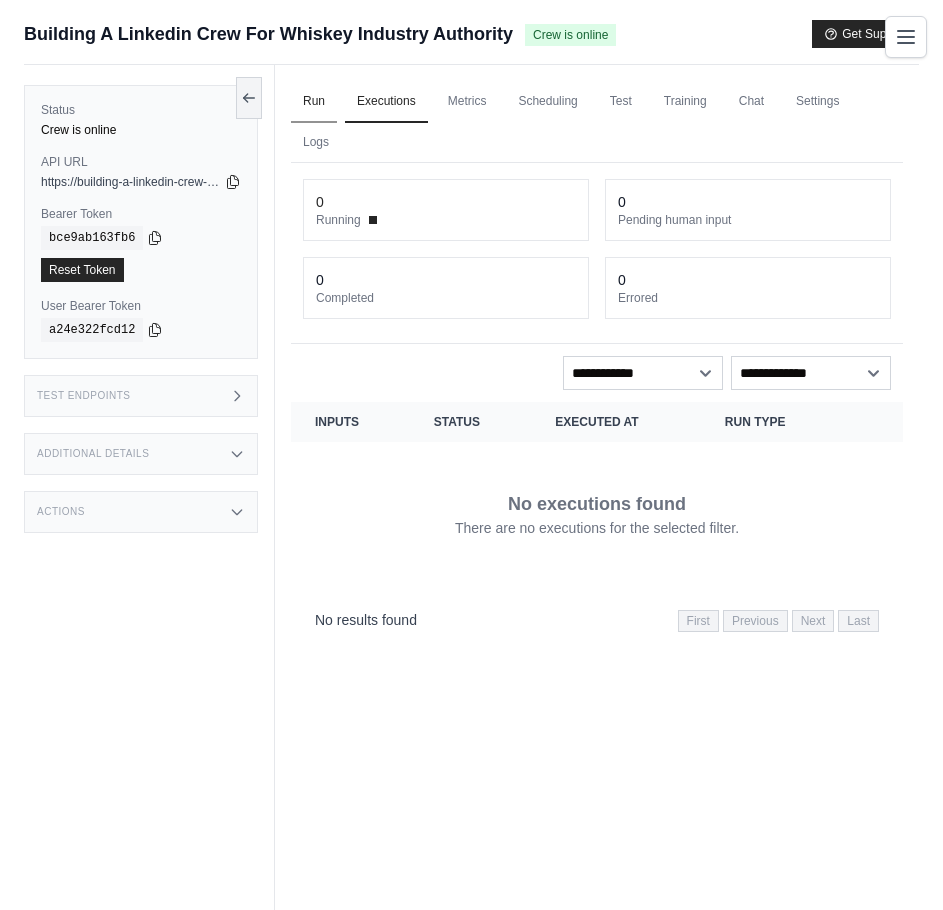 click on "Run" at bounding box center [314, 102] 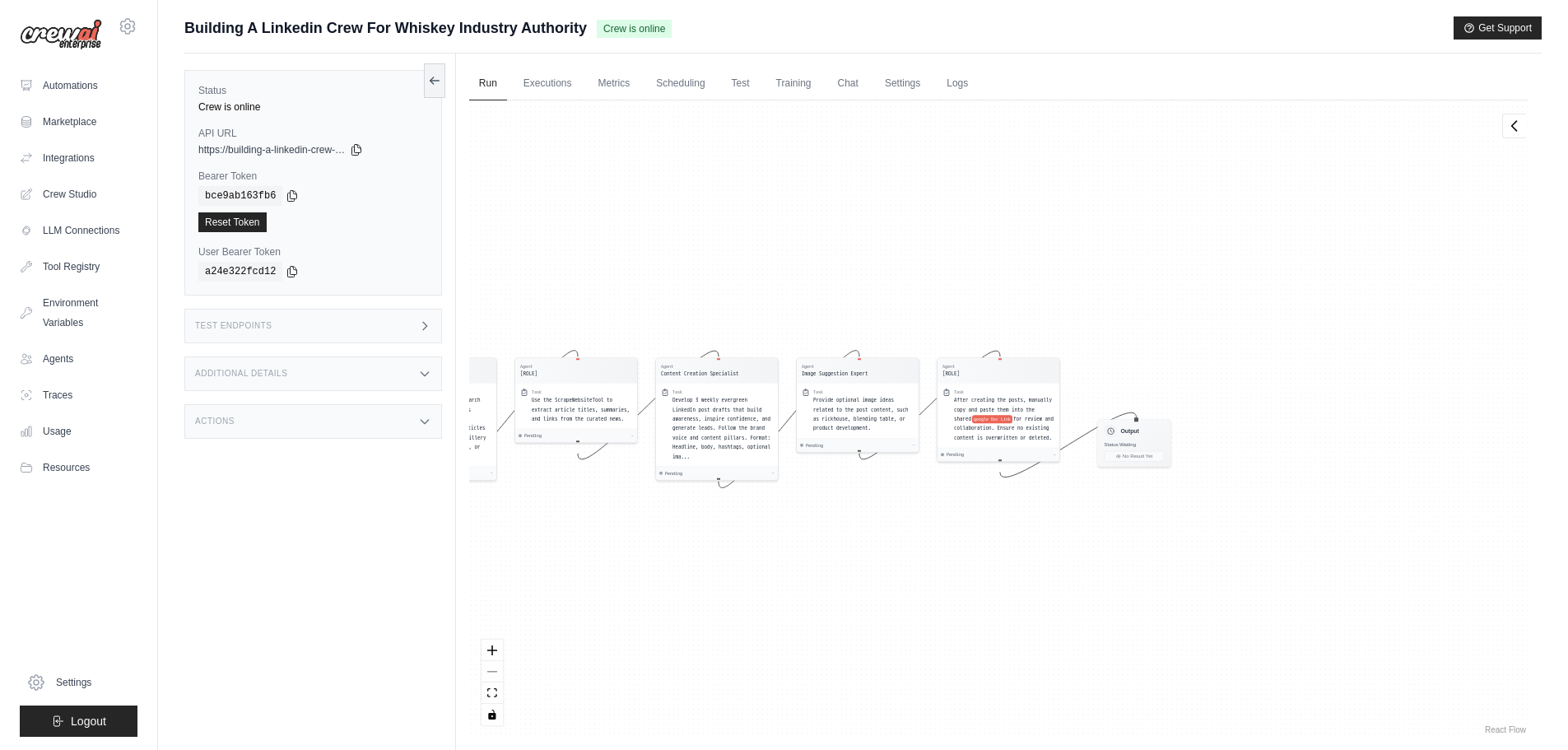 click on "[DATE] Agent Lead News Researcher Task Use the SerperDevTool to search for recent  industry Focus  news published within the last  news Timeframe . Focus on articles related to innovation, distillery expansion, investment, RTDs, or categor... Pending - Agent Lead News Researcher Task Use the ScrapeWebsiteTool to extract article titles, summaries, and links from the curated news. Pending - Agent Content Creation Specialist Task Develop 3 weekly evergreen LinkedIn post drafts that build awareness, inspire confidence, and generate leads. Follow the brand voice and content pillars. Format: Headline, body, hashtags, optional ima... Pending - Agent Image Suggestion Expert Task Provide optional image ideas related to the post content, such as rickhouse, blending table, or product development. Pending - Agent Export Specialist Task After creating the posts, manually copy and paste them into the shared  google Doc Link  for review and collaboration. Ensure no existing content is overwritten or deleted. Pending - Inputs" at bounding box center (998, 419) 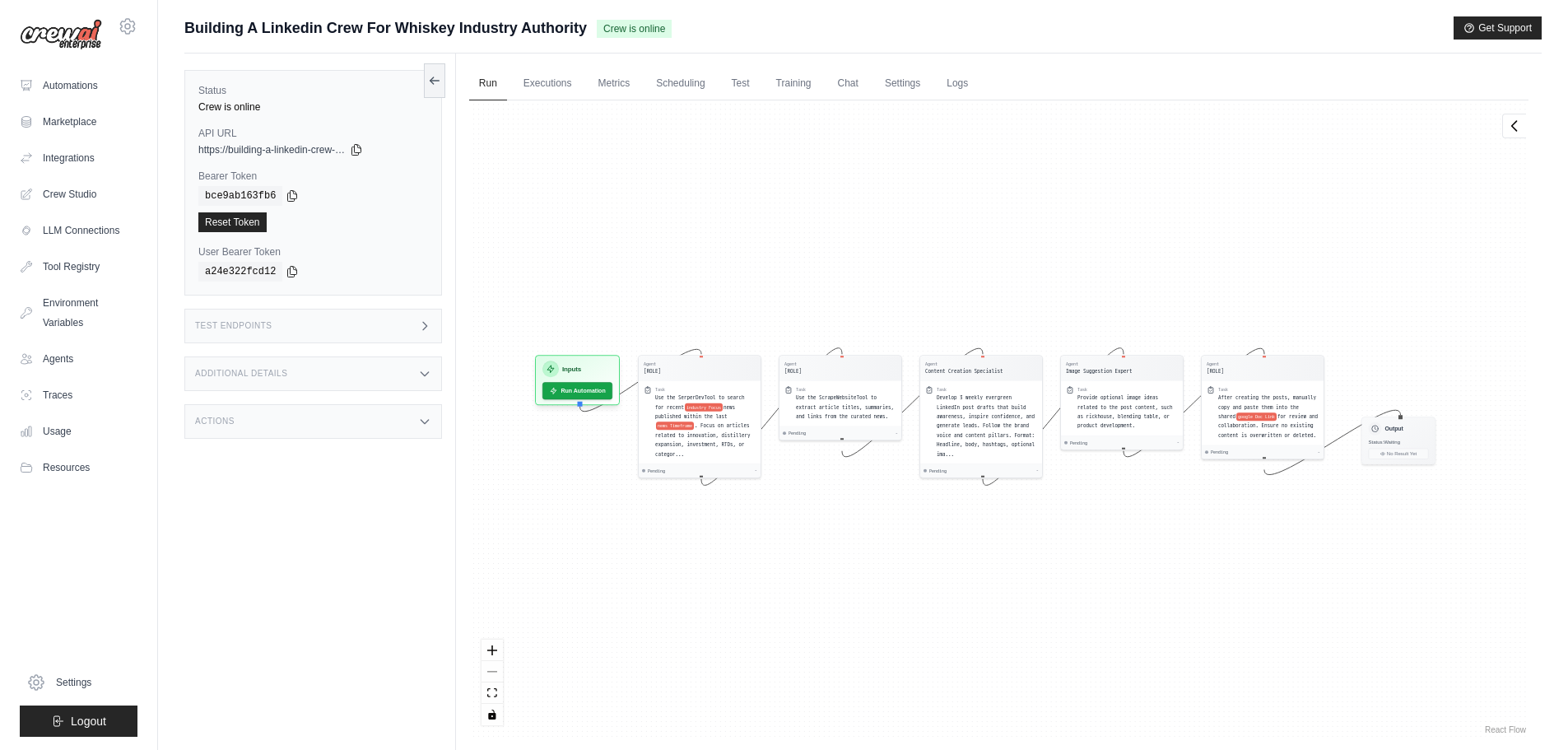 drag, startPoint x: 761, startPoint y: 557, endPoint x: 1029, endPoint y: 554, distance: 268.0168 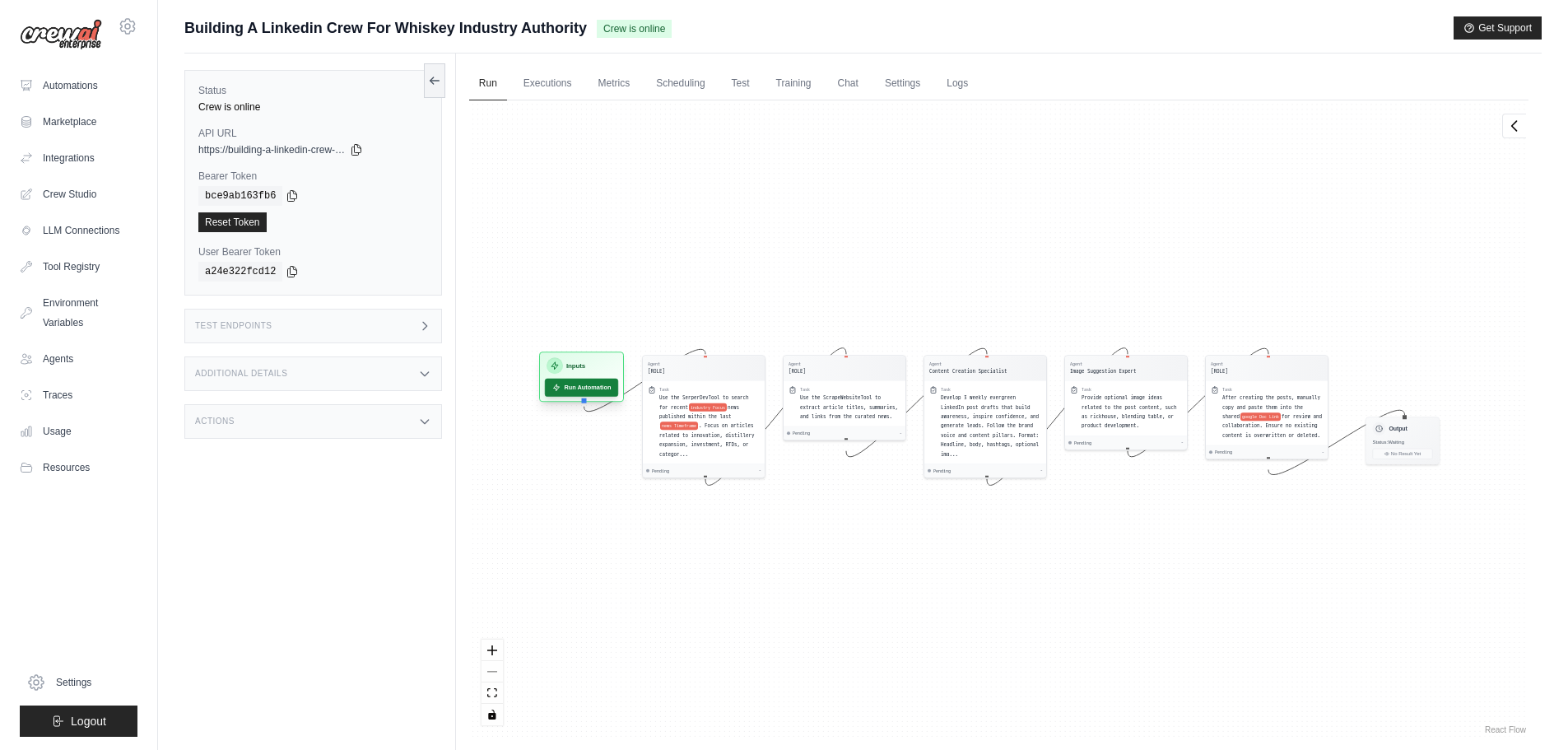 click on "Run Automation" at bounding box center [581, 388] 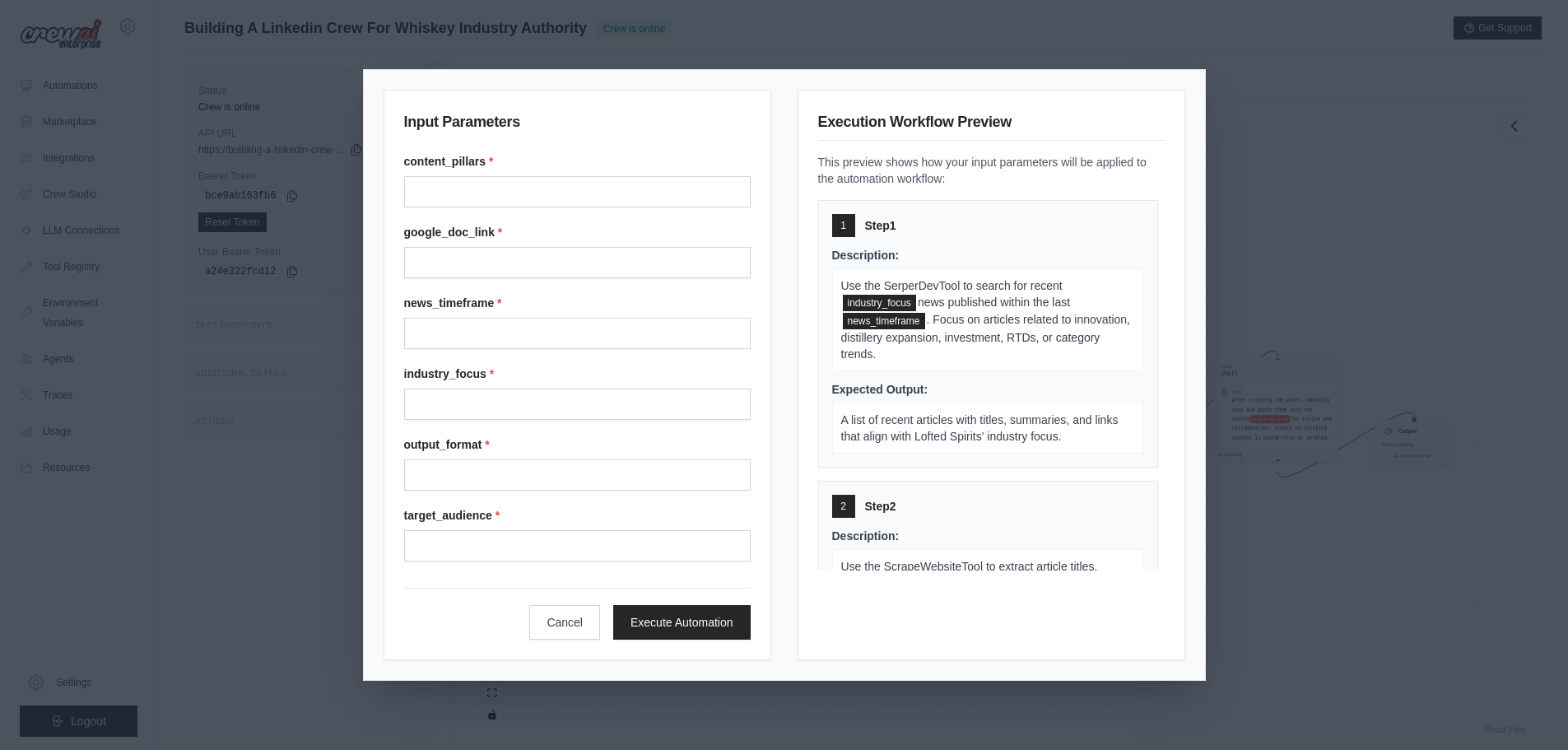 type 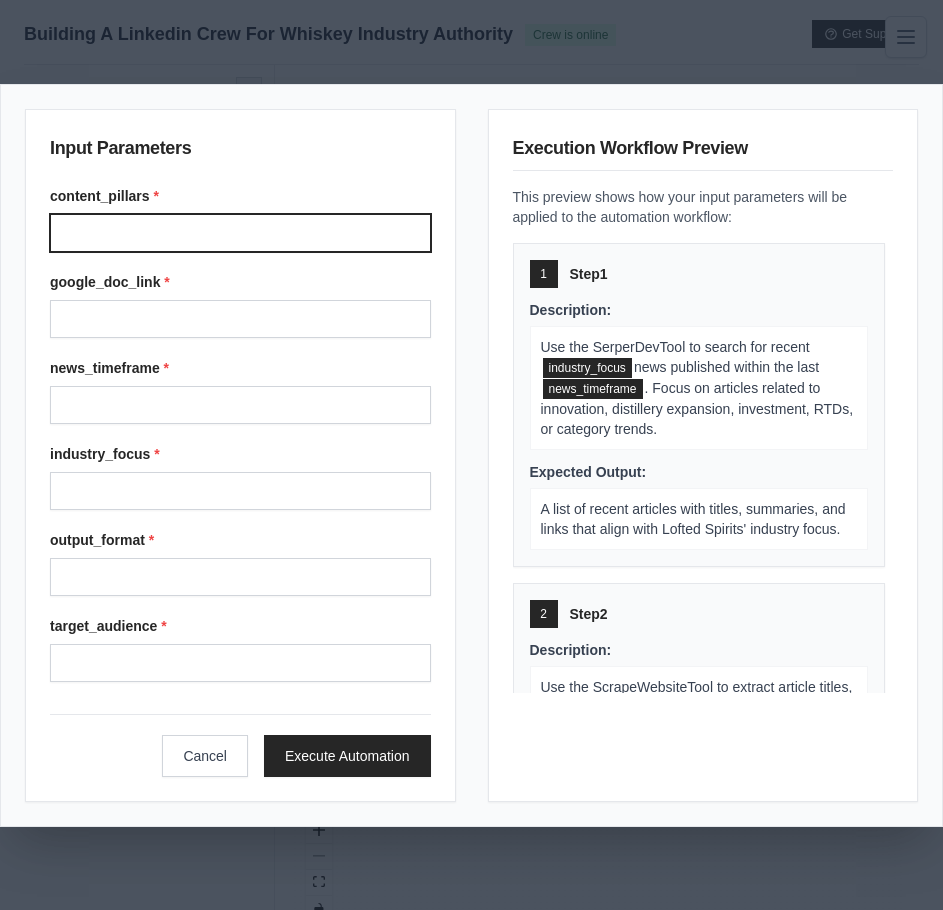 click on "Content pillars" at bounding box center (240, 233) 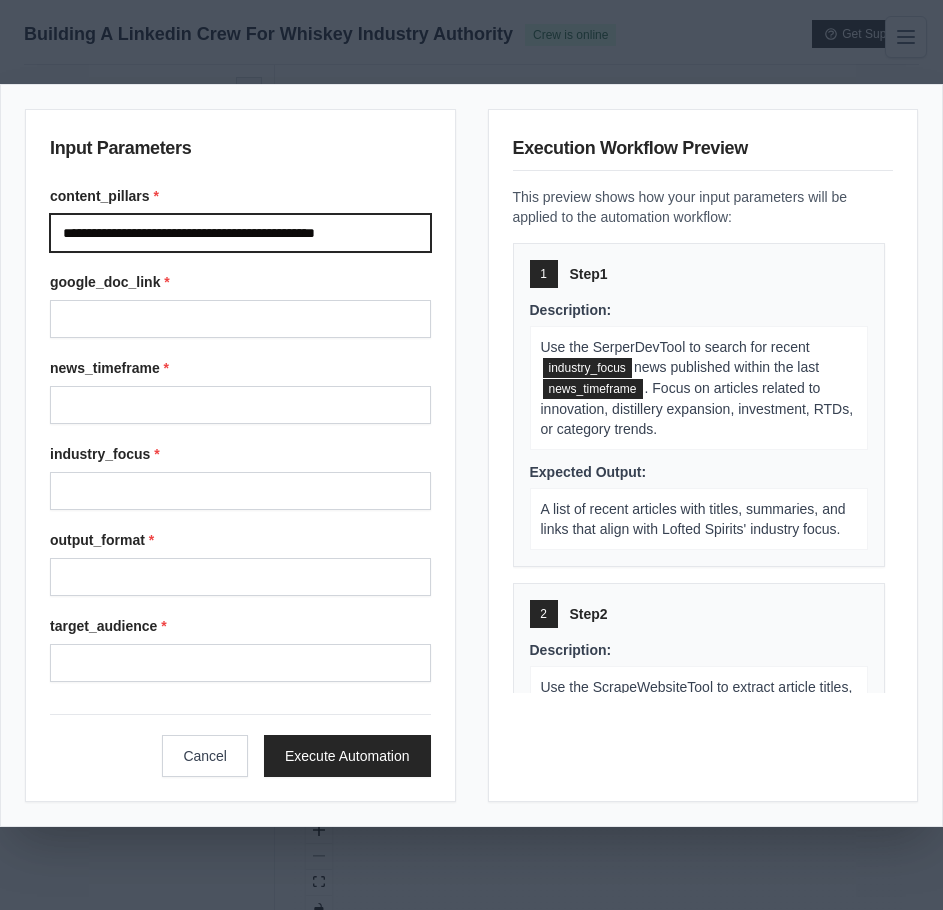 type on "**********" 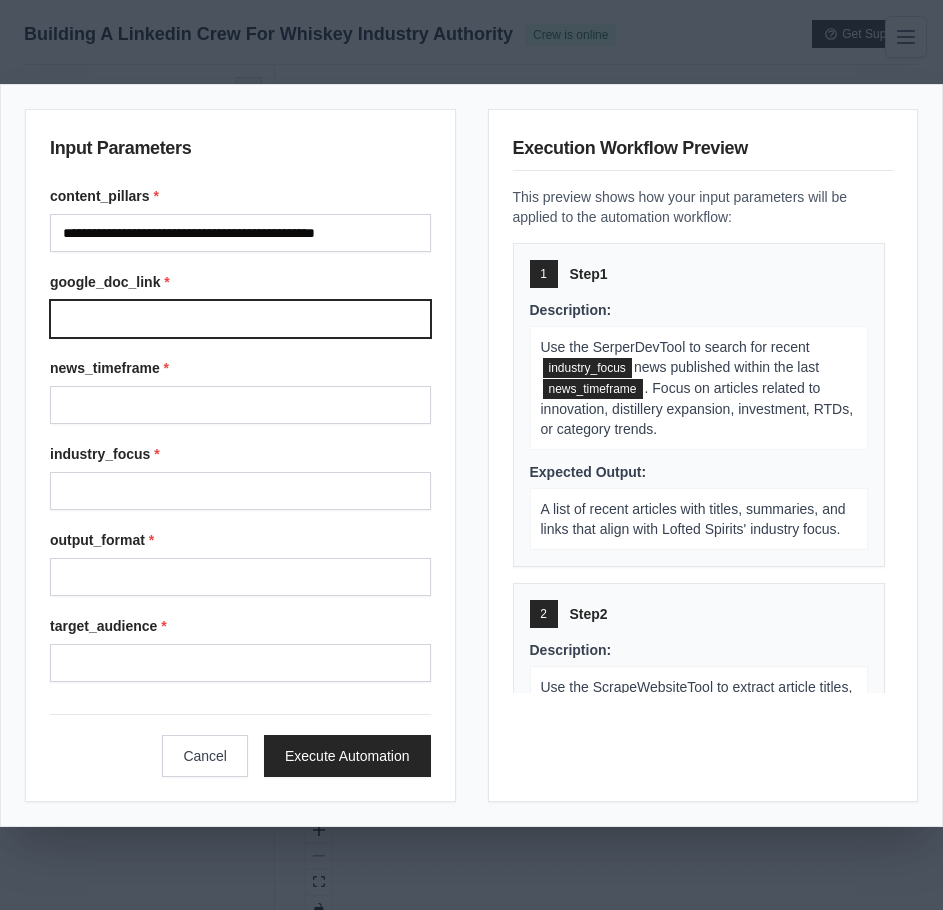 click on "Google doc link" at bounding box center [240, 319] 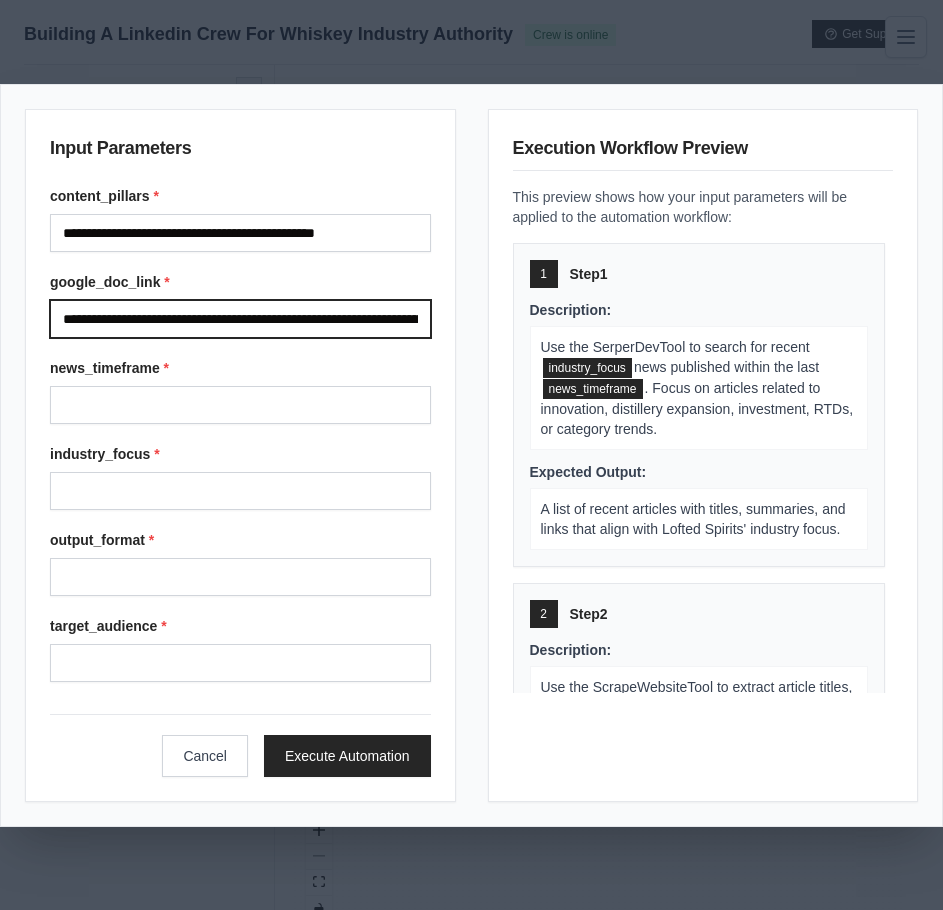 scroll, scrollTop: 0, scrollLeft: 345, axis: horizontal 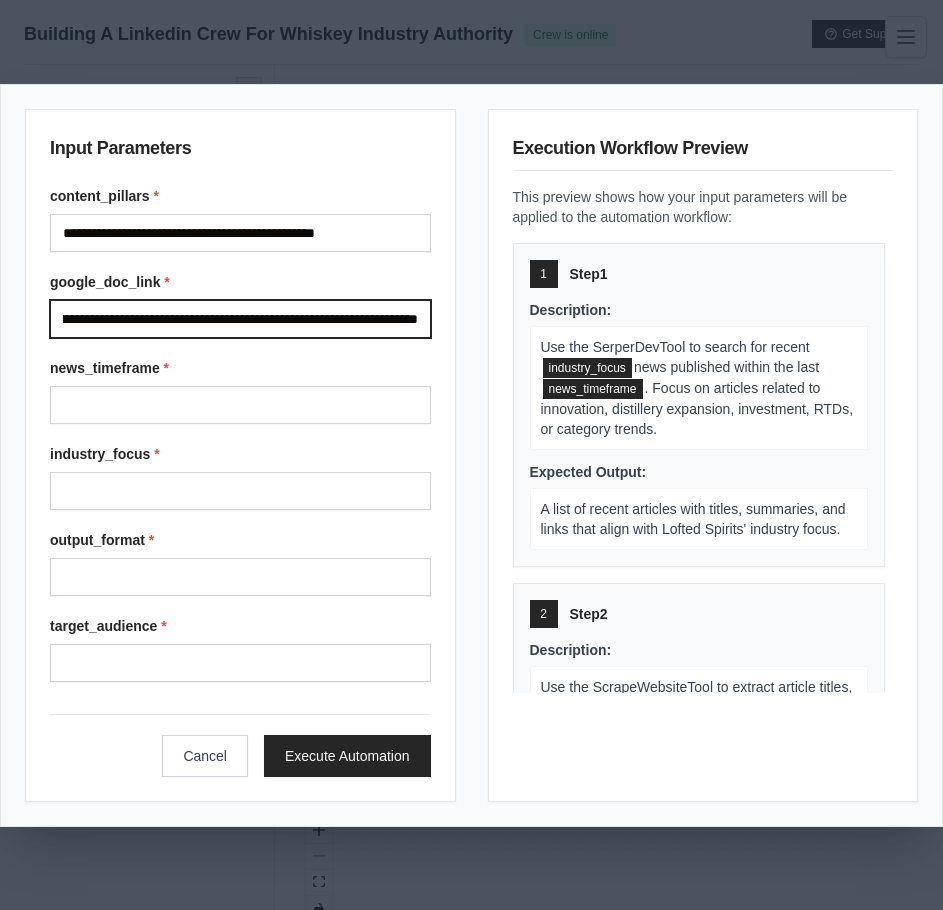 type on "**********" 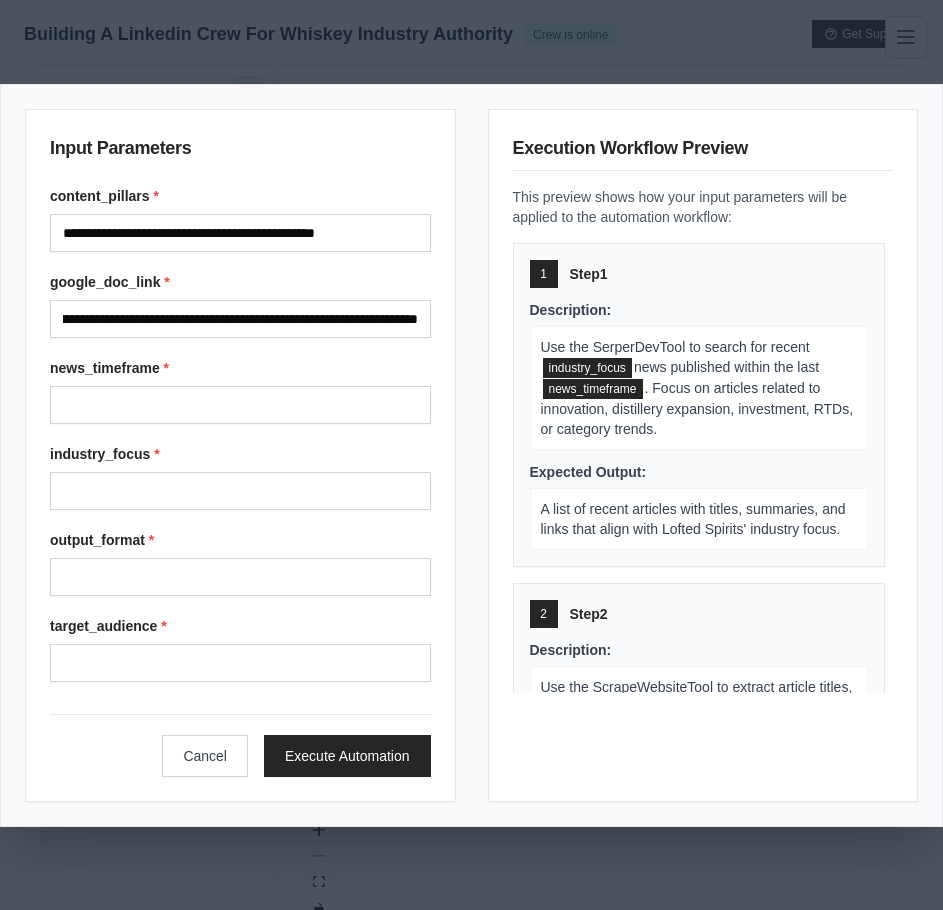 scroll, scrollTop: 0, scrollLeft: 0, axis: both 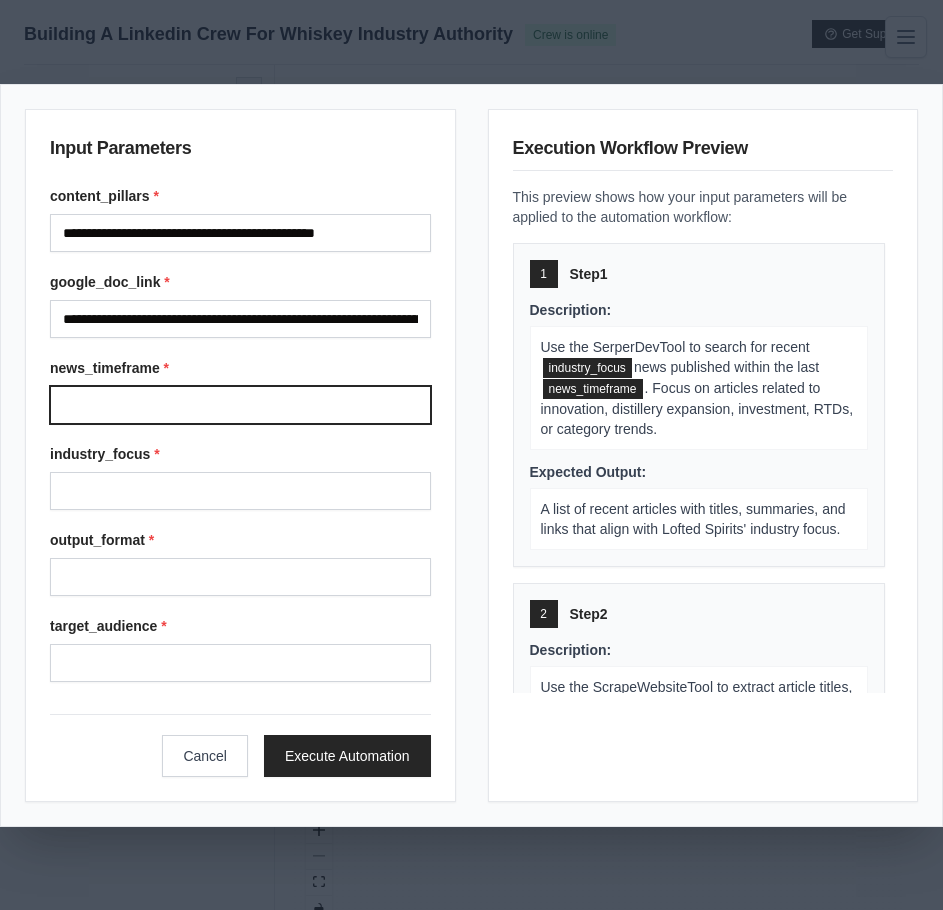 click on "News timeframe" at bounding box center [240, 405] 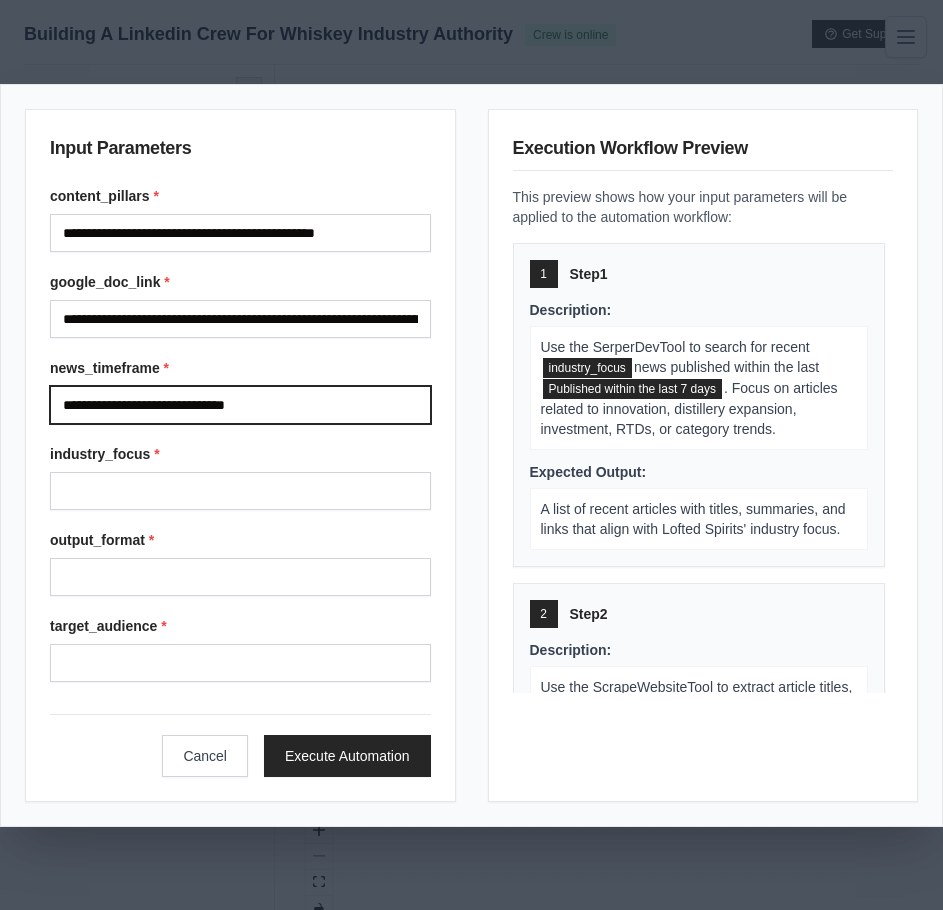 click on "**********" at bounding box center [240, 405] 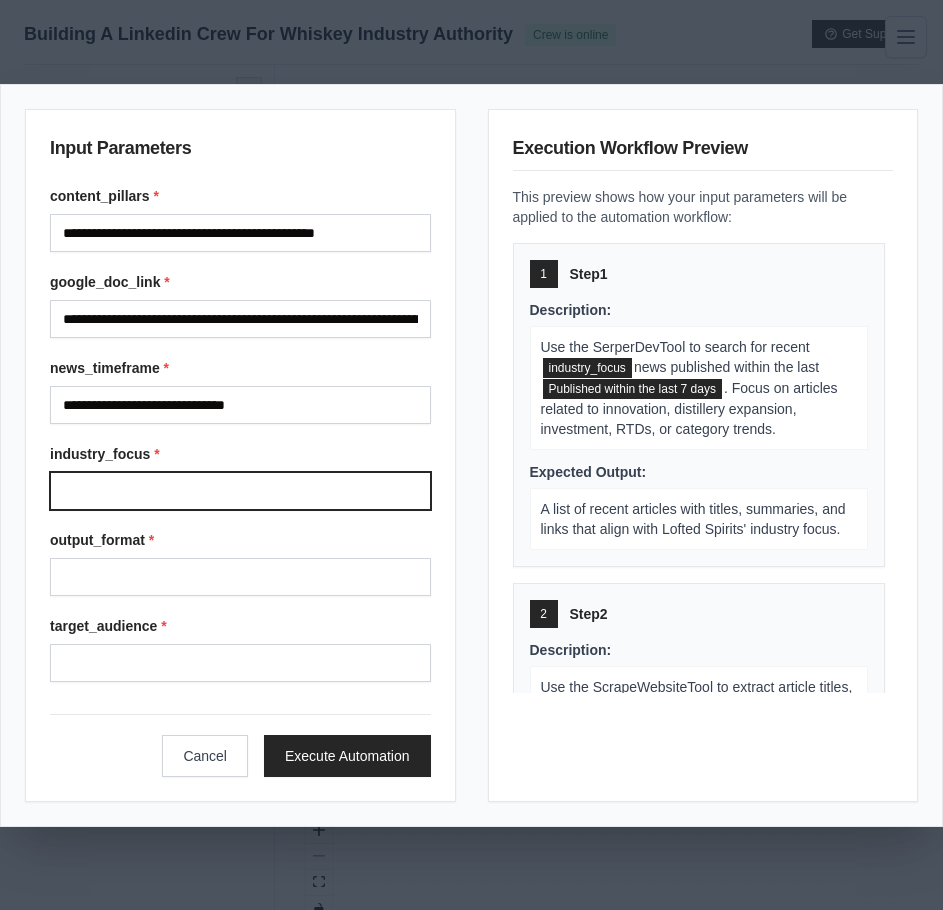 click on "Industry focus" at bounding box center [240, 491] 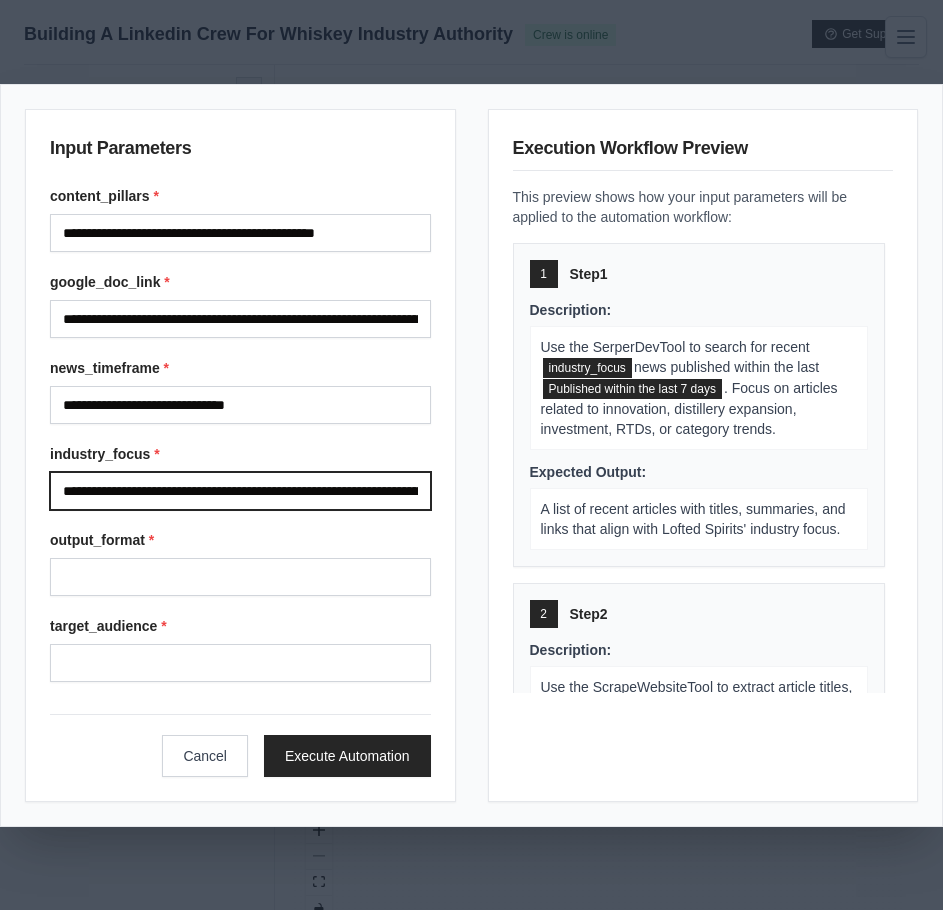 scroll, scrollTop: 0, scrollLeft: 255, axis: horizontal 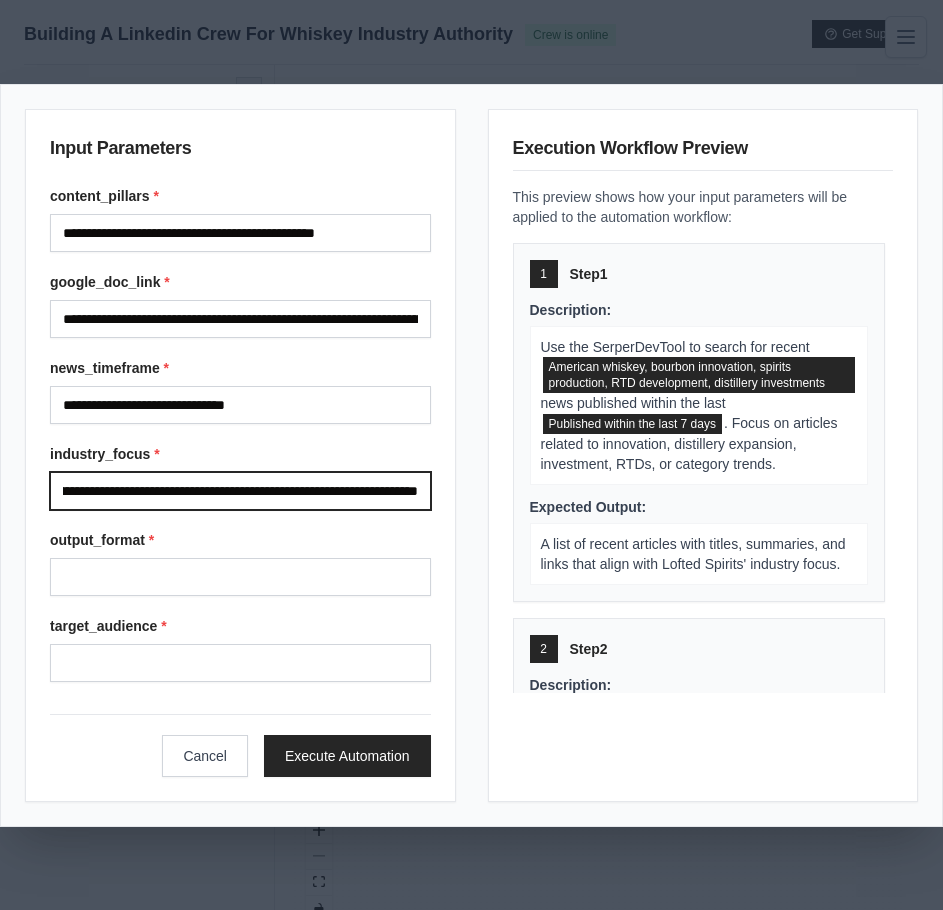type on "**********" 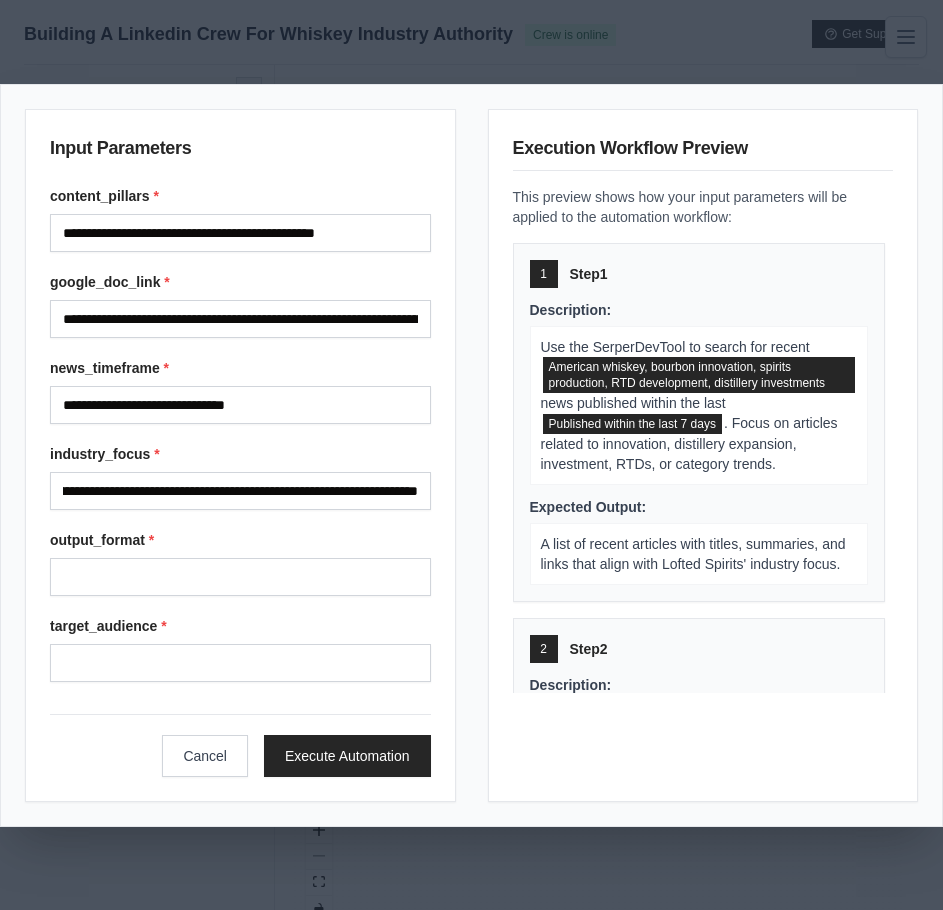 scroll, scrollTop: 0, scrollLeft: 0, axis: both 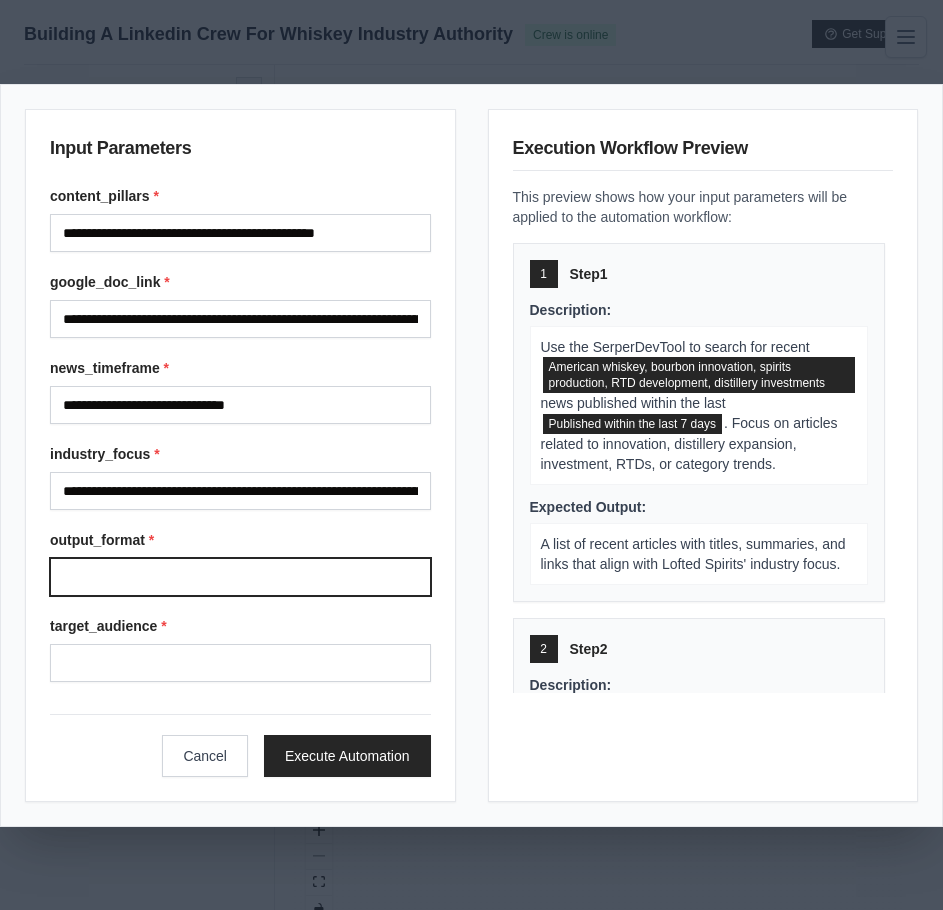 click on "Output format" at bounding box center [240, 577] 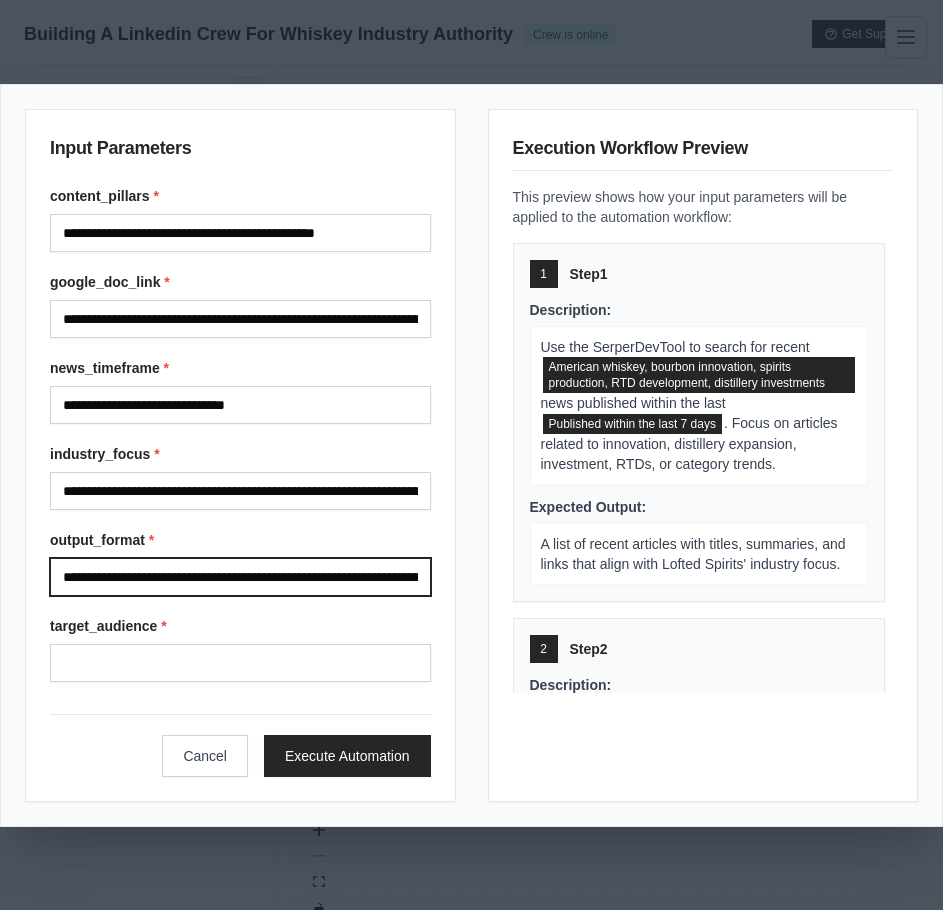 scroll, scrollTop: 0, scrollLeft: 275, axis: horizontal 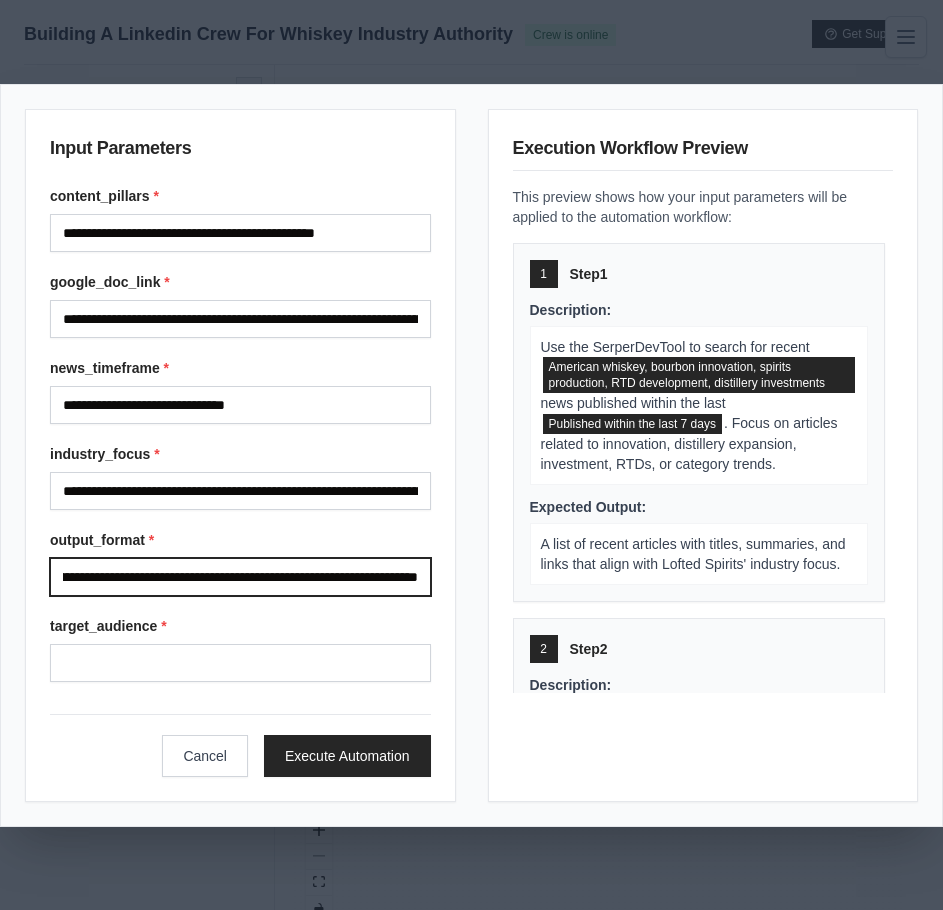type on "**********" 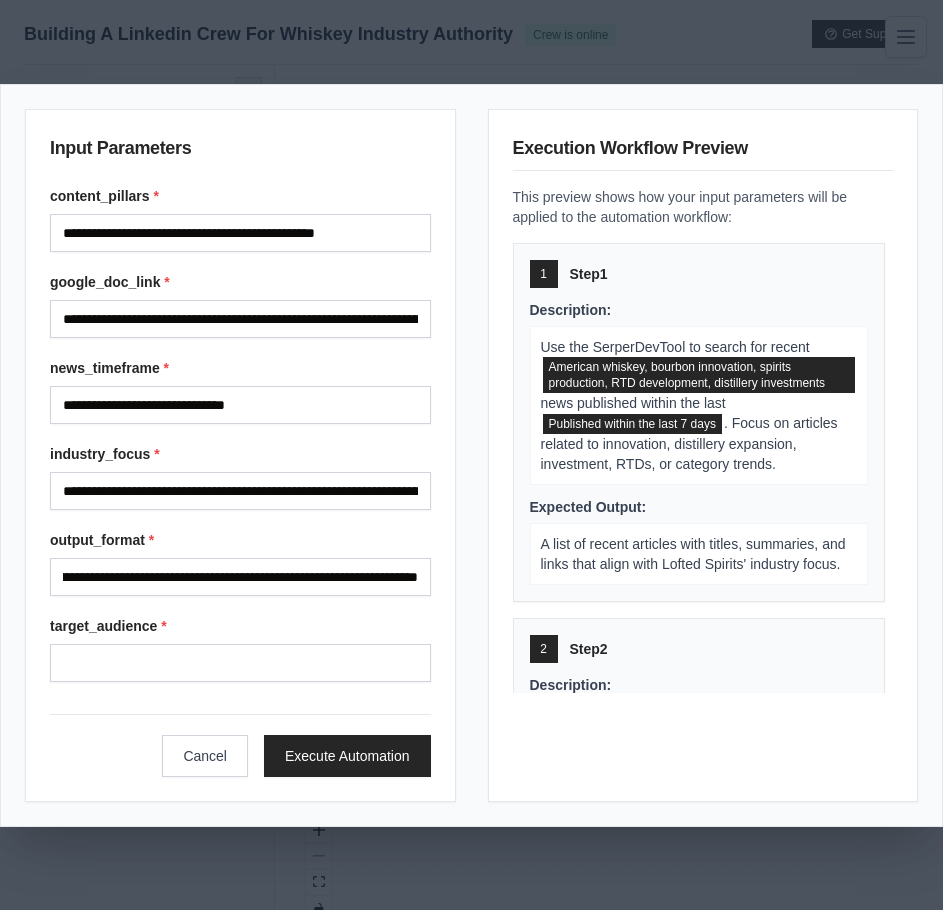 scroll, scrollTop: 0, scrollLeft: 0, axis: both 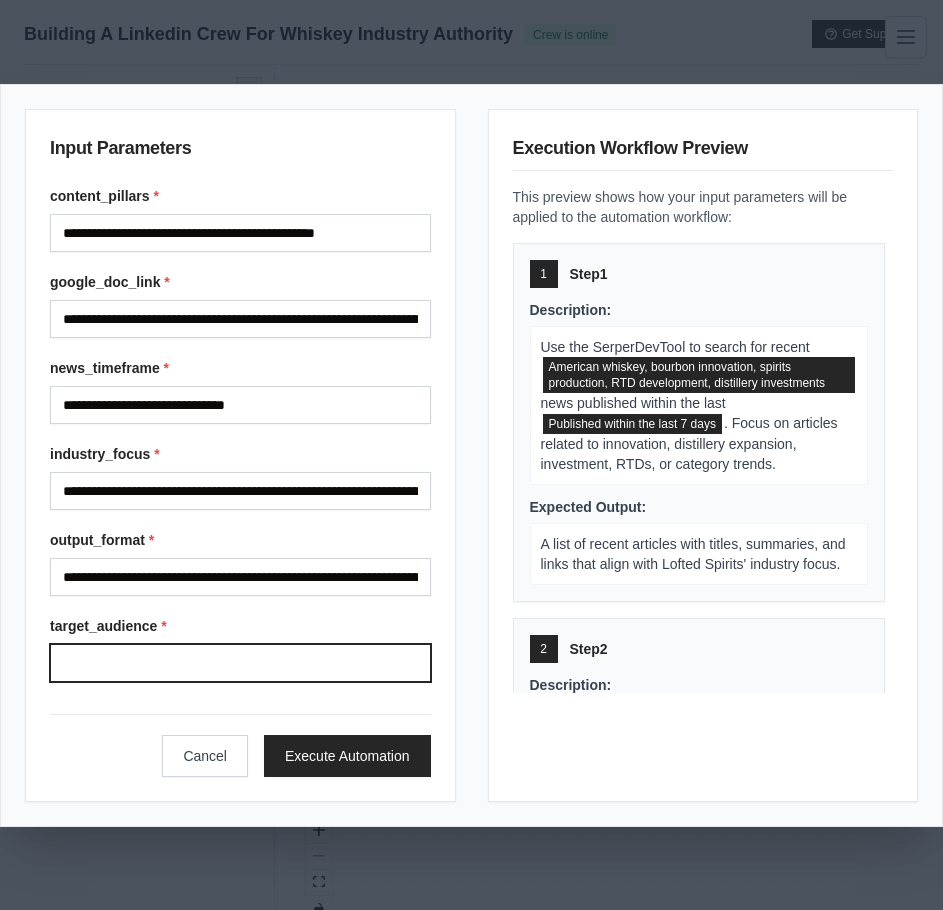 click on "Target audience" at bounding box center [240, 663] 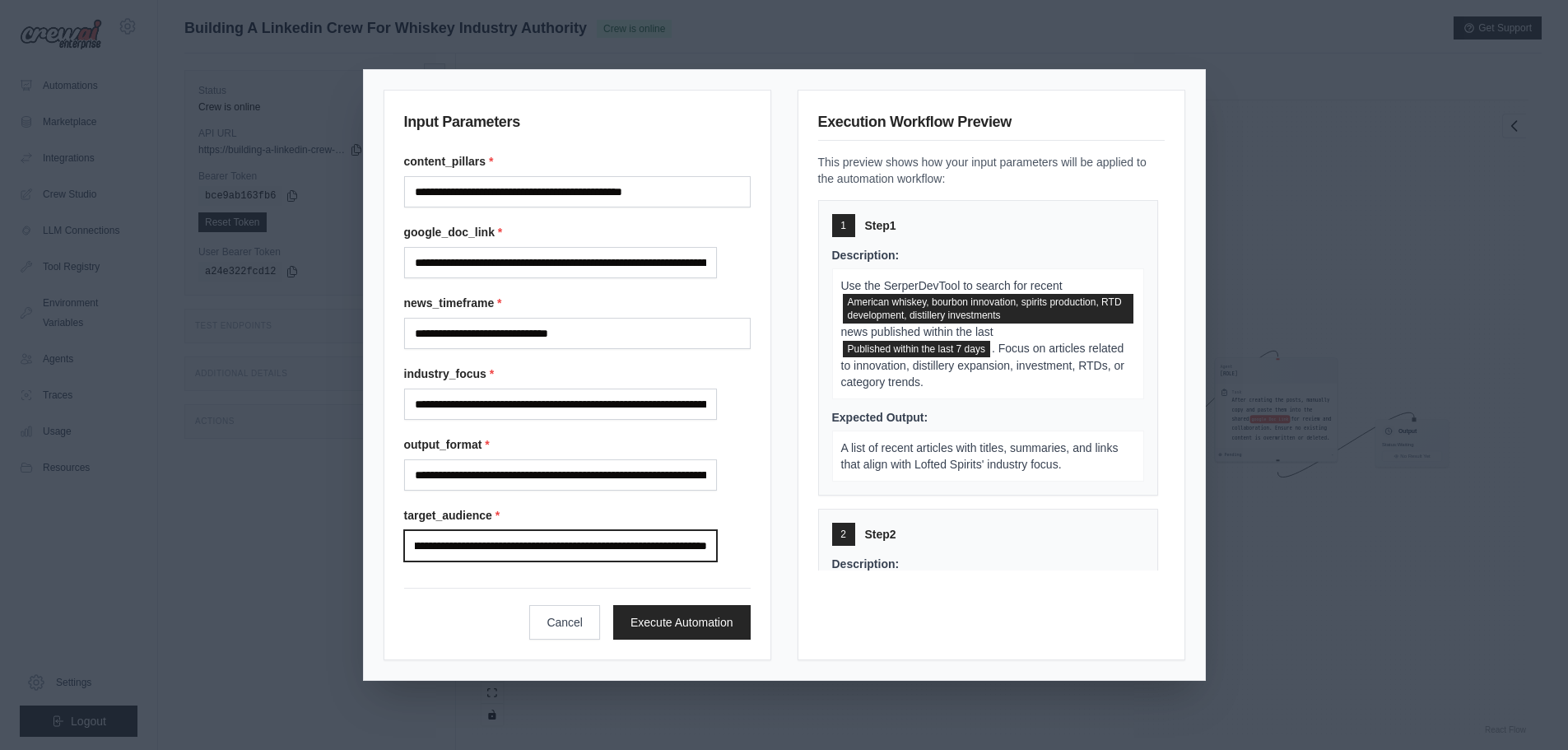 scroll, scrollTop: 0, scrollLeft: 230, axis: horizontal 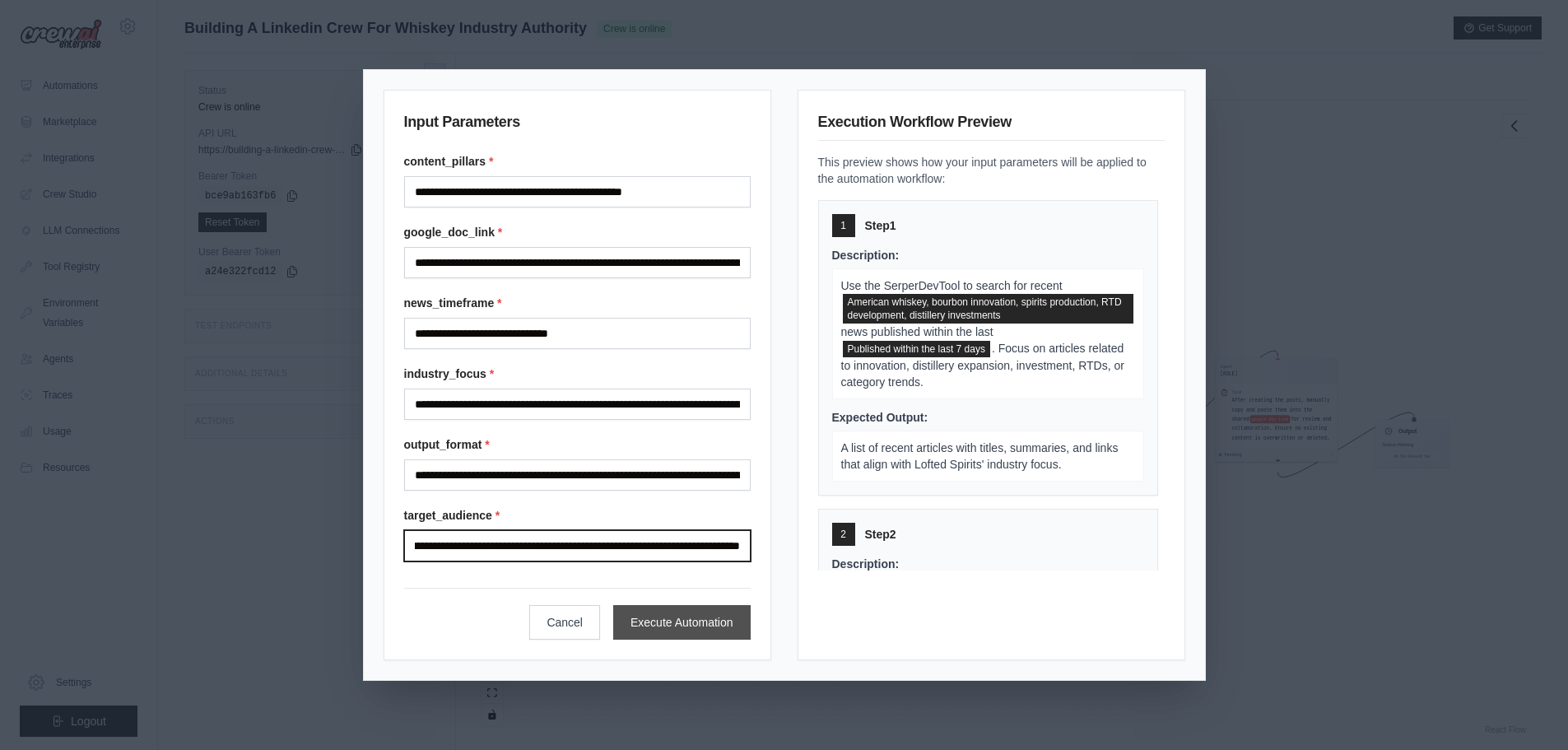 type on "**********" 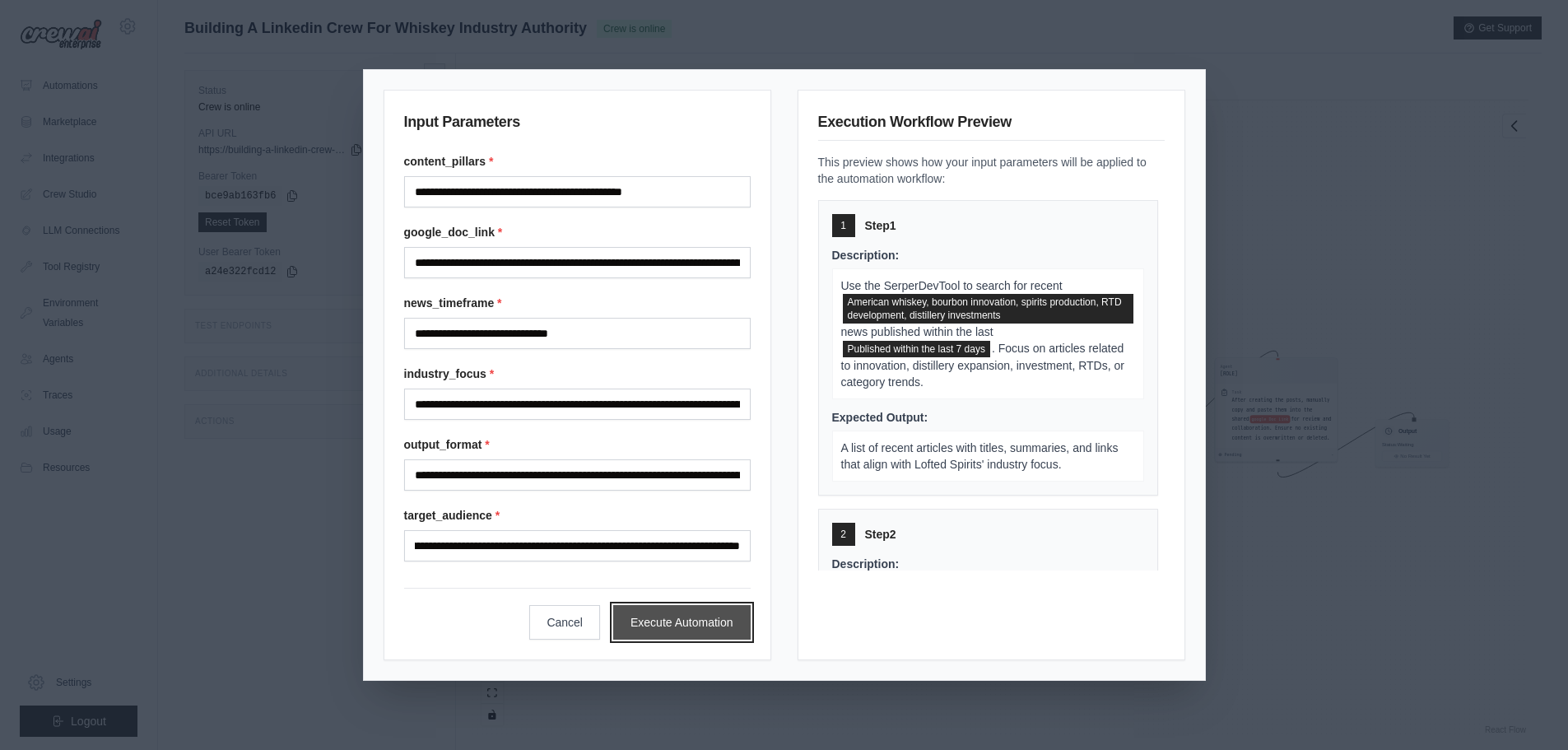 scroll, scrollTop: 0, scrollLeft: 0, axis: both 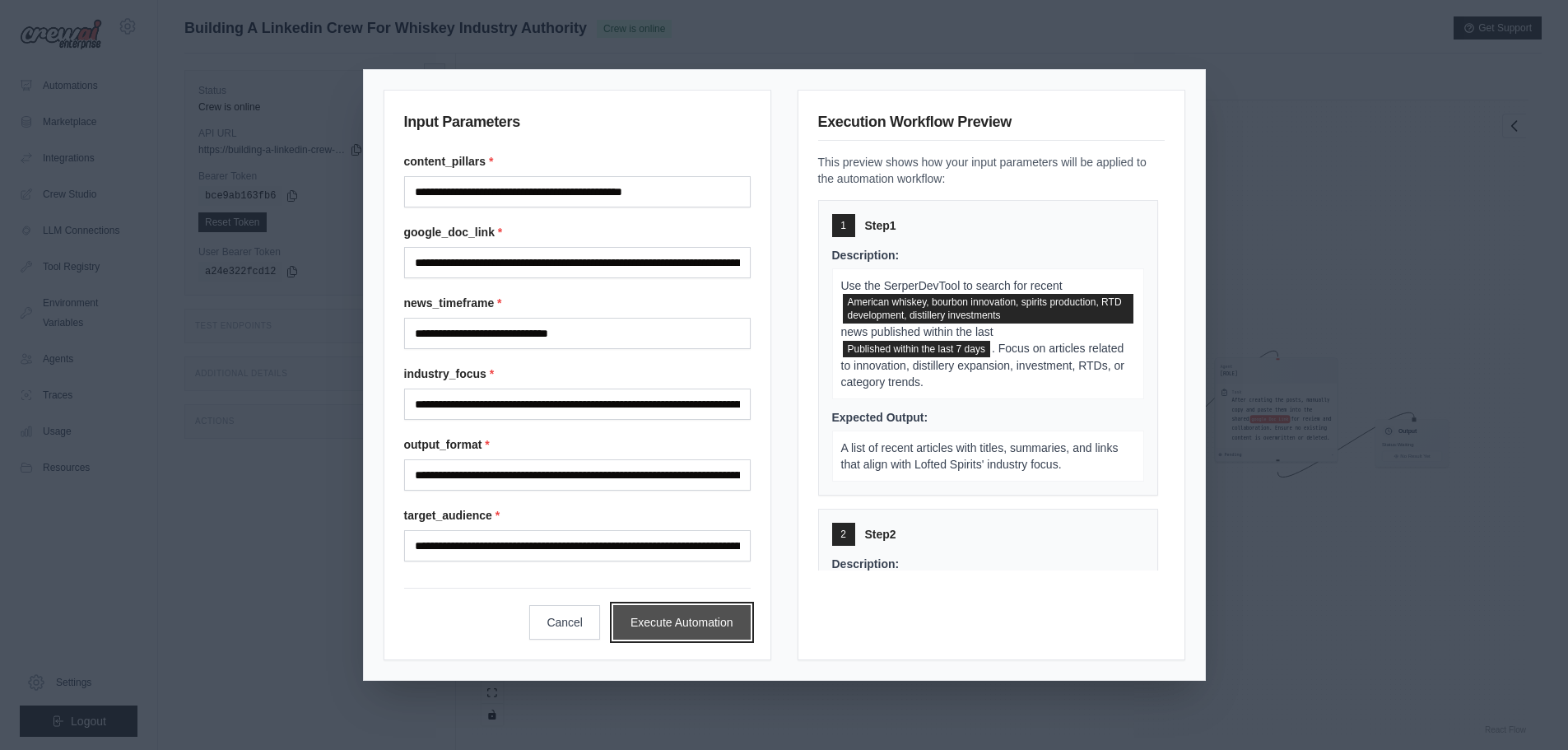 click on "Execute Automation" at bounding box center [682, 622] 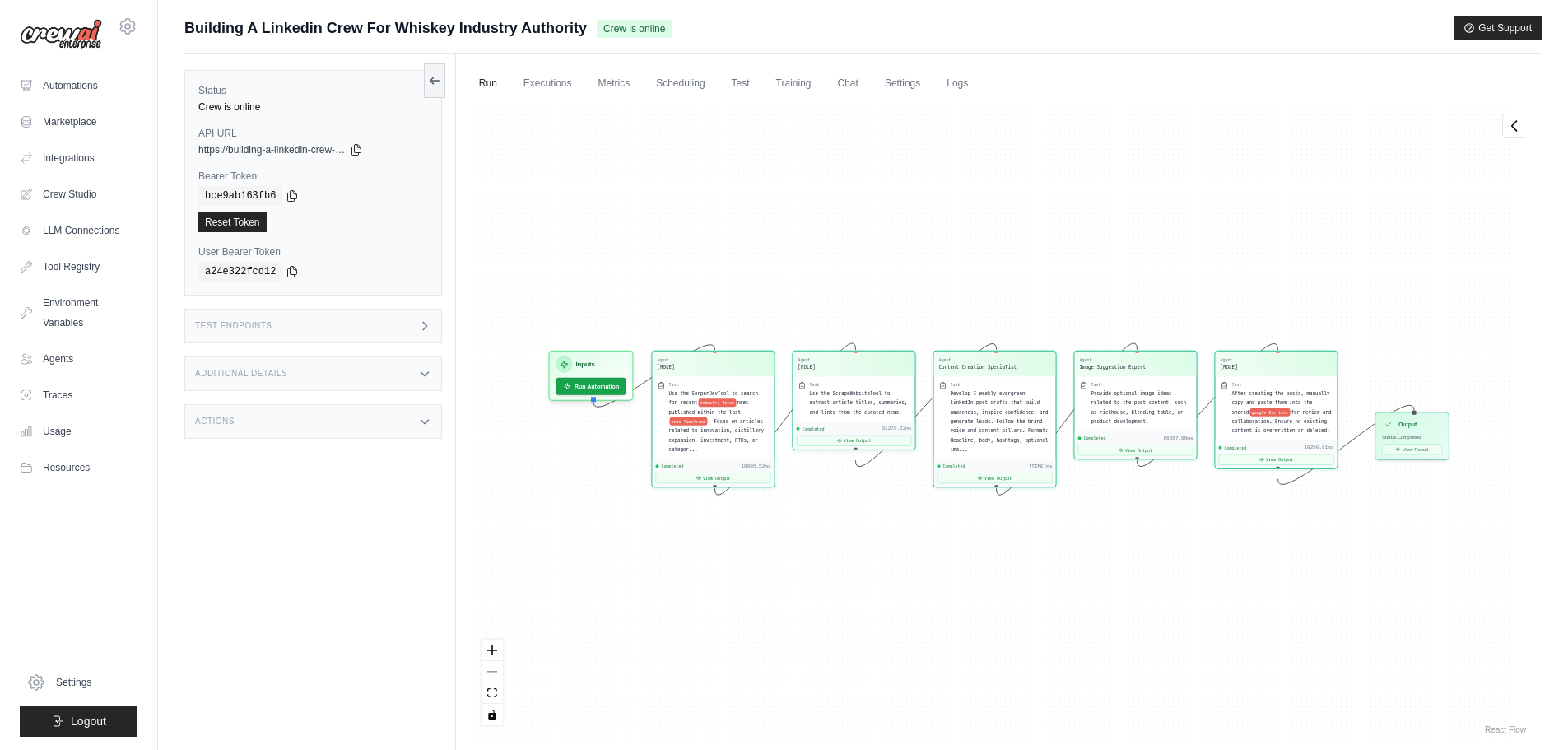 scroll, scrollTop: 7810, scrollLeft: 0, axis: vertical 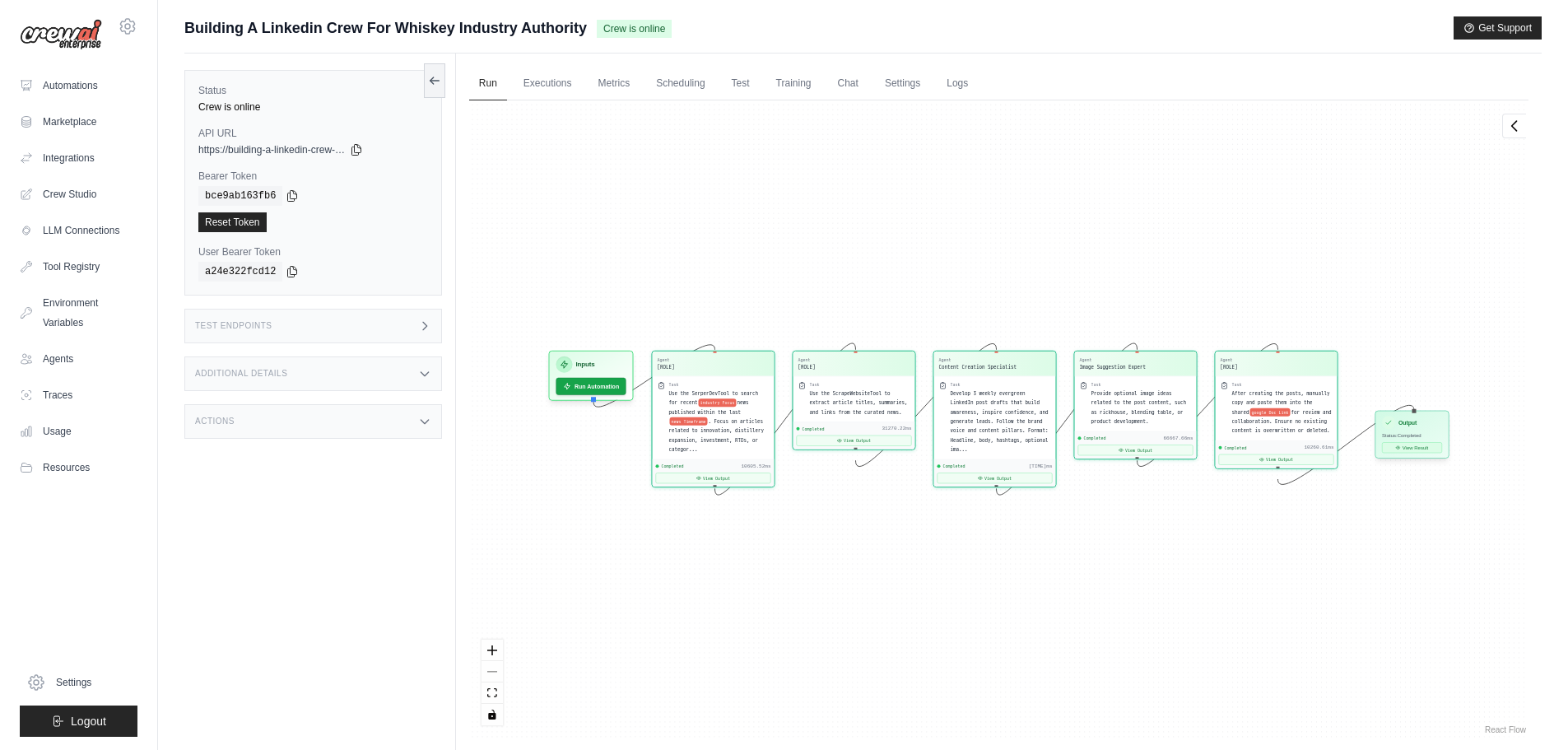 click on "View Result" at bounding box center [1412, 447] 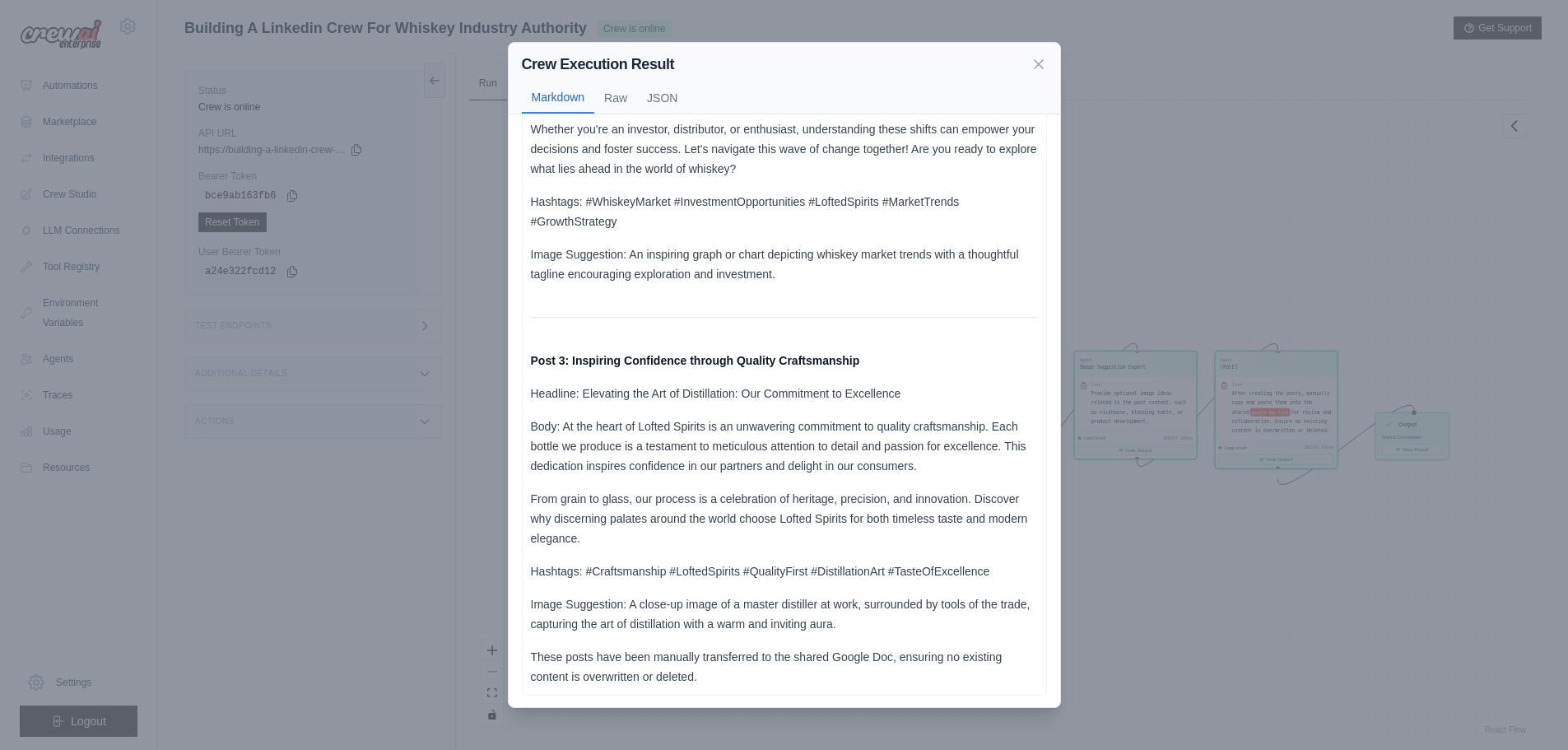 scroll, scrollTop: 560, scrollLeft: 0, axis: vertical 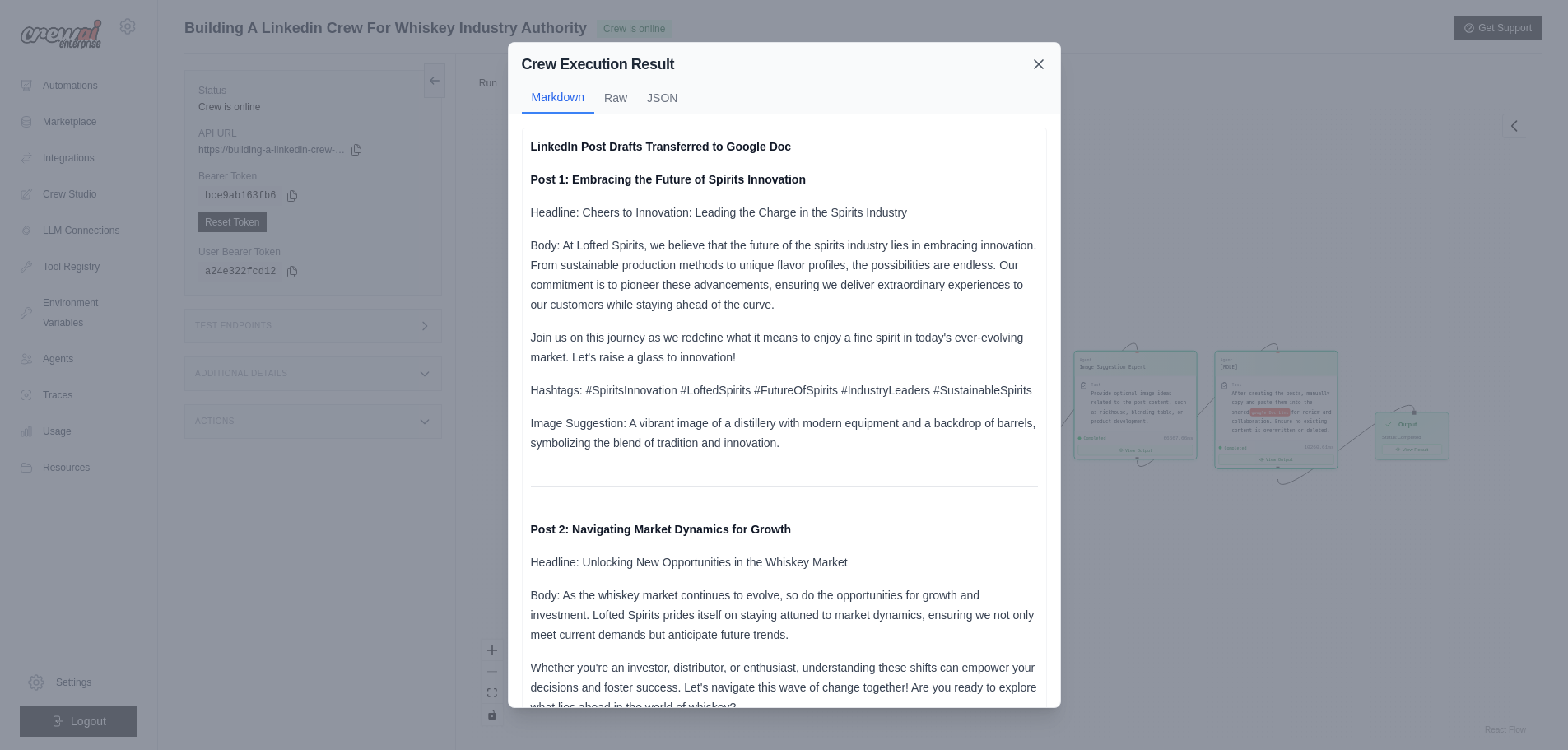 click 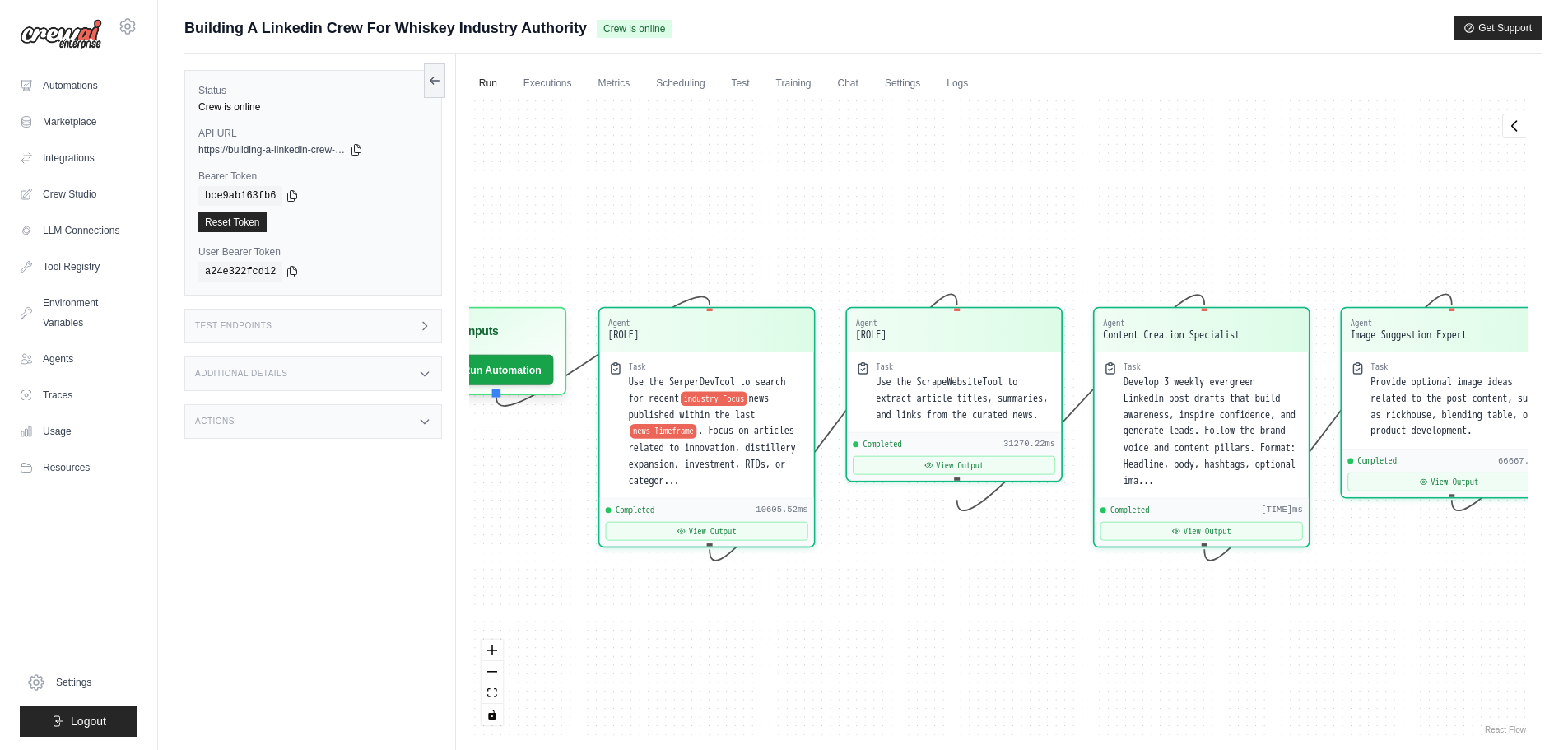 drag, startPoint x: 1059, startPoint y: 709, endPoint x: 1026, endPoint y: 590, distance: 123.49089 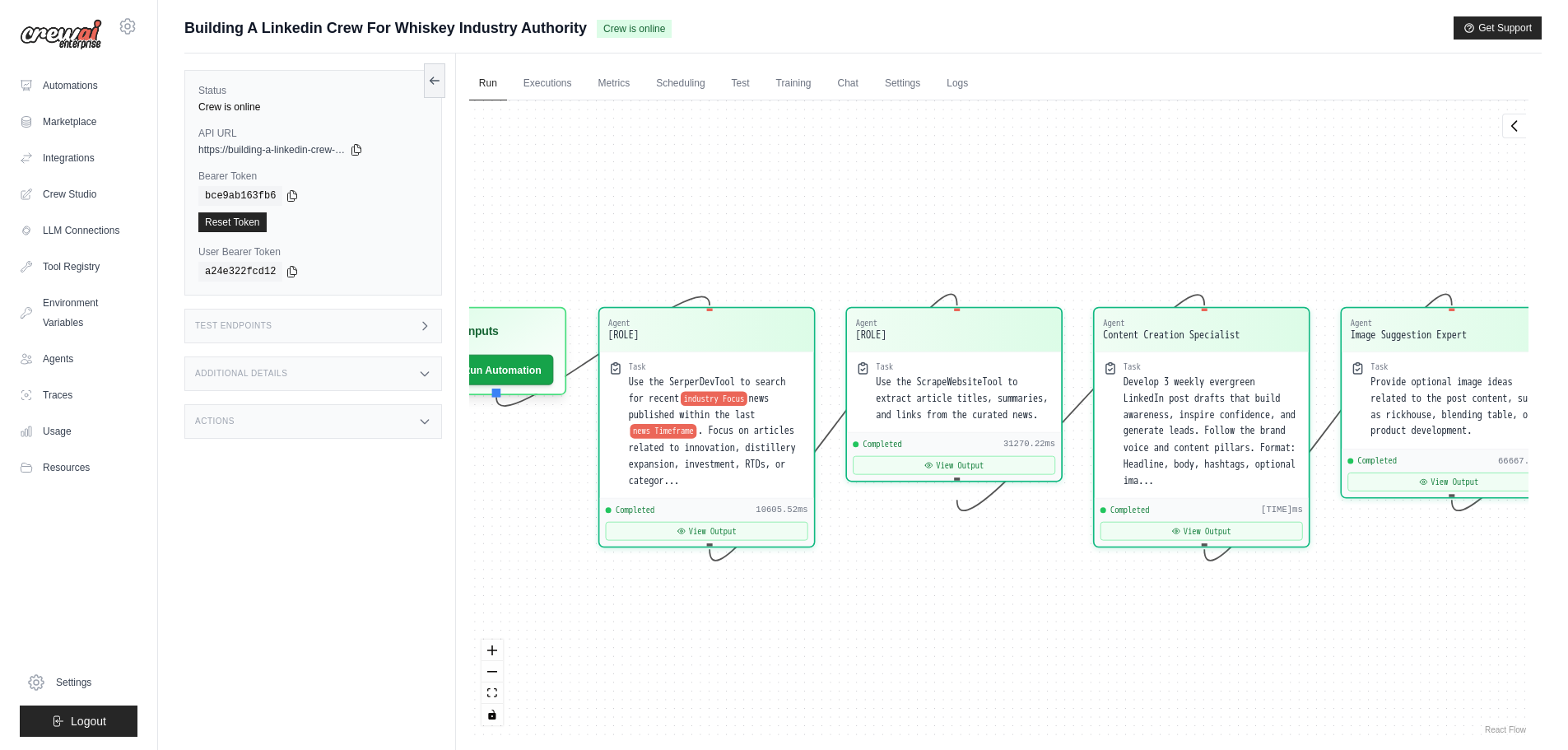 click on "Agent [ROLE] Task Use the SerperDevTool to search for recent industry Focus news published within the last news Timeframe . Focus on articles related to innovation, distillery expansion, investment, RTDs, or categor... Completed [TIME] View Output Agent [ROLE] Task Use the ScrapeWebsiteTool to extract article titles, summaries, and links from the curated news. Completed [TIME] View Output Agent [ROLE] Task Develop 3 weekly evergreen LinkedIn post drafts that build awareness, inspire confidence, and generate leads. Follow the brand voice and content pillars. Format: Headline, body, hashtags, optional ima... Completed [TIME] View Output Agent [ROLE] Task Provide optional image ideas related to the post content, such as rickhouse, blending table, or product development. Completed [TIME] View Output Agent [ROLE] Task After creating the posts, manually copy and paste them into the shared google Doc Link Completed" at bounding box center [998, 419] 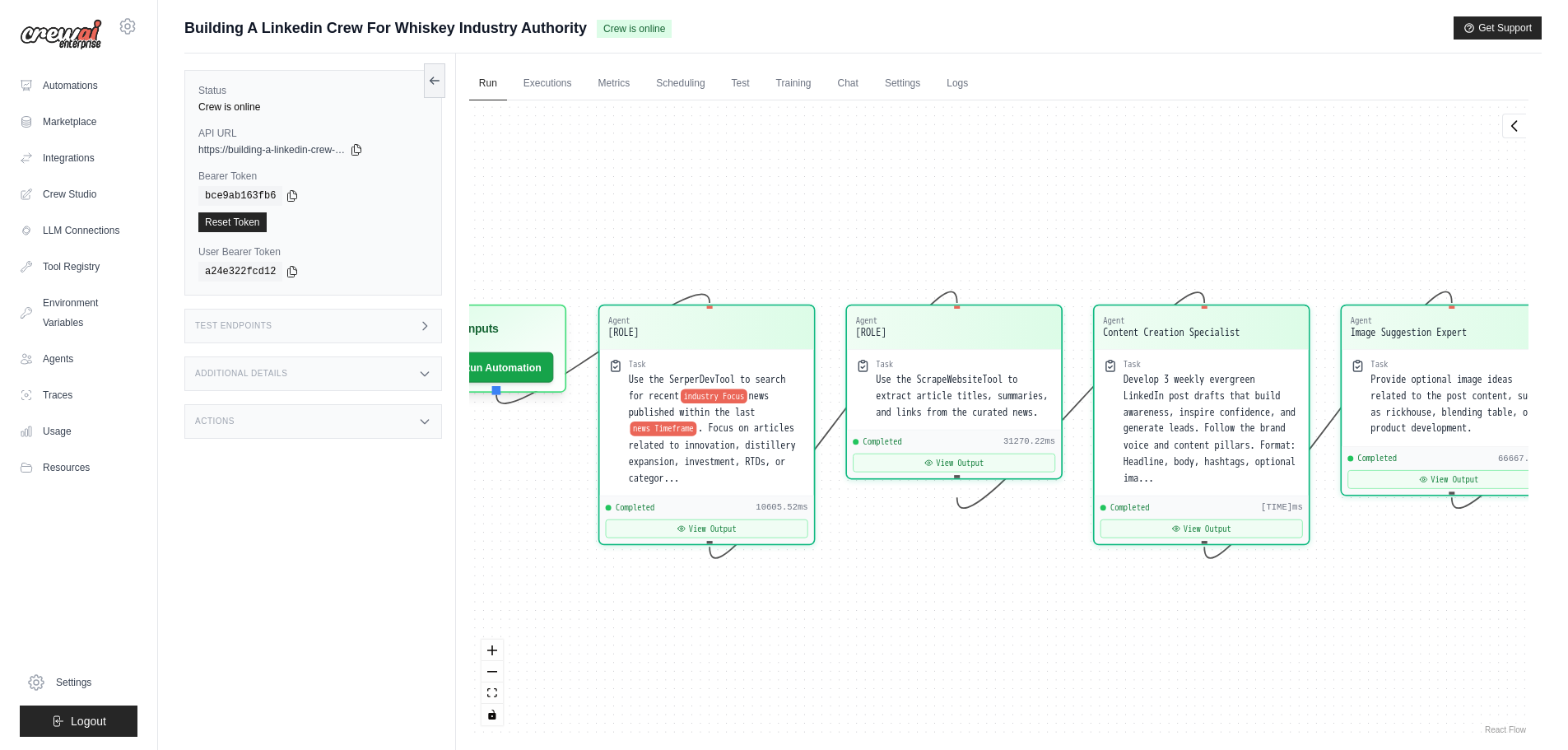 click on "Agent [ROLE] Task Use the SerperDevTool to search for recent industry Focus news published within the last news Timeframe . Focus on articles related to innovation, distillery expansion, investment, RTDs, or categor... Completed [TIME] View Output Agent [ROLE] Task Use the ScrapeWebsiteTool to extract article titles, summaries, and links from the curated news. Completed [TIME] View Output Agent [ROLE] Task Develop 3 weekly evergreen LinkedIn post drafts that build awareness, inspire confidence, and generate leads. Follow the brand voice and content pillars. Format: Headline, body, hashtags, optional ima... Completed [TIME] View Output Agent [ROLE] Task Provide optional image ideas related to the post content, such as rickhouse, blending table, or product development. Completed [TIME] View Output Agent [ROLE] Task After creating the posts, manually copy and paste them into the shared google Doc Link Completed" at bounding box center (998, 419) 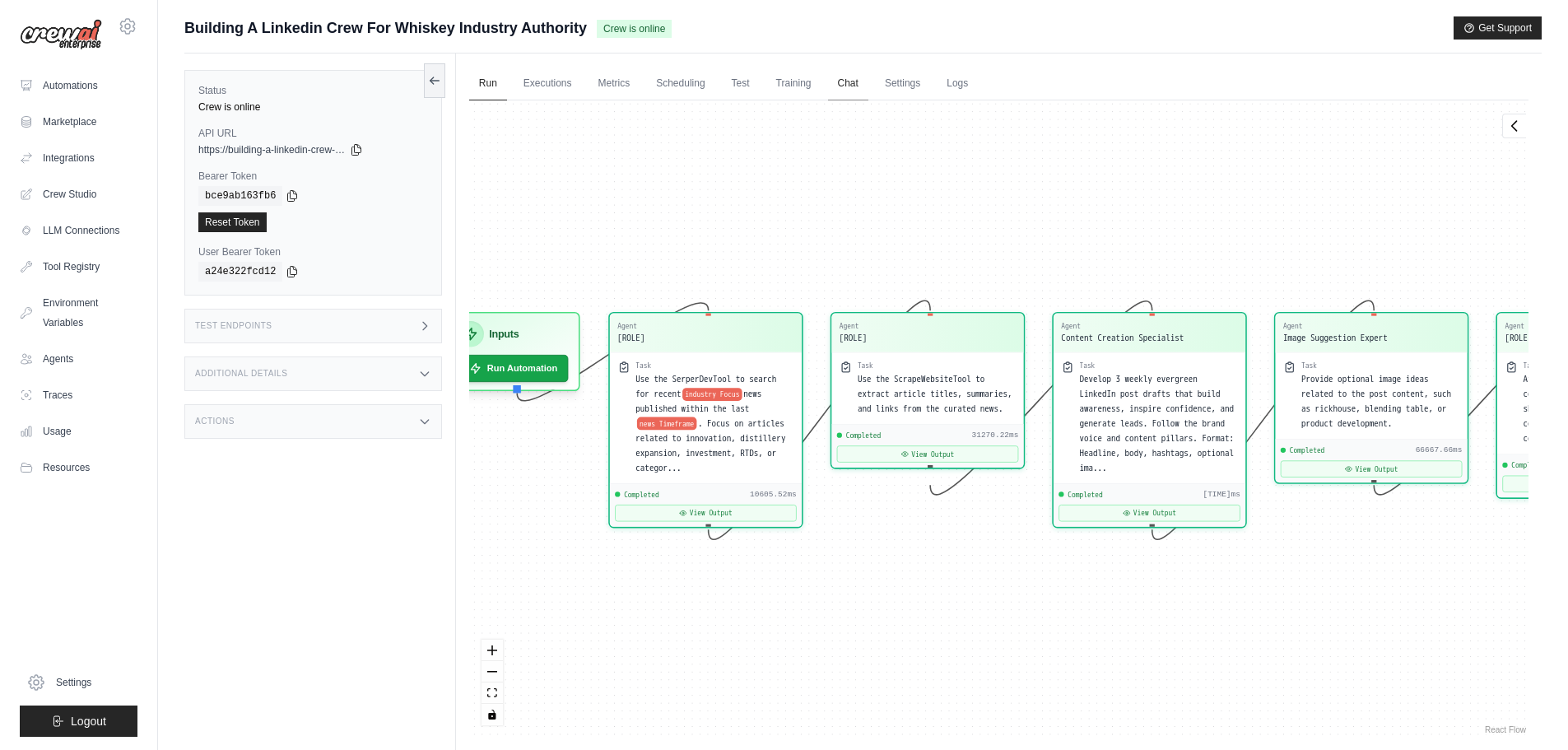 click on "Chat" at bounding box center [848, 84] 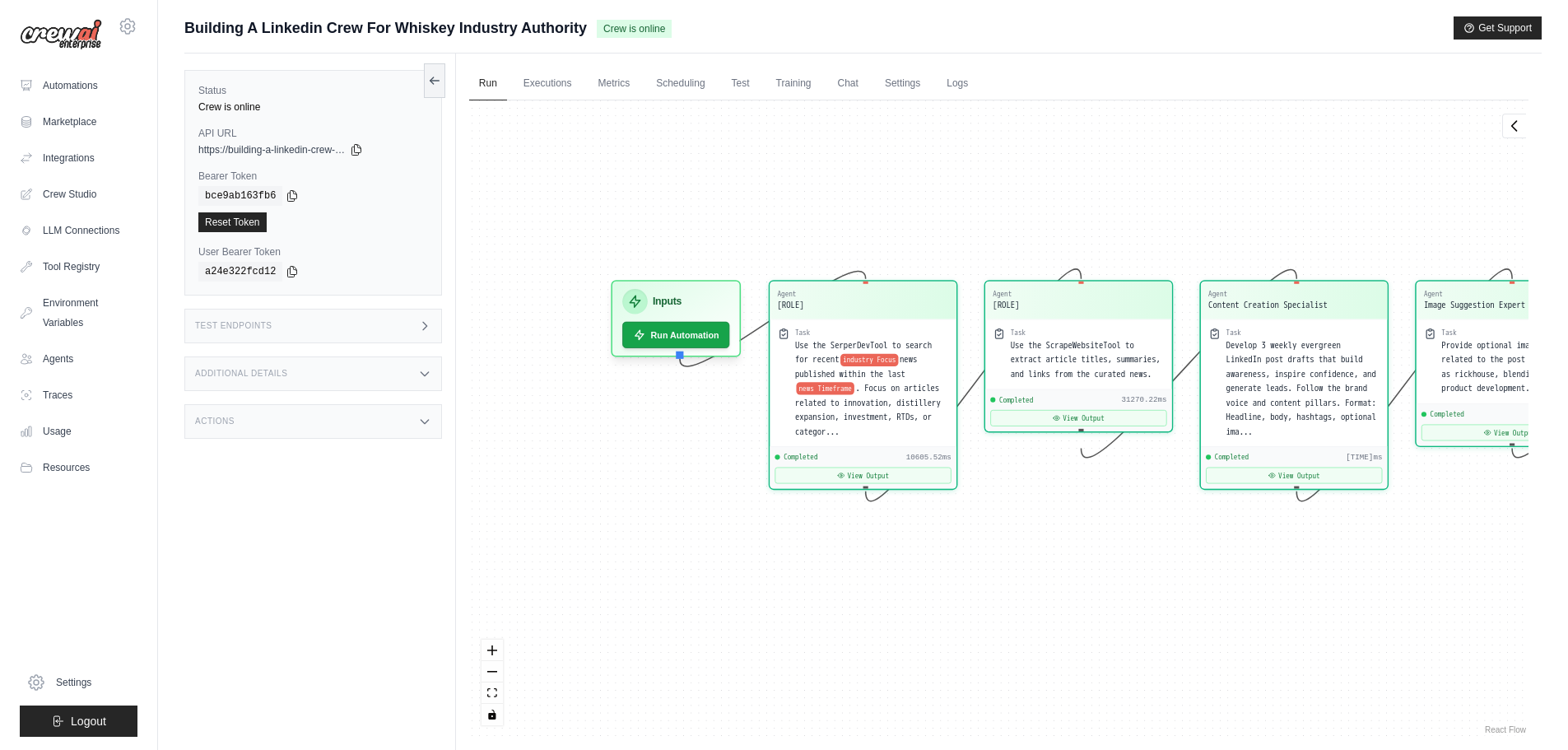 drag, startPoint x: 1198, startPoint y: 664, endPoint x: 1346, endPoint y: 622, distance: 153.84408 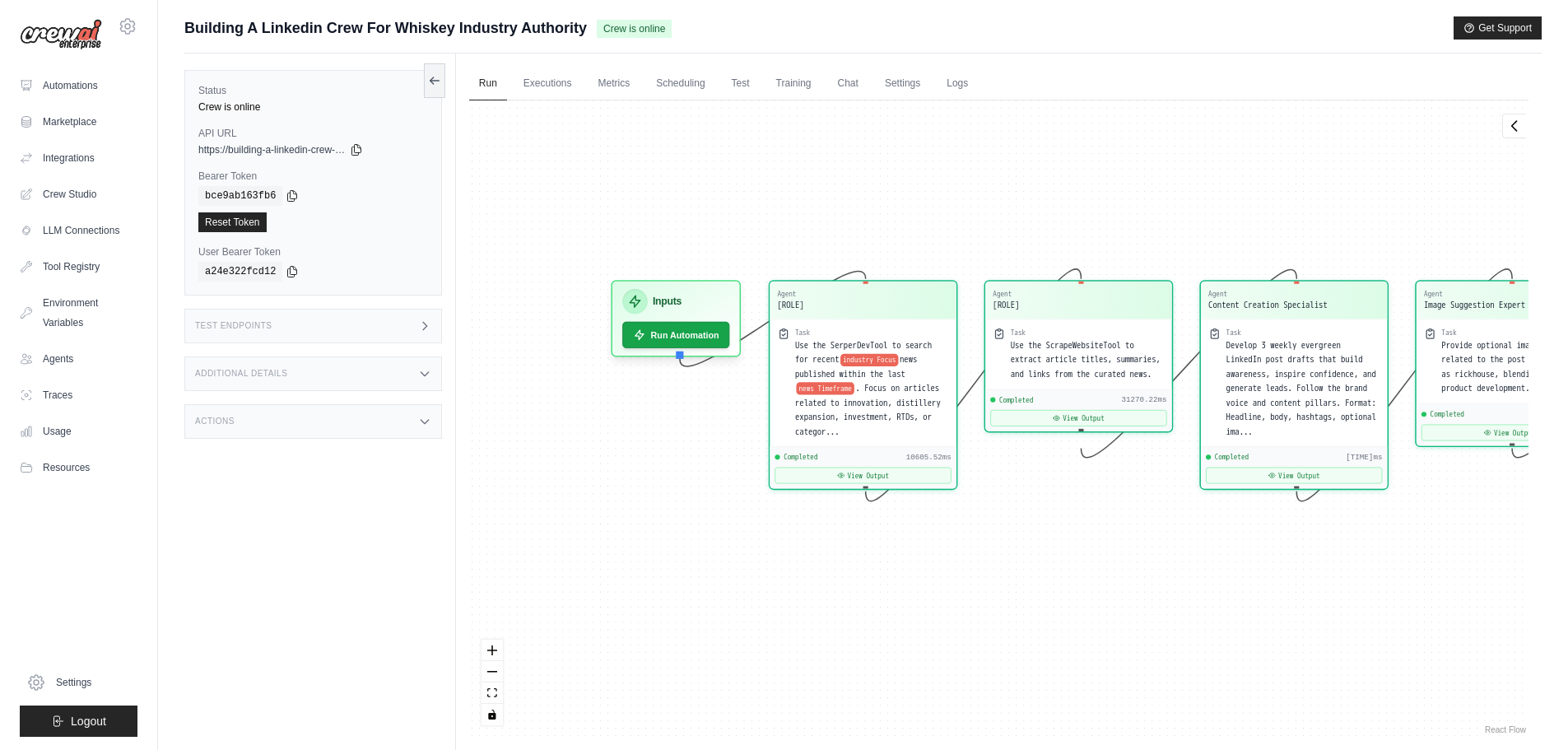 click on "Agent [ROLE] Task Use the SerperDevTool to search for recent industry Focus news published within the last news Timeframe . Focus on articles related to innovation, distillery expansion, investment, RTDs, or categor... Completed [TIME] View Output Agent [ROLE] Task Use the ScrapeWebsiteTool to extract article titles, summaries, and links from the curated news. Completed [TIME] View Output Agent [ROLE] Task Develop 3 weekly evergreen LinkedIn post drafts that build awareness, inspire confidence, and generate leads. Follow the brand voice and content pillars. Format: Headline, body, hashtags, optional ima... Completed [TIME] View Output Agent [ROLE] Task Provide optional image ideas related to the post content, such as rickhouse, blending table, or product development. Completed [TIME] View Output Agent [ROLE] Task After creating the posts, manually copy and paste them into the shared google Doc Link Completed" at bounding box center (998, 419) 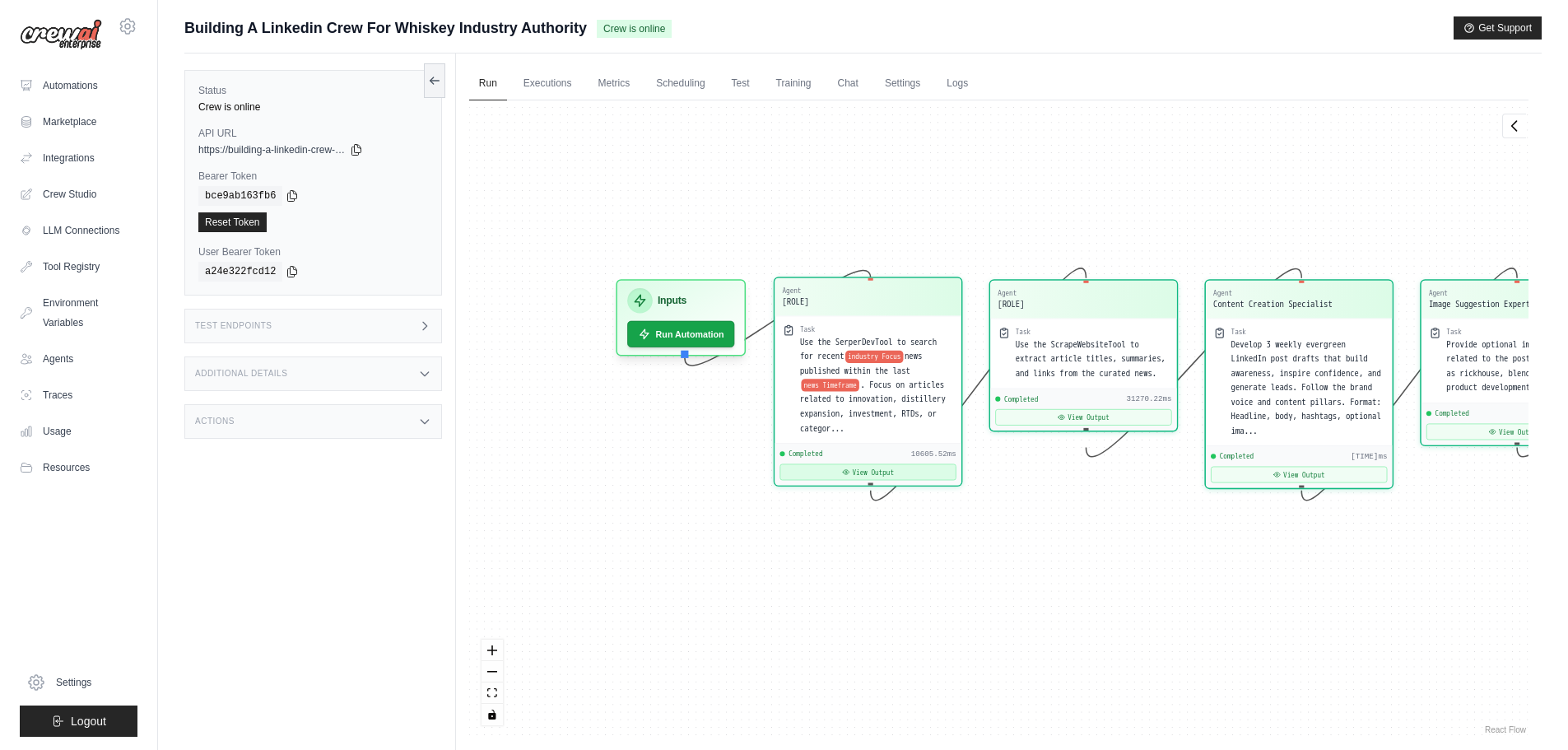 click 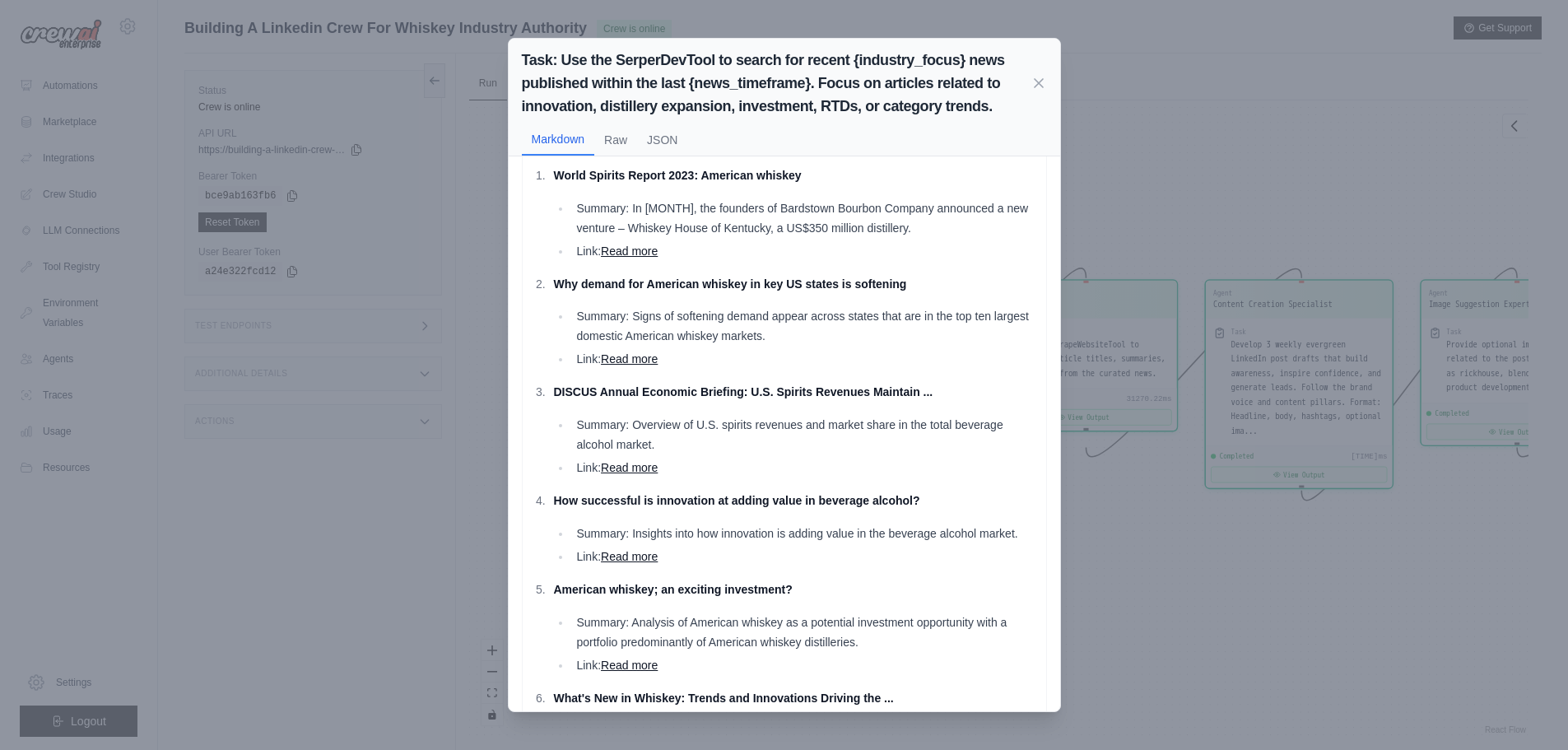 scroll, scrollTop: 0, scrollLeft: 0, axis: both 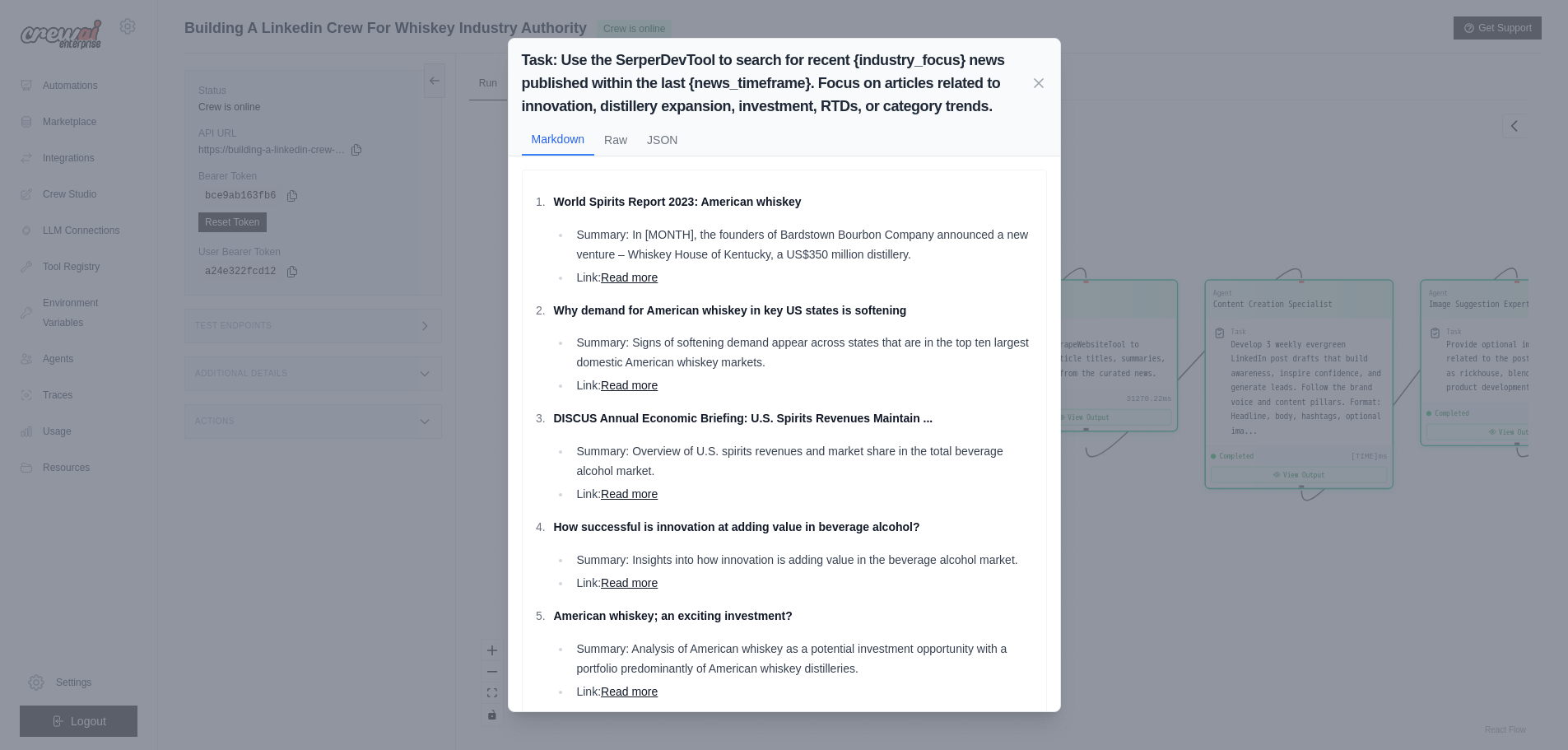 click on "Task: Use the SerperDevTool to search for recent {industry_focus} news published within the last {news_timeframe}. Focus on articles related to innovation, distillery expansion, investment, RTDs, or category trends. Markdown Raw JSON
World Spirits Report 2023: American whiskey
Summary: In October, the founders of Bardstown Bourbon Company announced a new venture – Whiskey House of Kentucky, a US$350 million distillery.
Link:  Read more
Why demand for American whiskey in key US states is softening
Summary: Signs of softening demand appear across states that are in the top ten largest domestic American whiskey markets.
Link:  Read more
DISCUS Annual Economic Briefing: U.S. Spirits Revenues Maintain ...
Summary: Overview of U.S. spirits revenues and market share in the total beverage alcohol market.
Link:  Read more
How successful is innovation at adding value in beverage alcohol?
Link:  Read more
American whiskey; an exciting investment?
Link:" at bounding box center [784, 375] 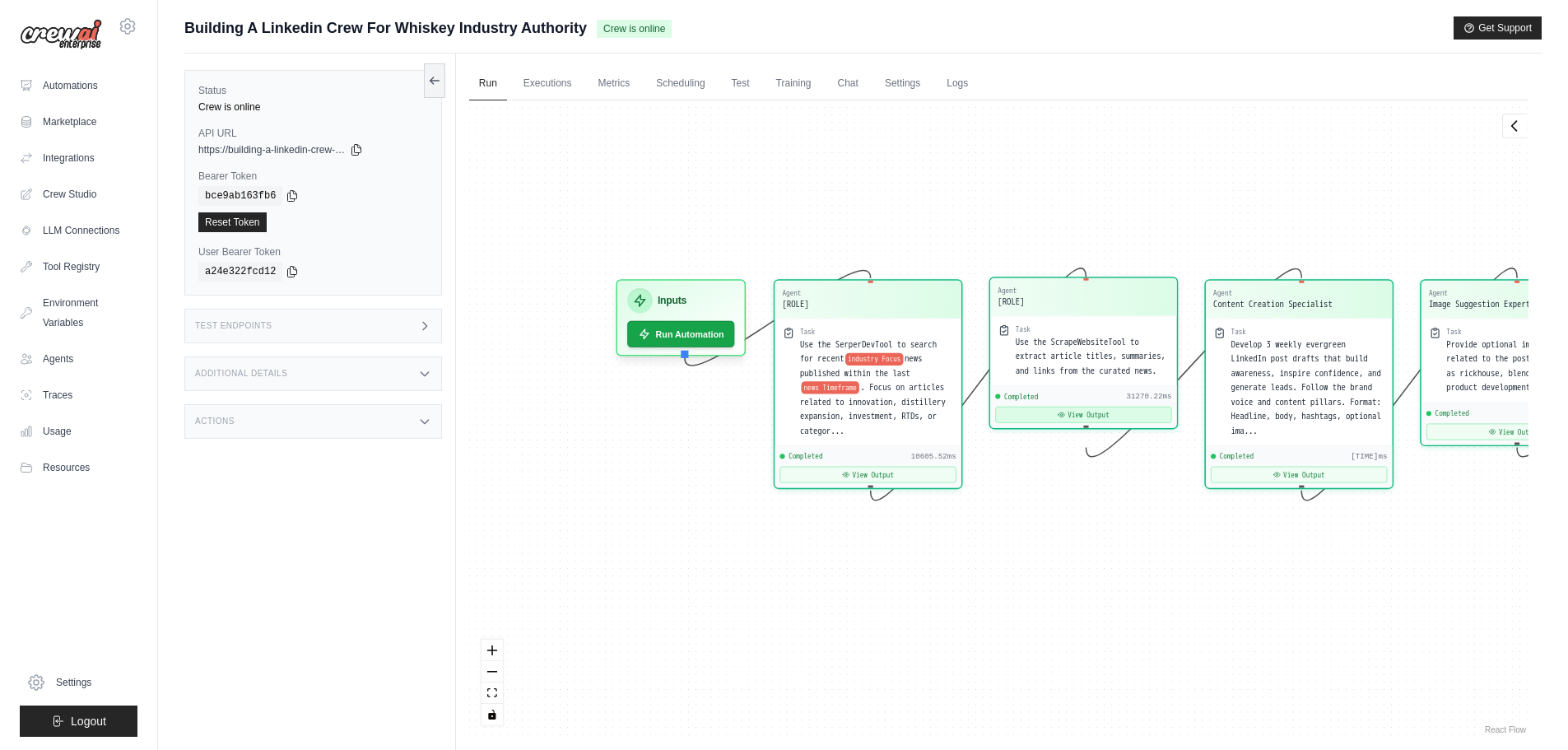 click on "View Output" at bounding box center (1083, 415) 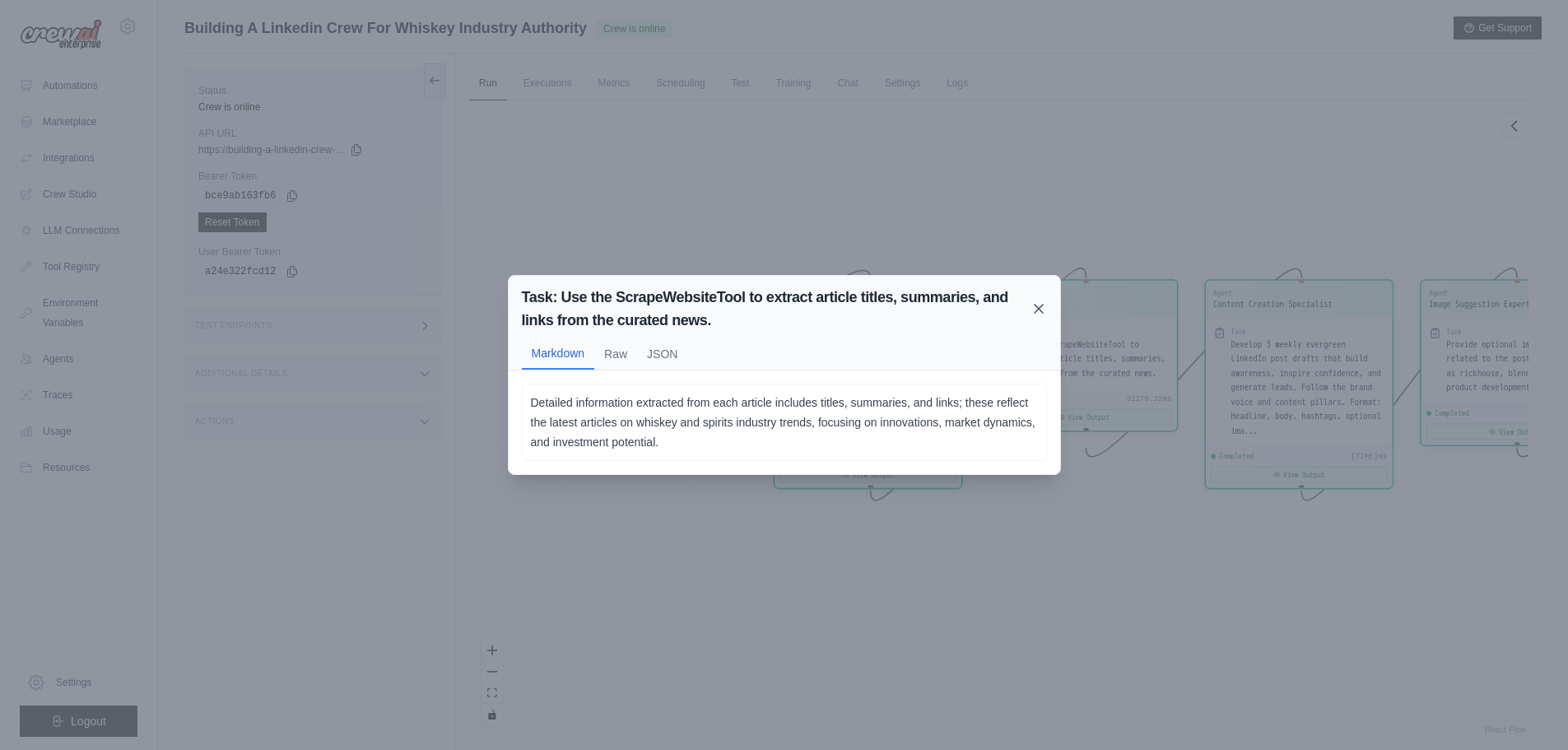 click 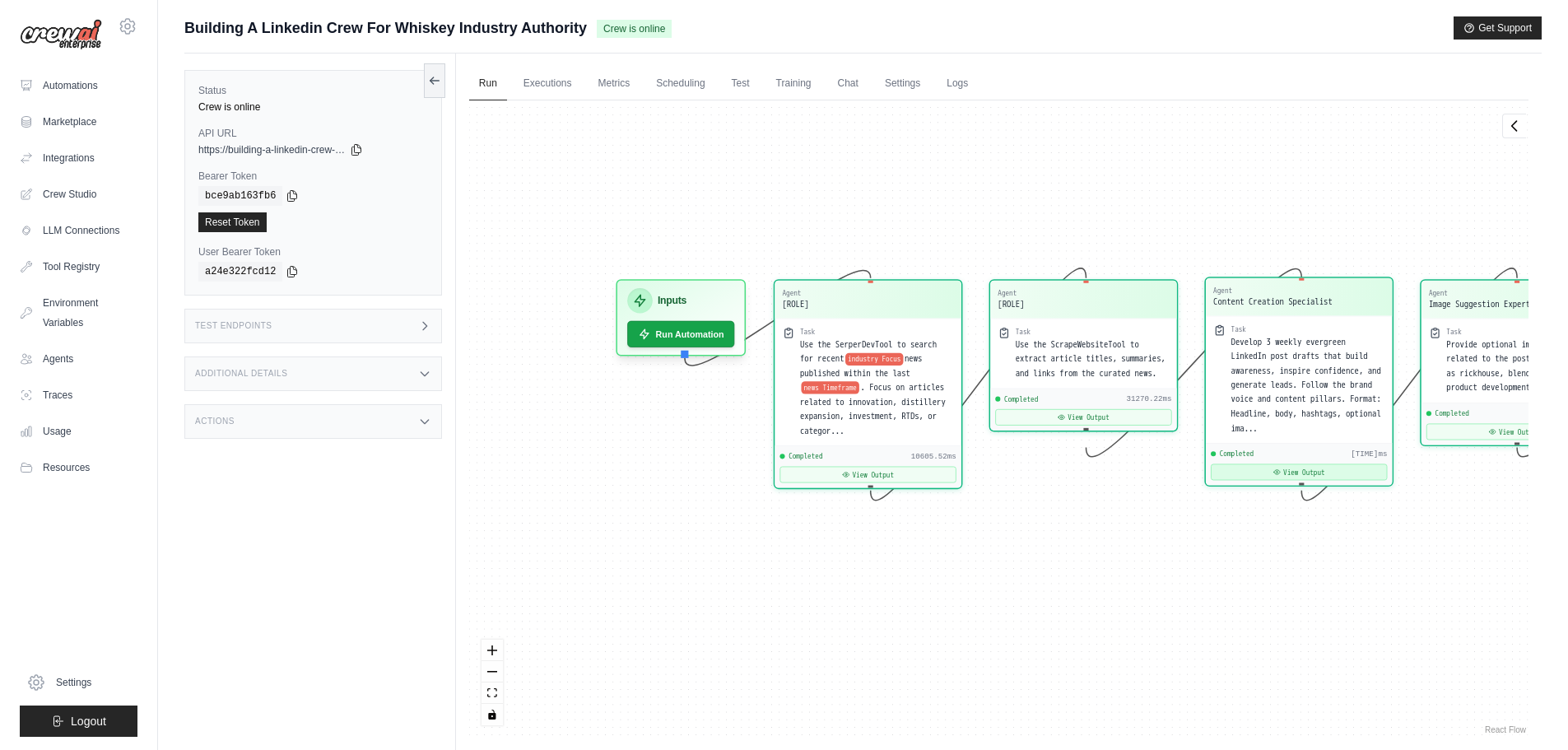 click on "View Output" at bounding box center (1299, 473) 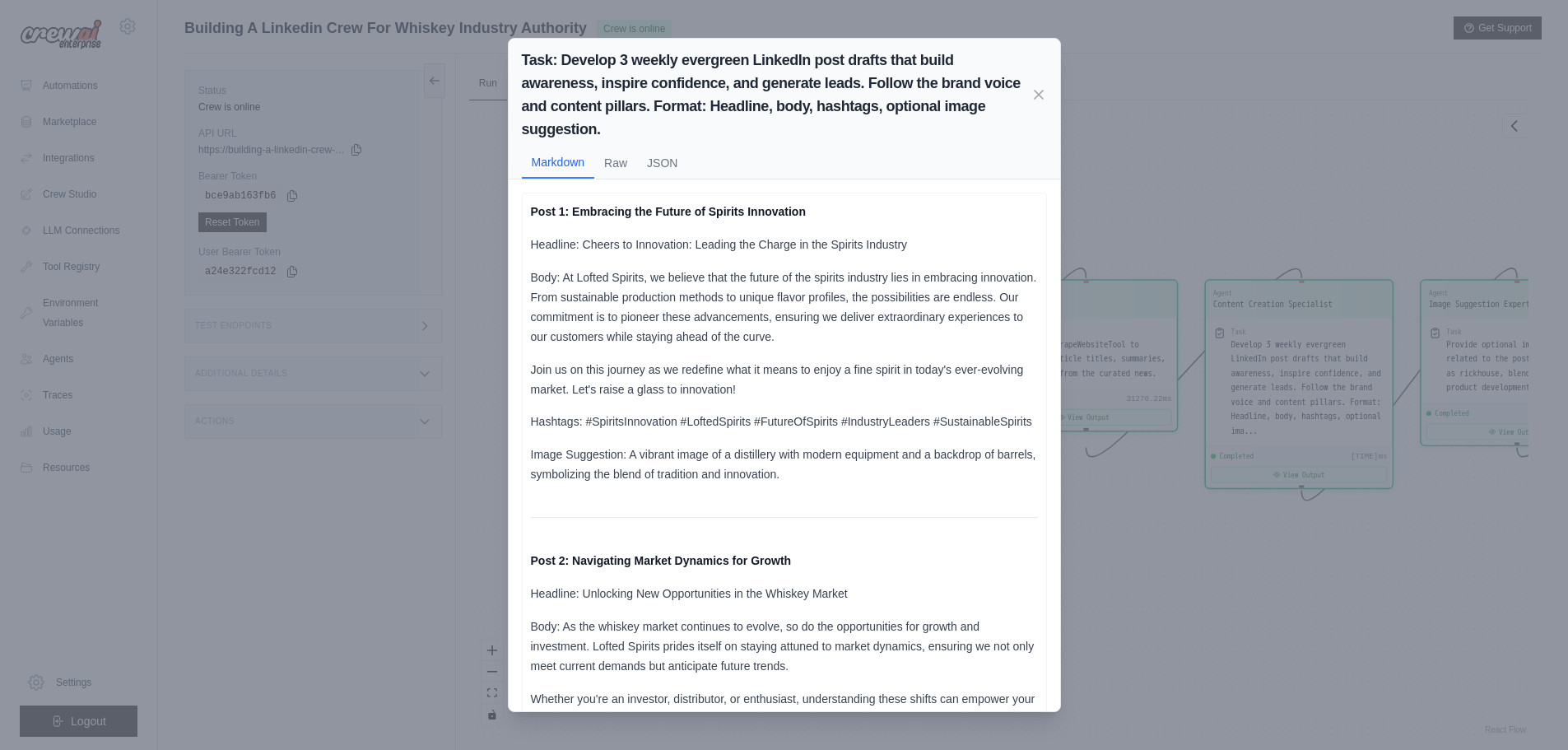click on "Task: Develop 3 weekly evergreen LinkedIn post drafts that build awareness, inspire confidence, and generate leads. Follow the brand voice and content pillars. Format: Headline, body, hashtags, optional image suggestion." at bounding box center (776, 95) 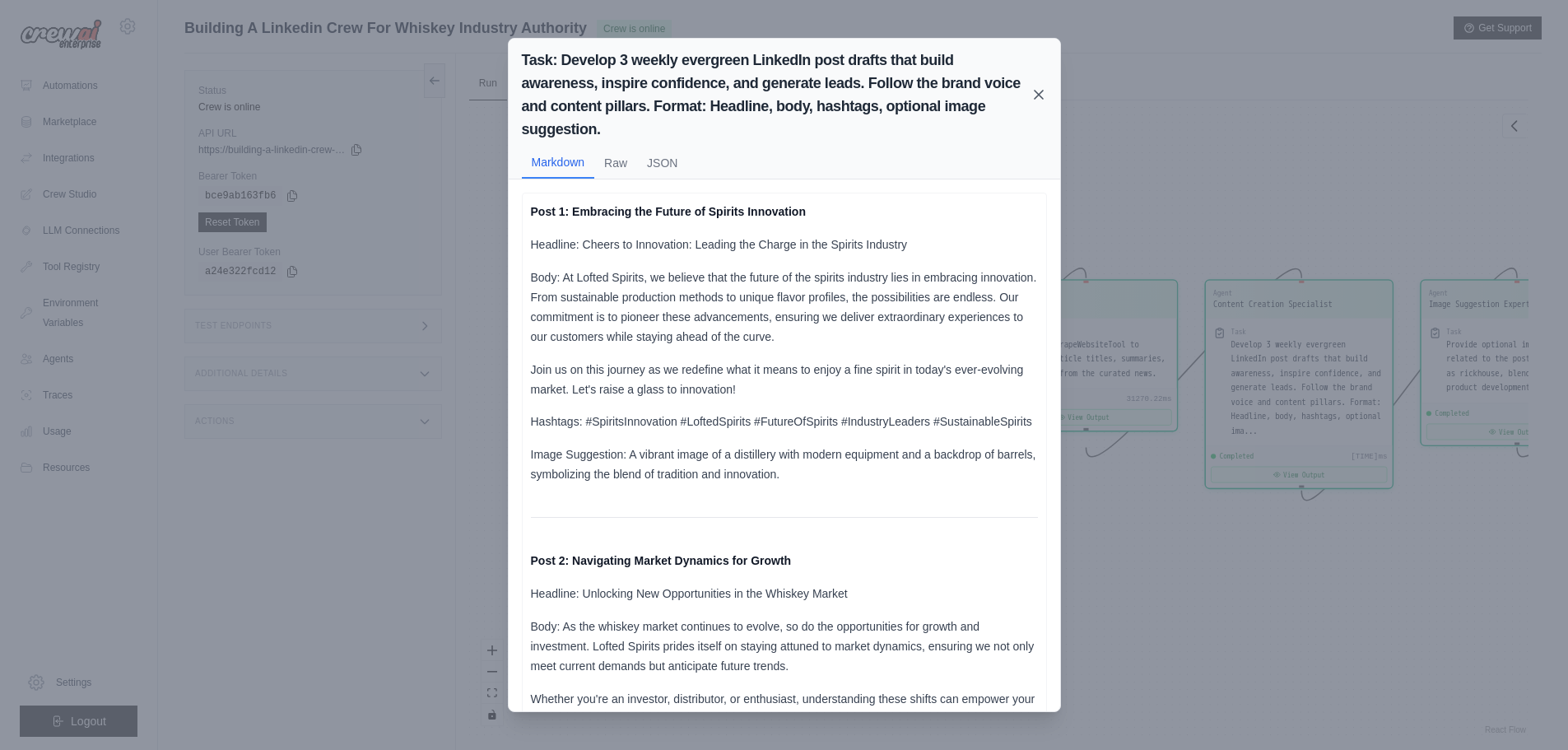 click 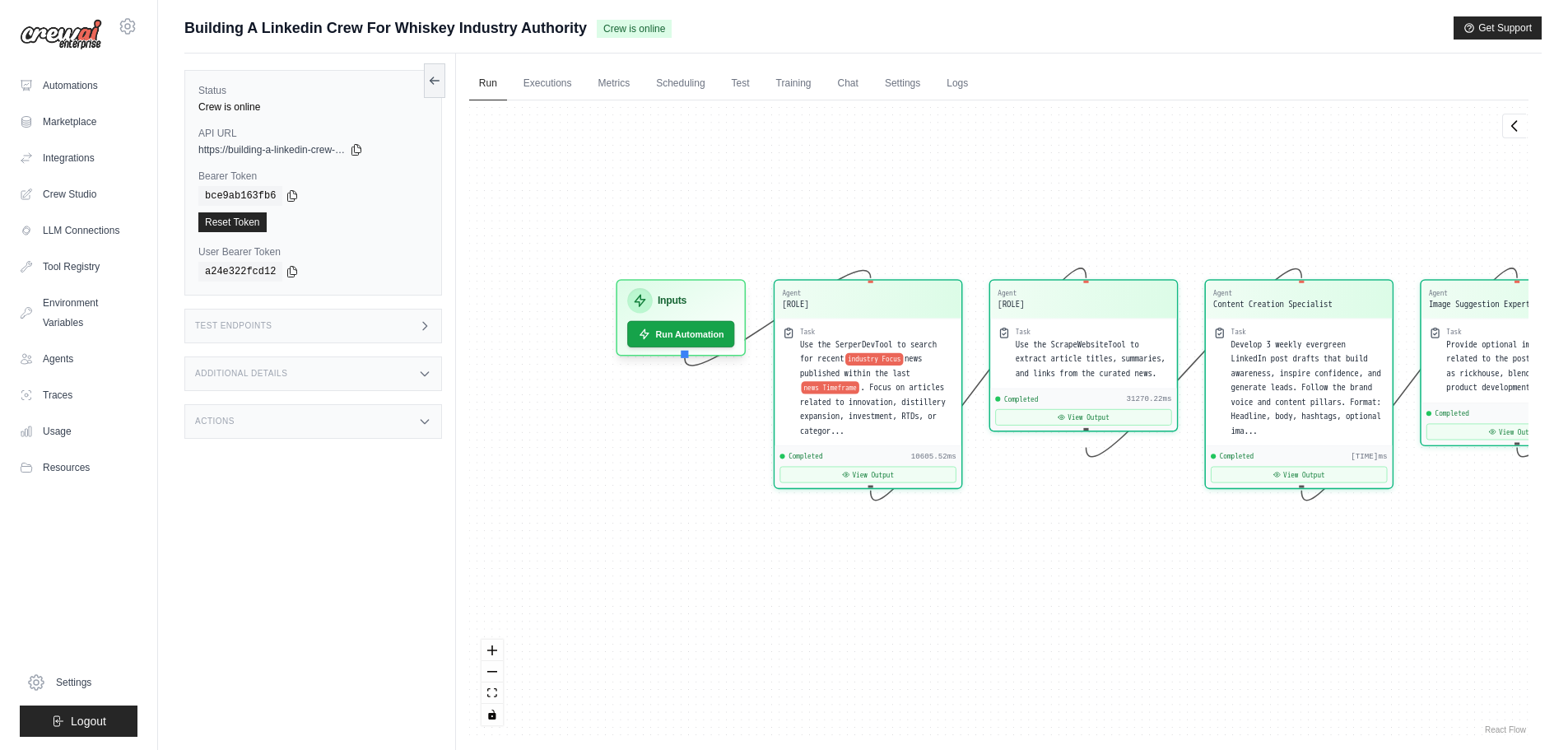drag, startPoint x: 1195, startPoint y: 598, endPoint x: 1054, endPoint y: 599, distance: 141.00355 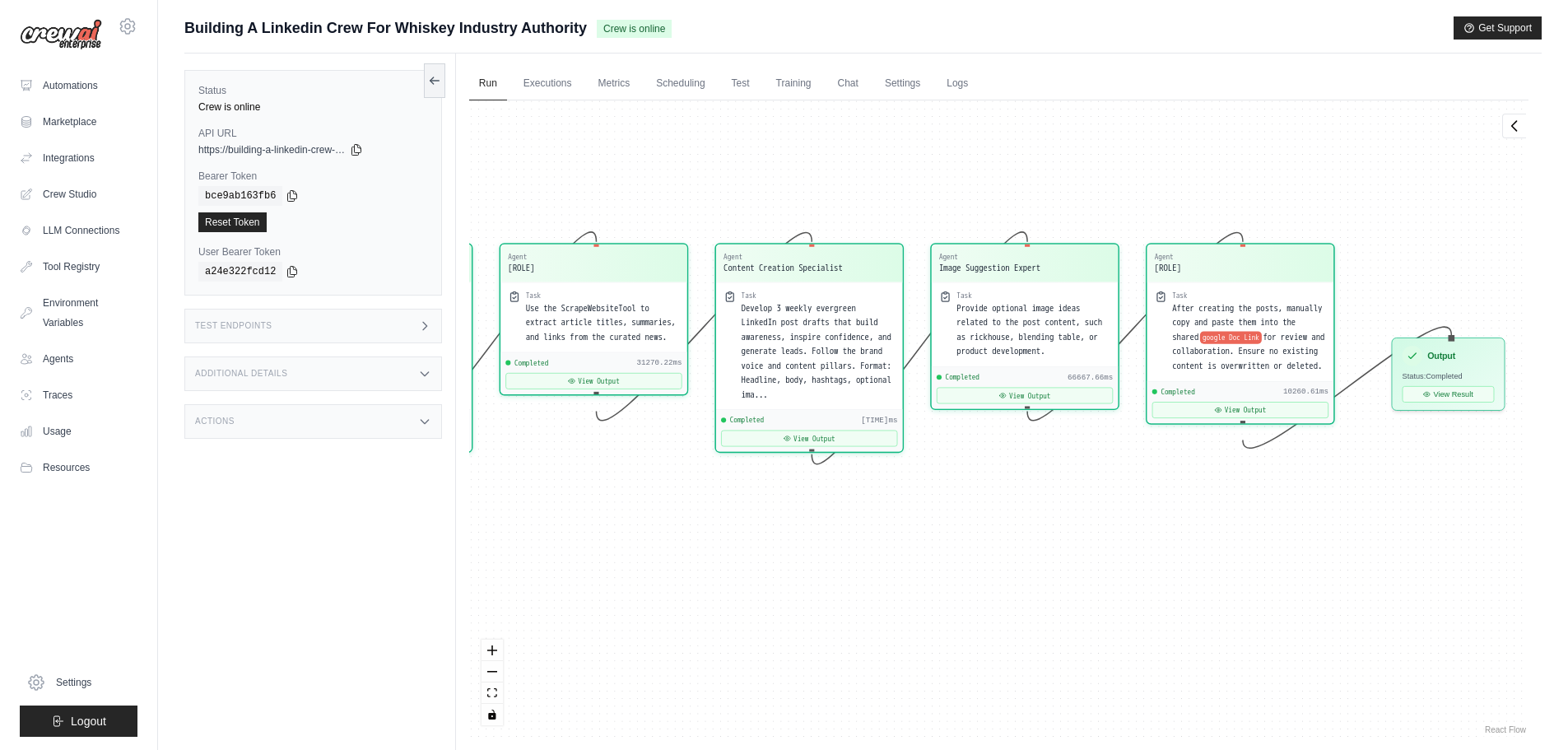 drag, startPoint x: 1207, startPoint y: 625, endPoint x: 718, endPoint y: 589, distance: 490.3234 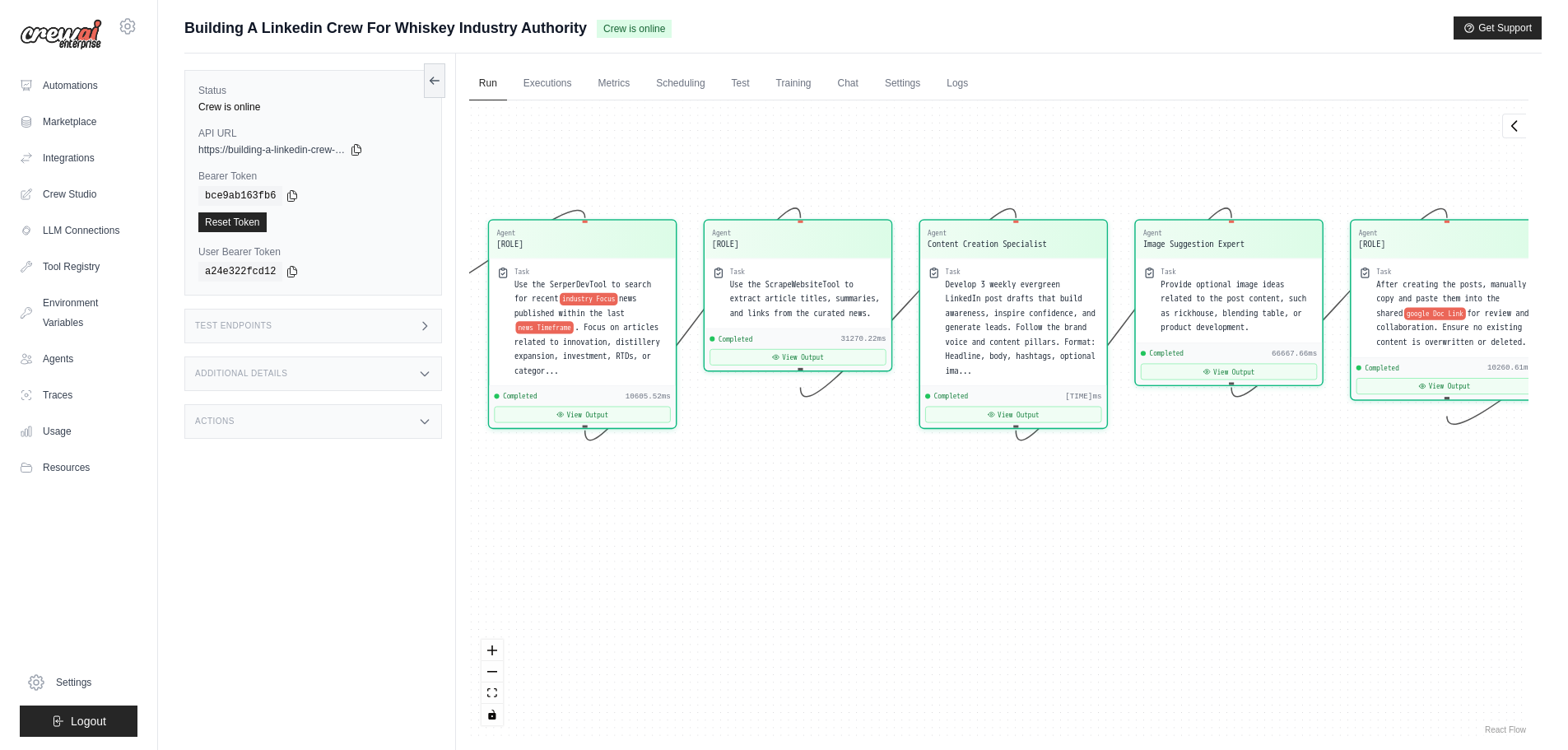 drag, startPoint x: 718, startPoint y: 589, endPoint x: 922, endPoint y: 565, distance: 205.4069 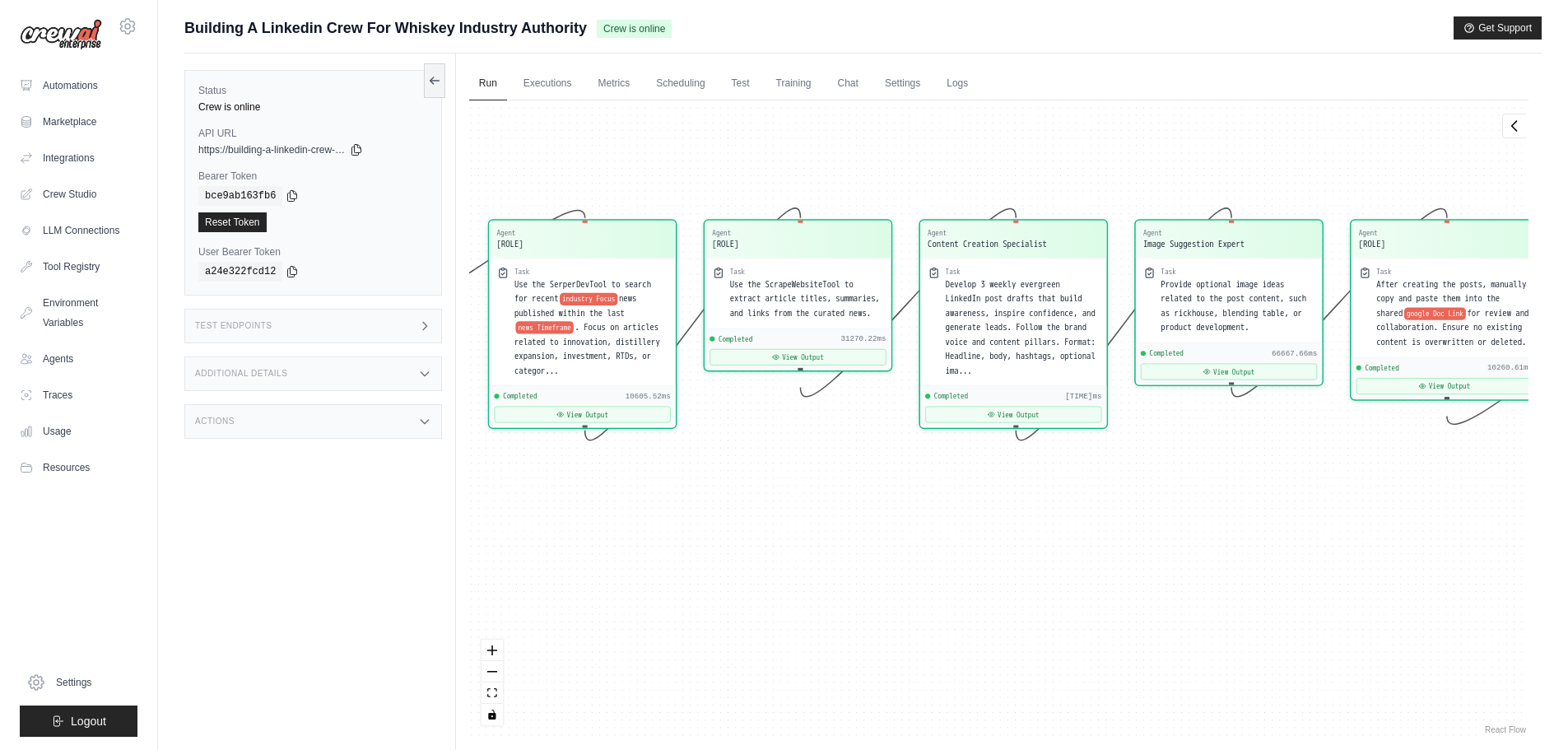 click on "Agent [ROLE] Task Use the SerperDevTool to search for recent industry Focus news published within the last news Timeframe . Focus on articles related to innovation, distillery expansion, investment, RTDs, or categor... Completed [TIME] View Output Agent [ROLE] Task Use the ScrapeWebsiteTool to extract article titles, summaries, and links from the curated news. Completed [TIME] View Output Agent [ROLE] Task Develop 3 weekly evergreen LinkedIn post drafts that build awareness, inspire confidence, and generate leads. Follow the brand voice and content pillars. Format: Headline, body, hashtags, optional ima... Completed [TIME] View Output Agent [ROLE] Task Provide optional image ideas related to the post content, such as rickhouse, blending table, or product development. Completed [TIME] View Output Agent [ROLE] Task After creating the posts, manually copy and paste them into the shared google Doc Link Completed" at bounding box center (998, 419) 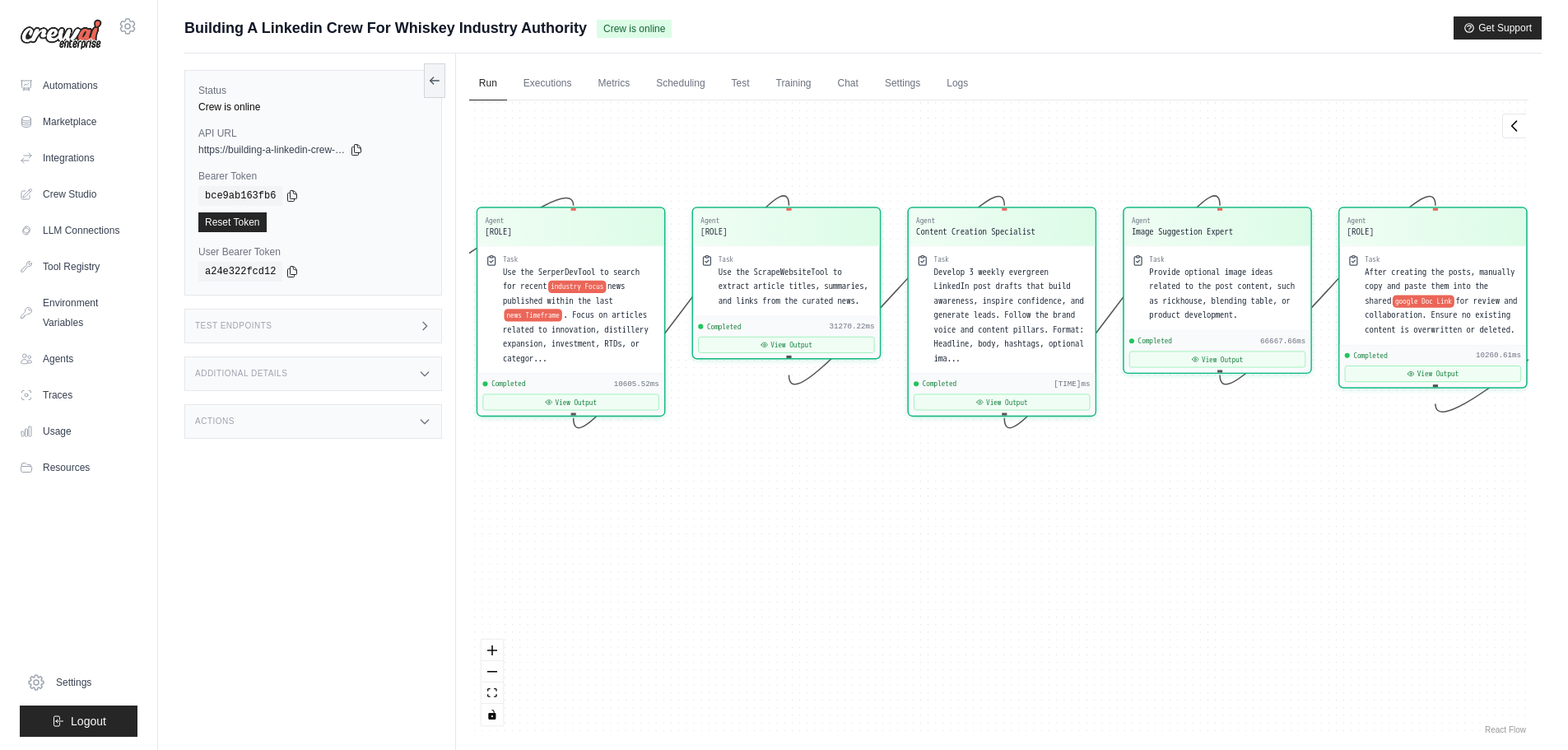 drag, startPoint x: 760, startPoint y: 526, endPoint x: 748, endPoint y: 514, distance: 16.970563 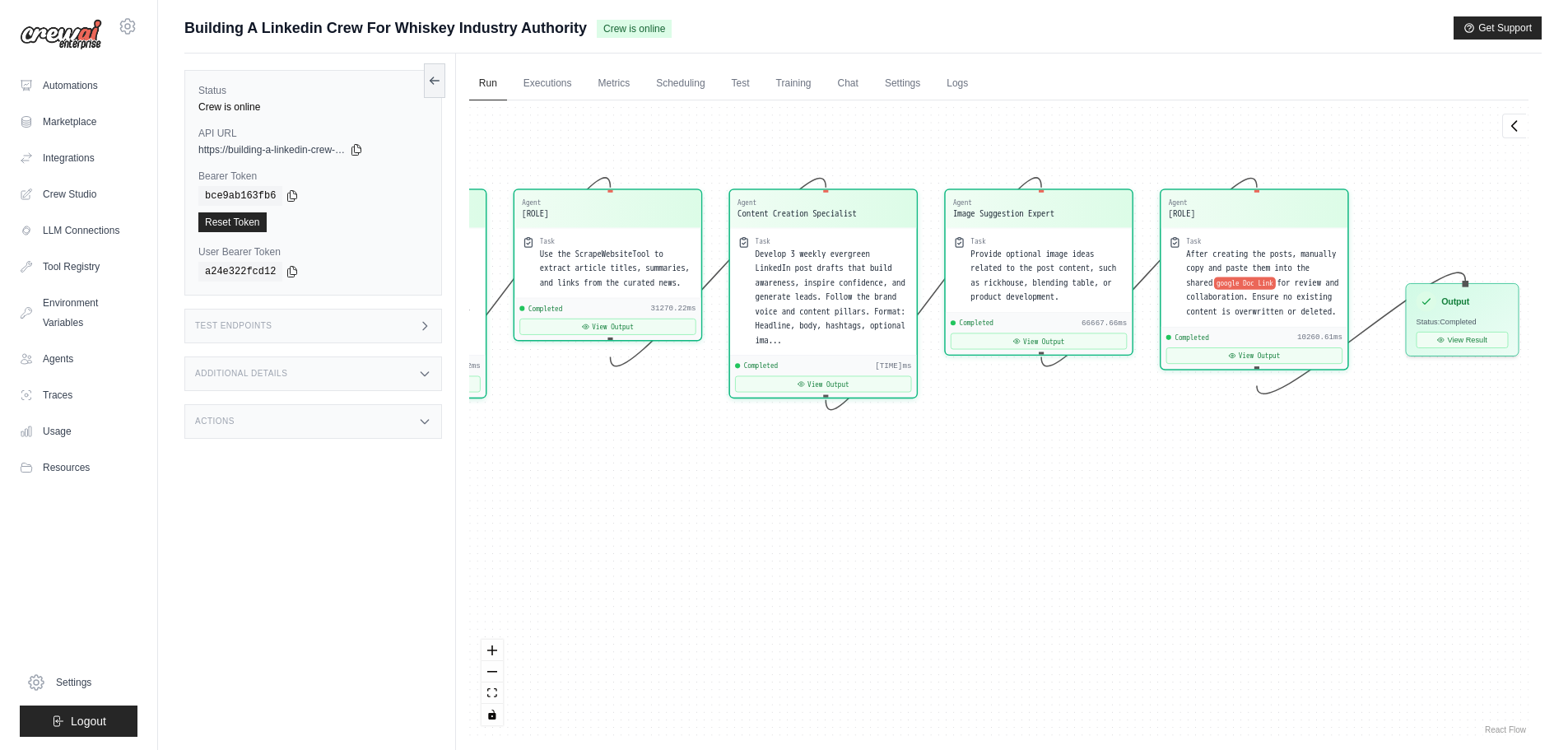 drag, startPoint x: 1171, startPoint y: 540, endPoint x: 993, endPoint y: 522, distance: 178.9078 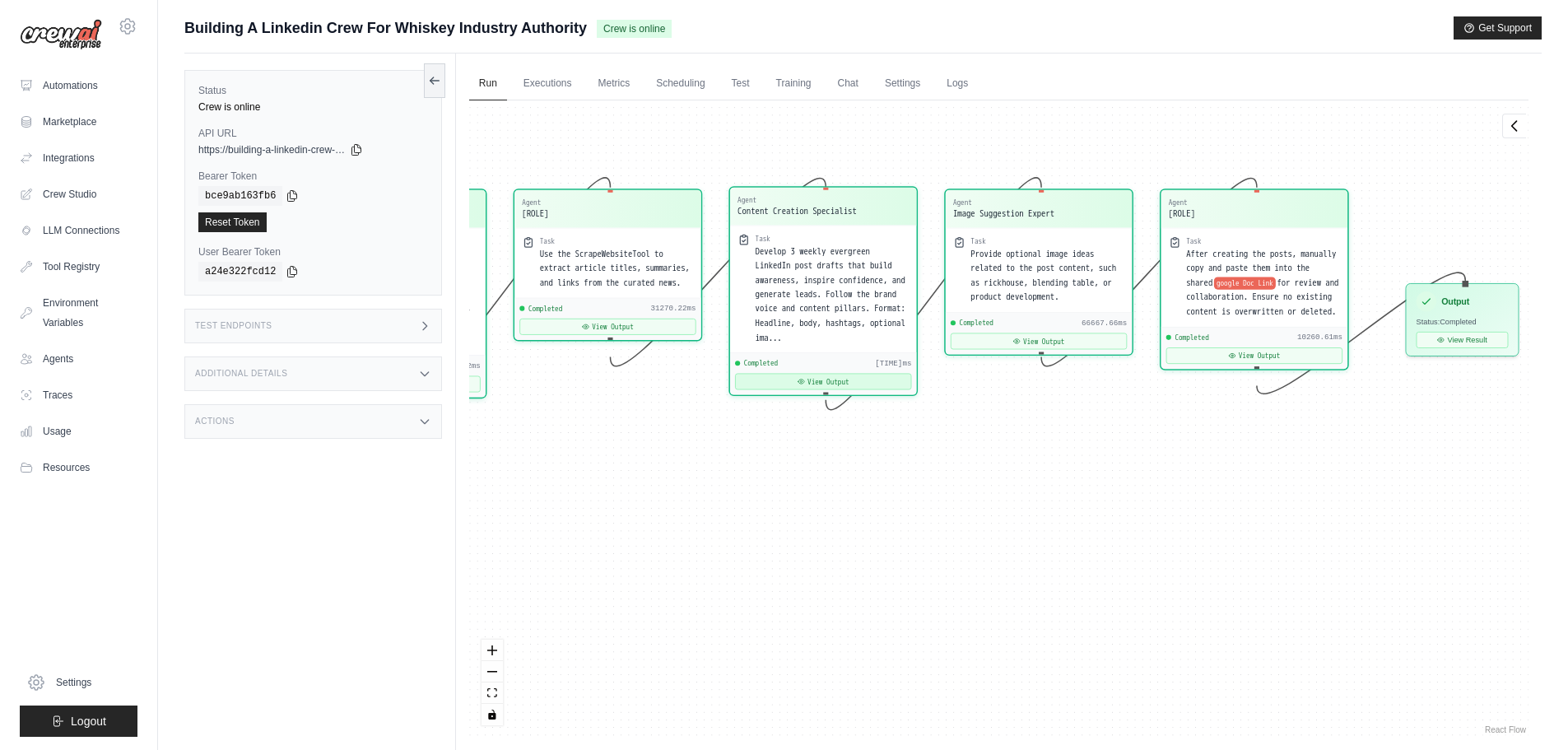 click on "View Output" at bounding box center [823, 382] 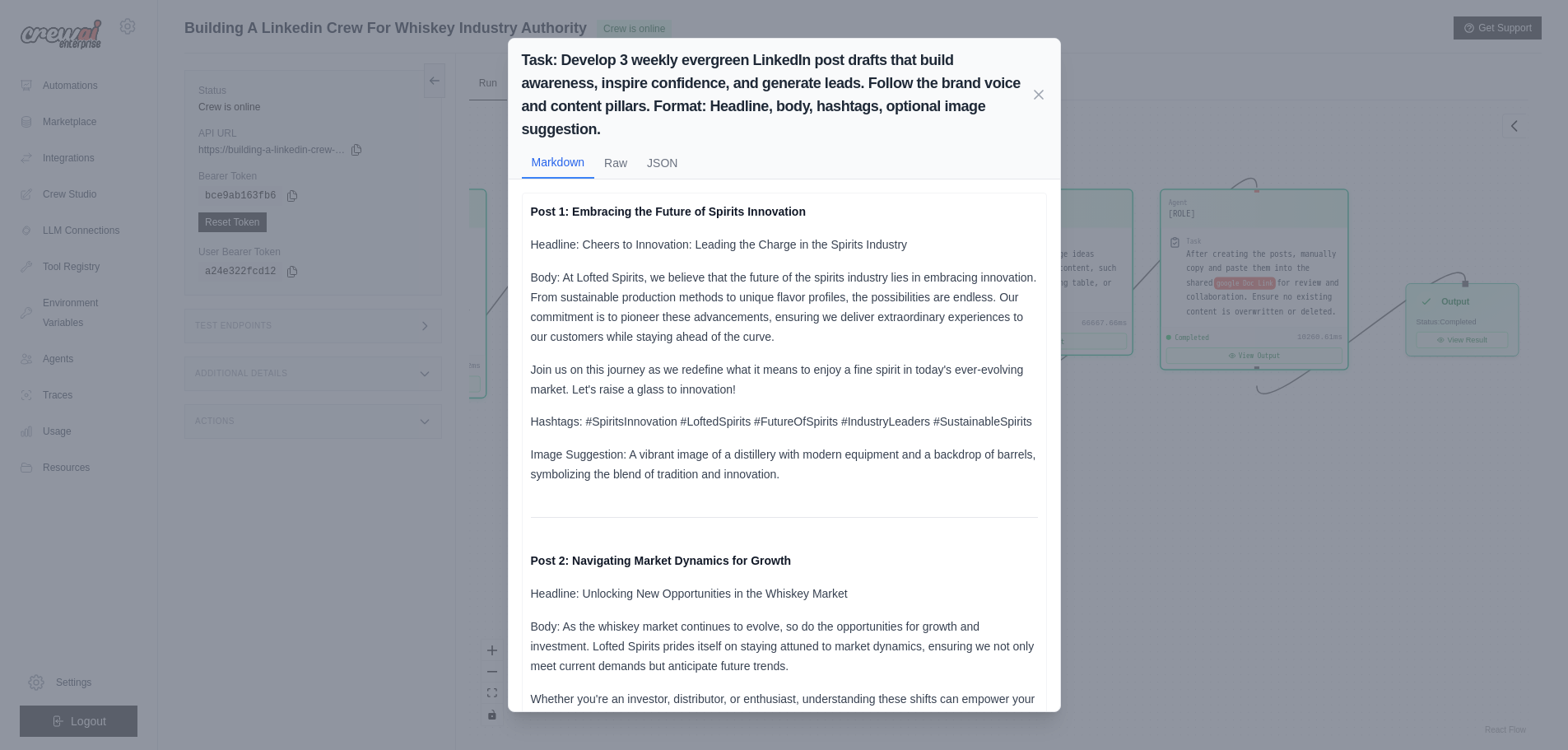click on "Task: Develop 3 weekly evergreen LinkedIn post drafts that build awareness, inspire confidence, and generate leads. Follow the brand voice and content pillars. Format: Headline, body, hashtags, optional image suggestion." at bounding box center [776, 95] 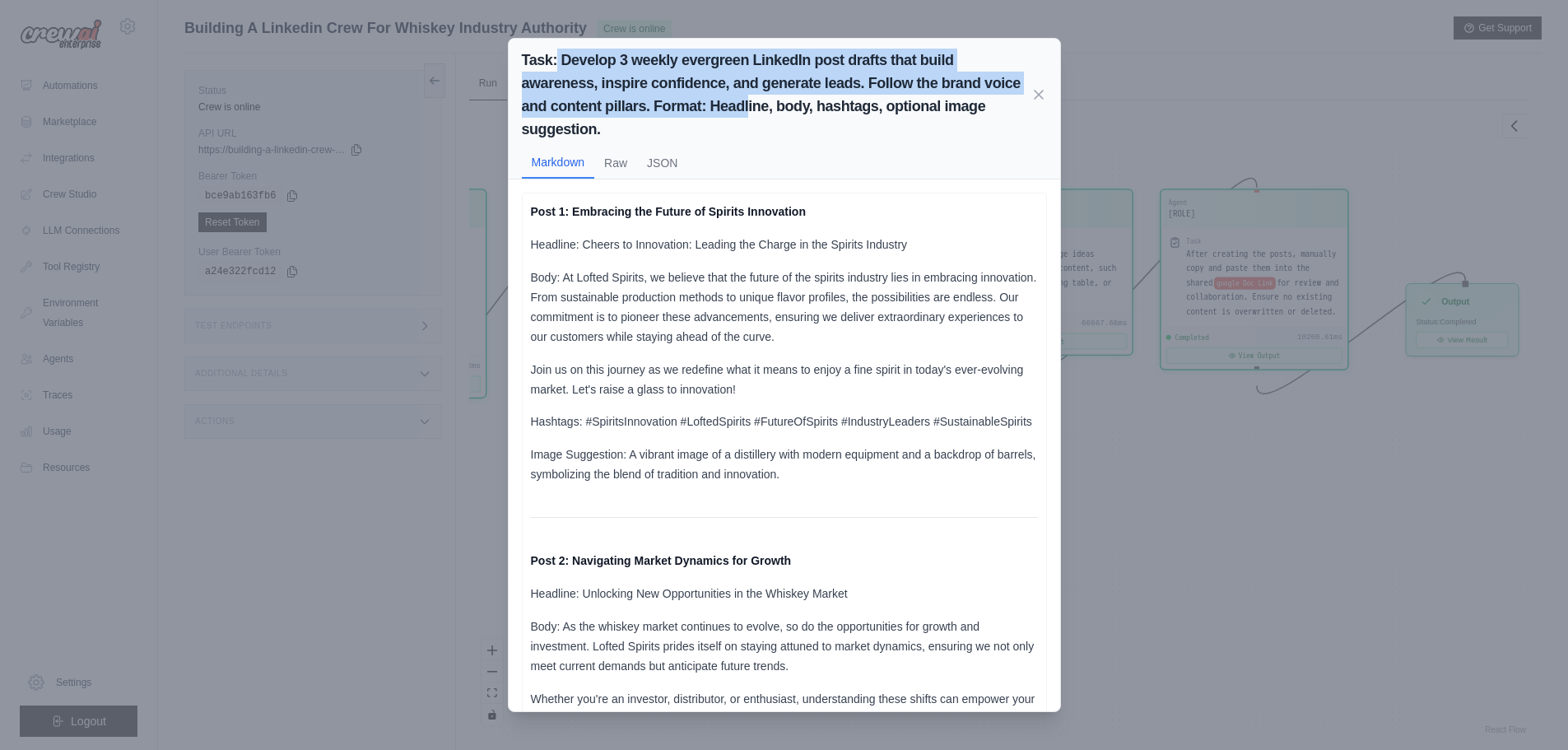 drag, startPoint x: 565, startPoint y: 58, endPoint x: 749, endPoint y: 111, distance: 191.48107 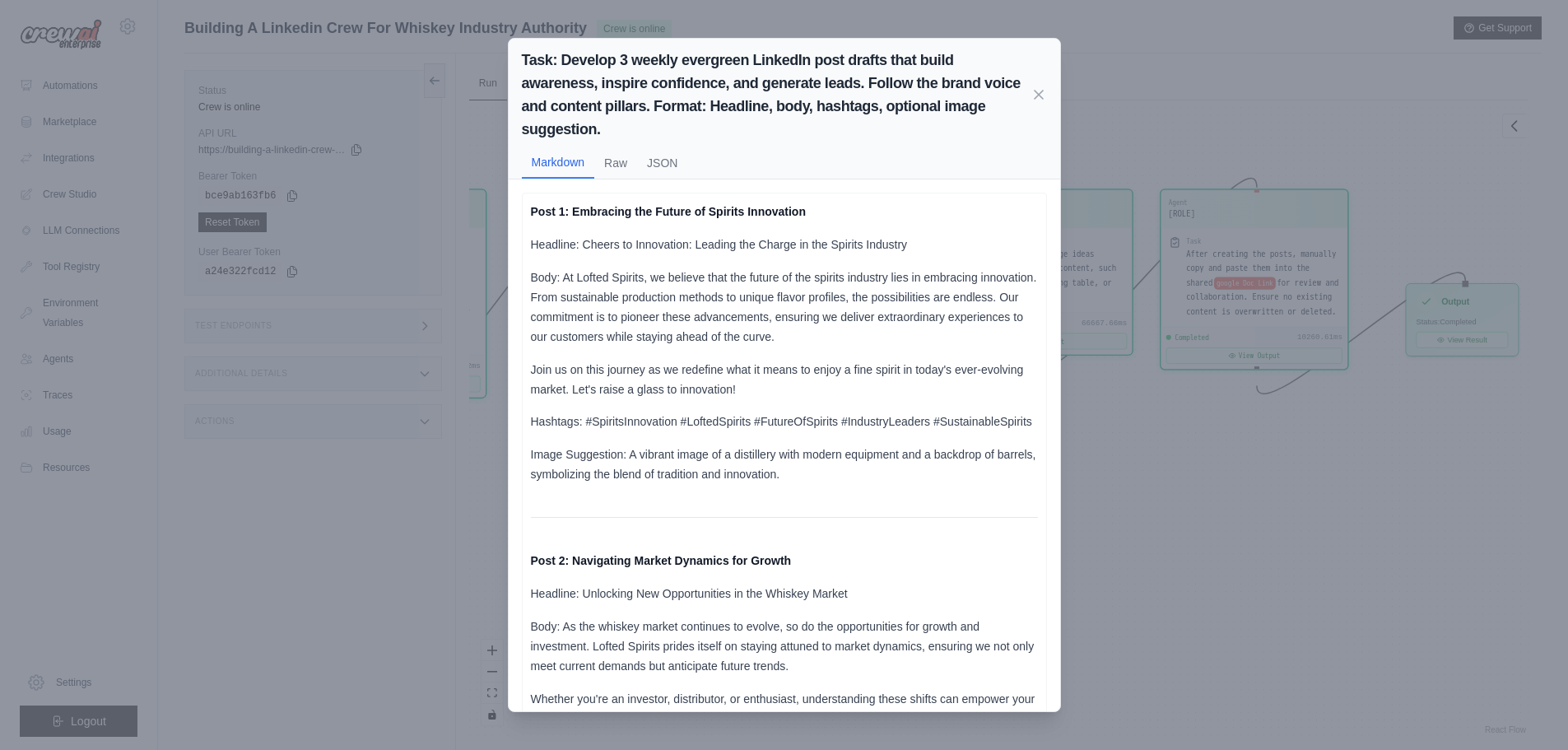 click on "Task: Develop 3 weekly evergreen LinkedIn post drafts that build awareness, inspire confidence, and generate leads. Follow the brand voice and content pillars. Format: Headline, body, hashtags, optional image suggestion." at bounding box center [776, 95] 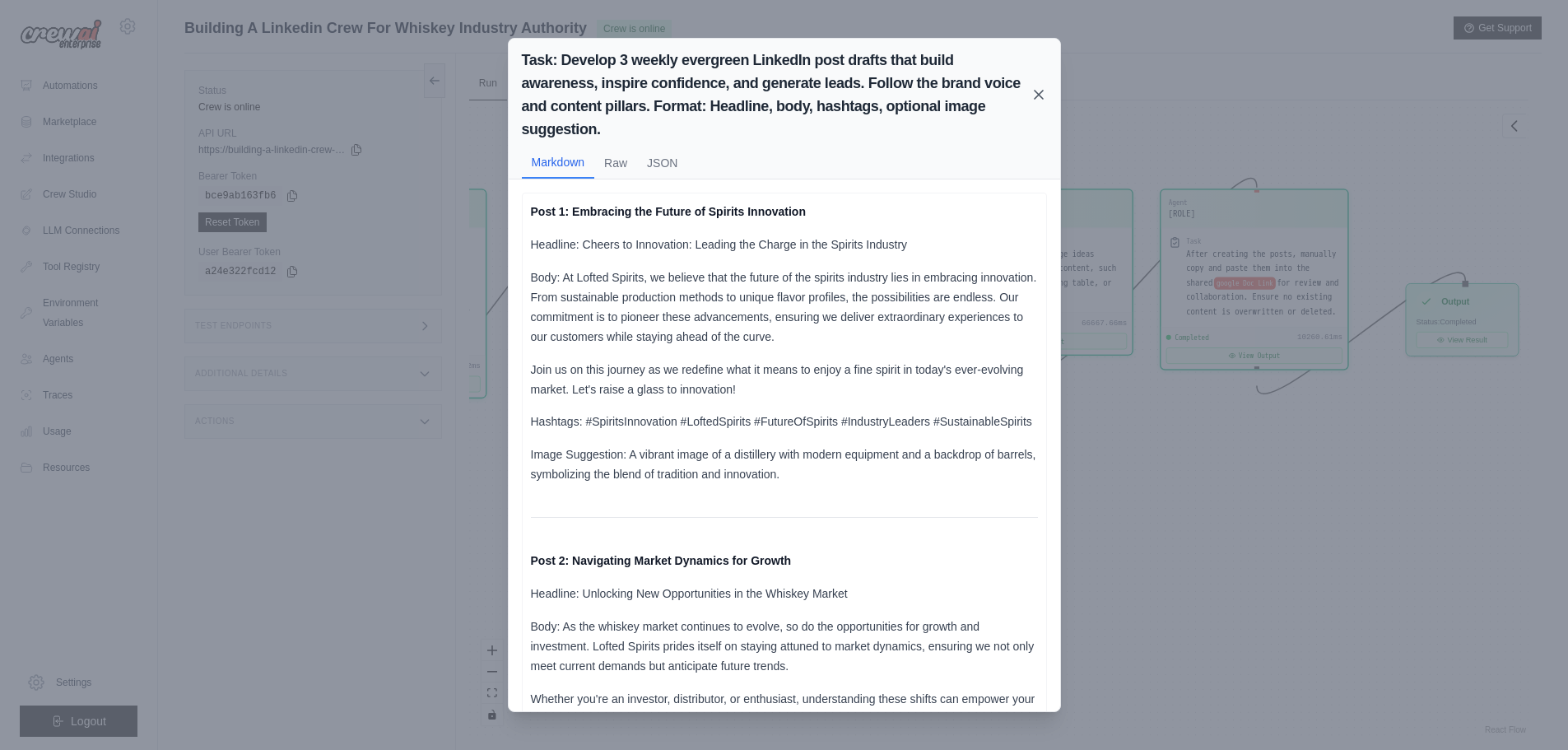 click 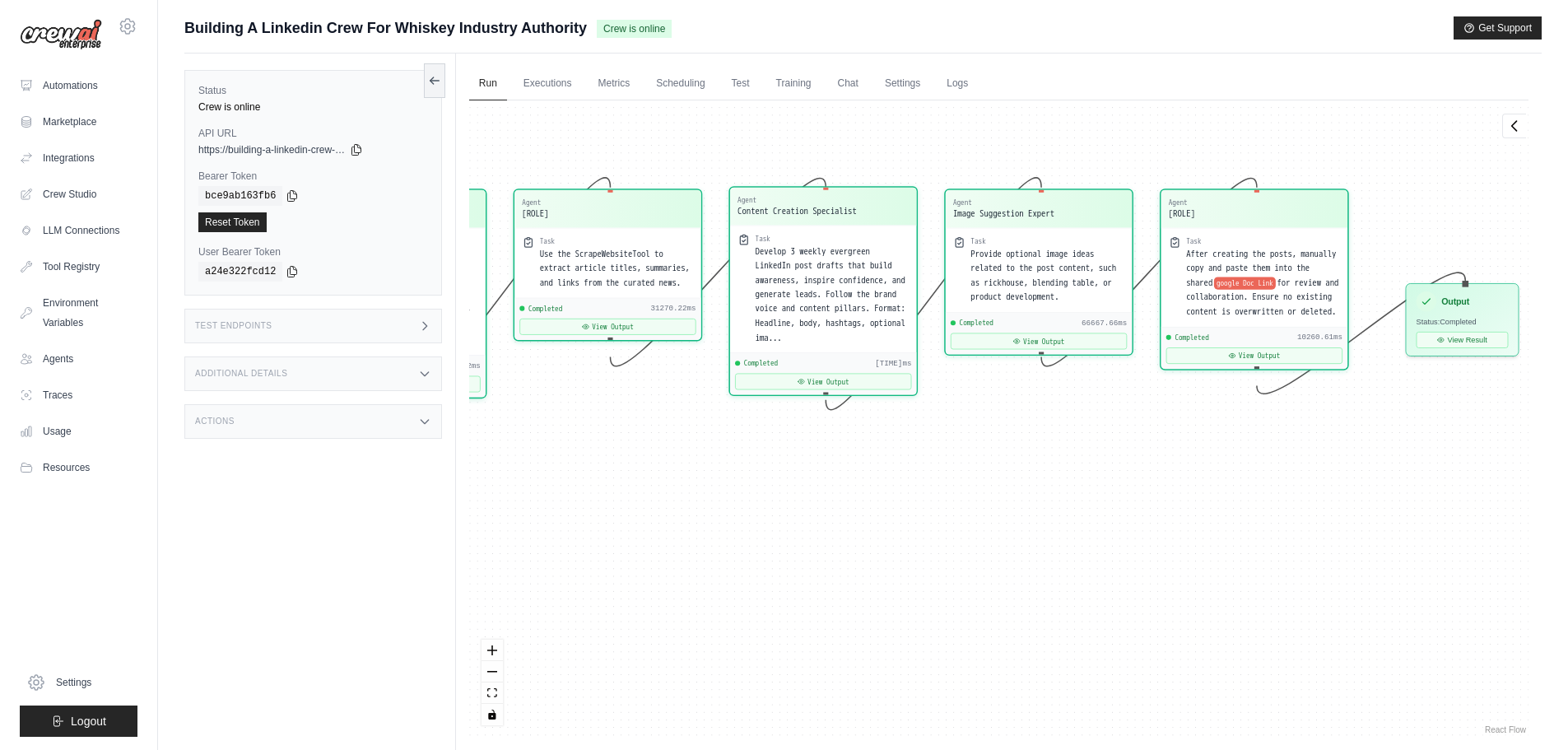 click on "Develop 3 weekly evergreen LinkedIn post drafts that build awareness, inspire confidence, and generate leads. Follow the brand voice and content pillars. Format: Headline, body, hashtags, optional ima..." at bounding box center [830, 295] 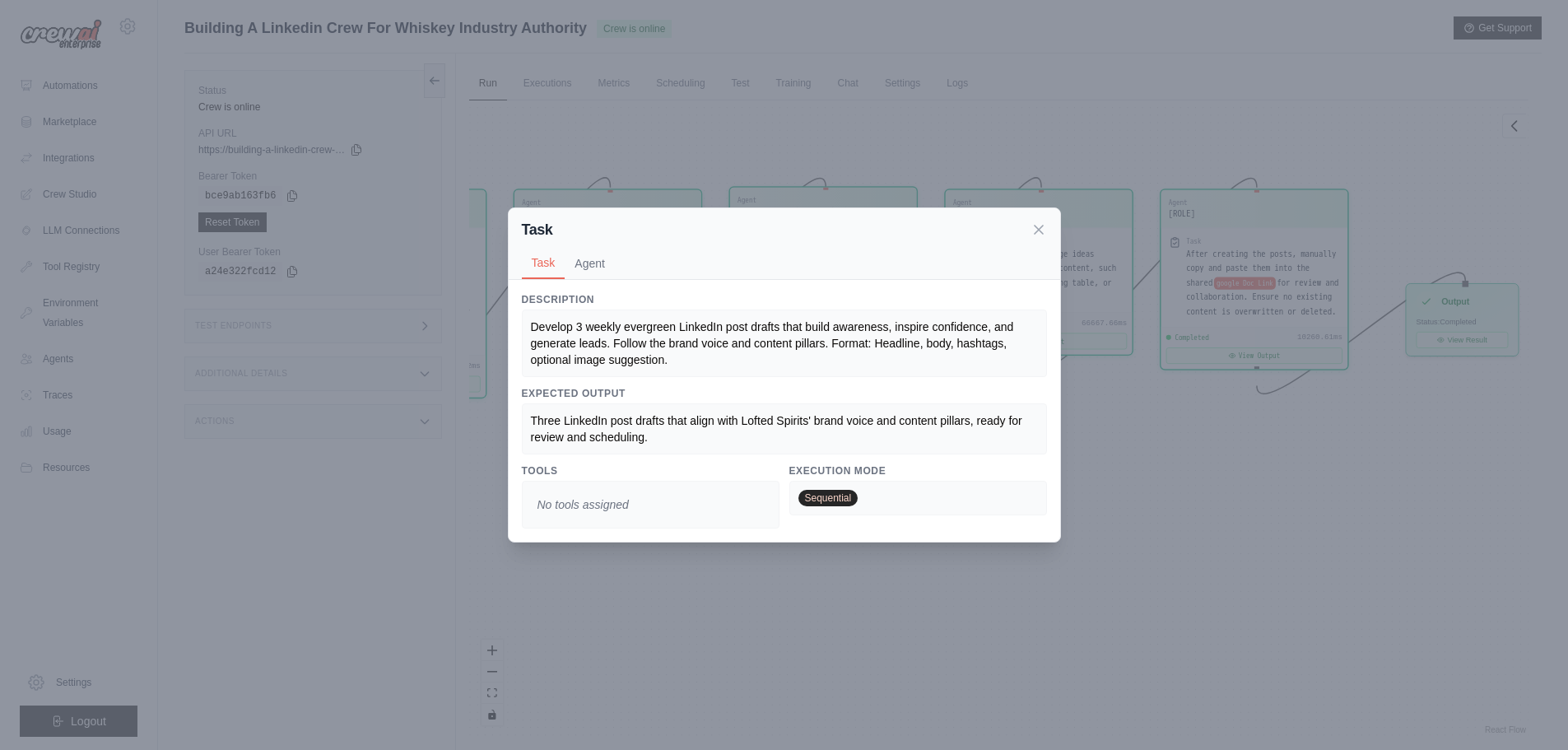 click on "Description Develop 3 weekly evergreen LinkedIn post drafts that build awareness, inspire confidence, and generate leads. Follow the brand voice and content pillars. Format: Headline, body, hashtags, optional image suggestion. Expected Output Three LinkedIn post drafts that align with Lofted Spirits' brand voice and content pillars, ready for review and scheduling. Tools No tools assigned Execution Mode Sequential Agent Content Creation Specialist gpt-4o Goal Develop engaging LinkedIn post drafts that build awareness, inspire confidence, and generate leads for Lofted Spirits. Backstory With a flair for creating engaging narratives, you develop LinkedIn content that resonates with target_audience, ensuring high impact and relevance. Your role is to craft posts that align with Lofted Spirits' brand voice and content pillars." at bounding box center [784, 411] 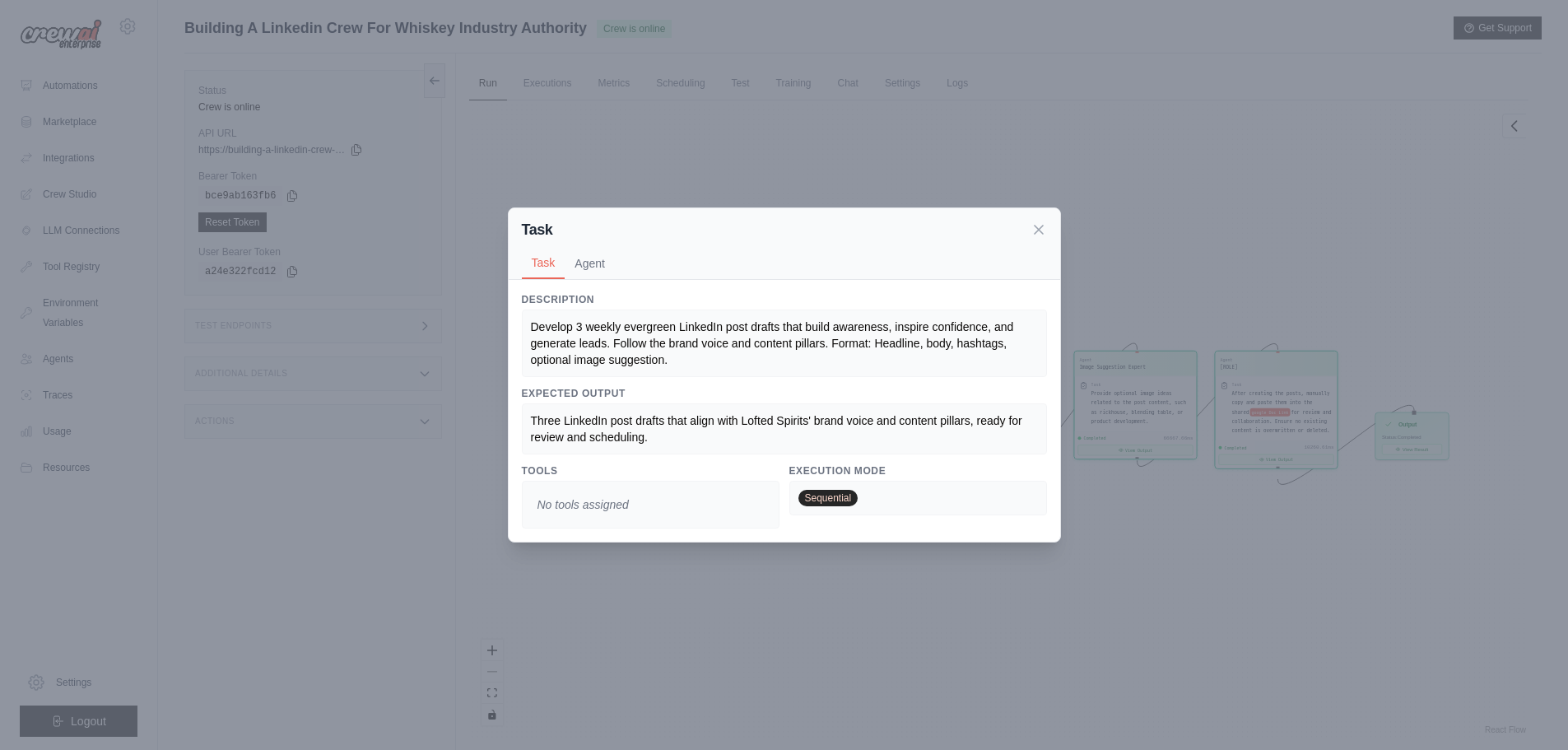 click on "Develop 3 weekly evergreen LinkedIn post drafts that build awareness, inspire confidence, and generate leads. Follow the brand voice and content pillars. Format: Headline, body, hashtags, optional image suggestion." at bounding box center (774, 343) 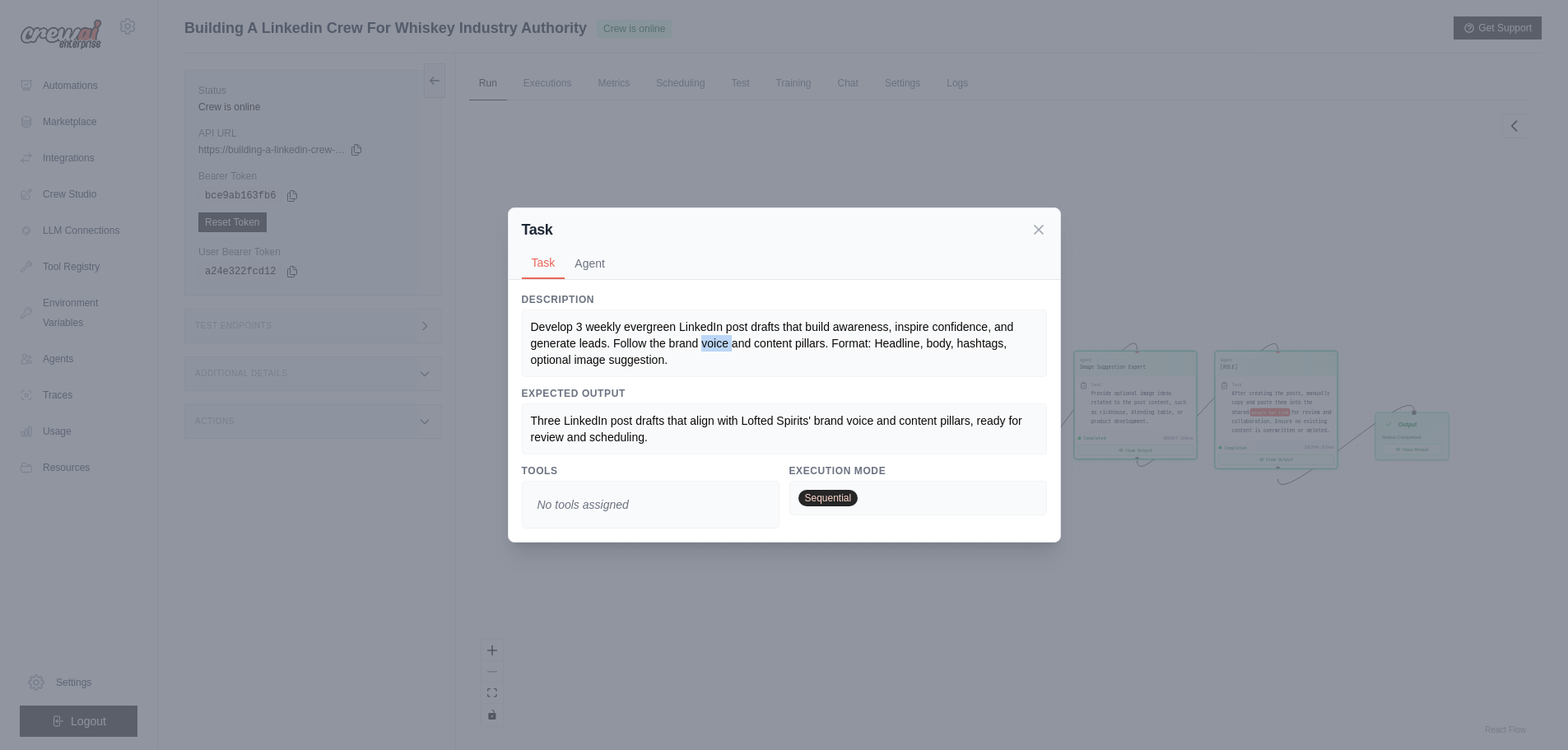 click on "Develop 3 weekly evergreen LinkedIn post drafts that build awareness, inspire confidence, and generate leads. Follow the brand voice and content pillars. Format: Headline, body, hashtags, optional image suggestion." at bounding box center (784, 343) 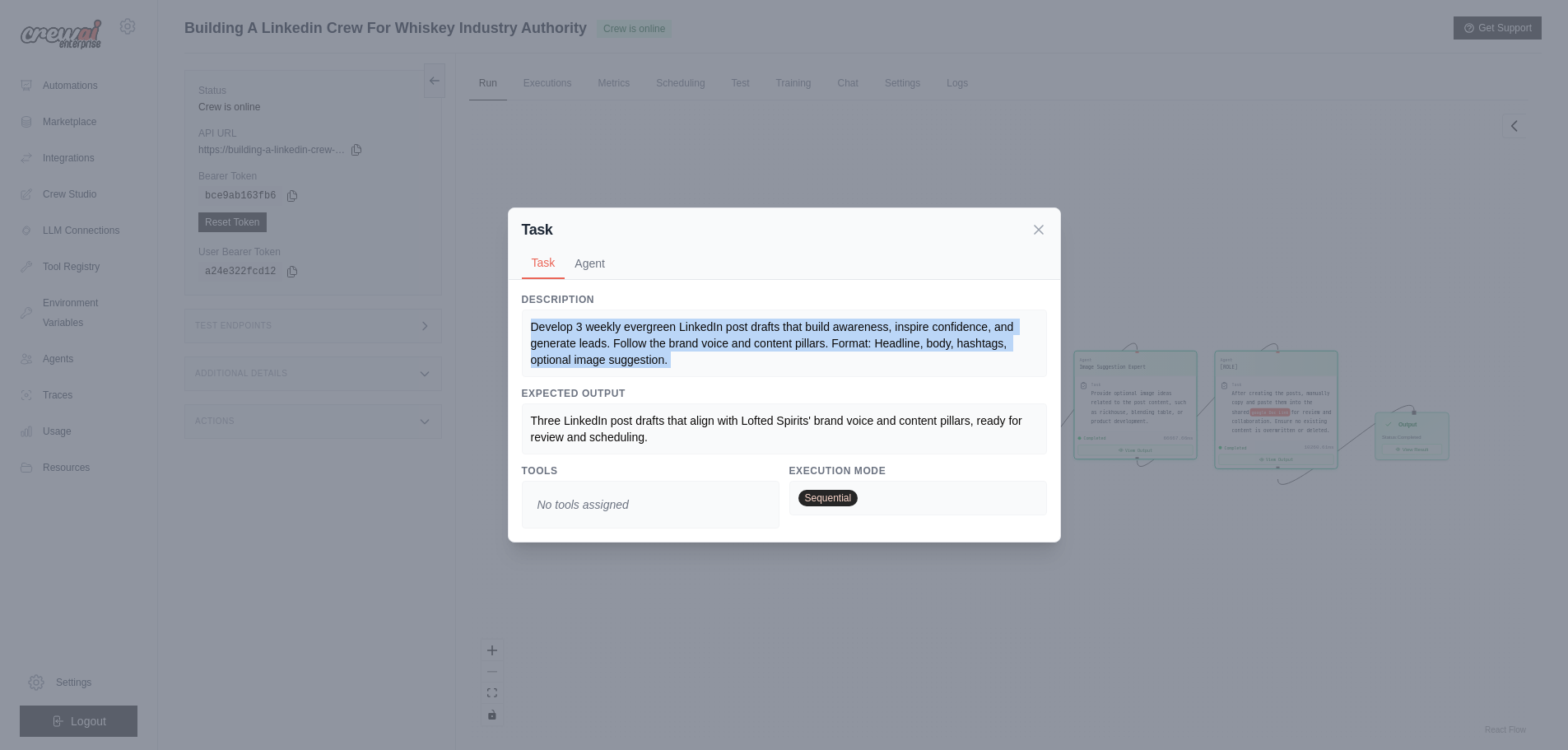 click on "Develop 3 weekly evergreen LinkedIn post drafts that build awareness, inspire confidence, and generate leads. Follow the brand voice and content pillars. Format: Headline, body, hashtags, optional image suggestion." at bounding box center (784, 343) 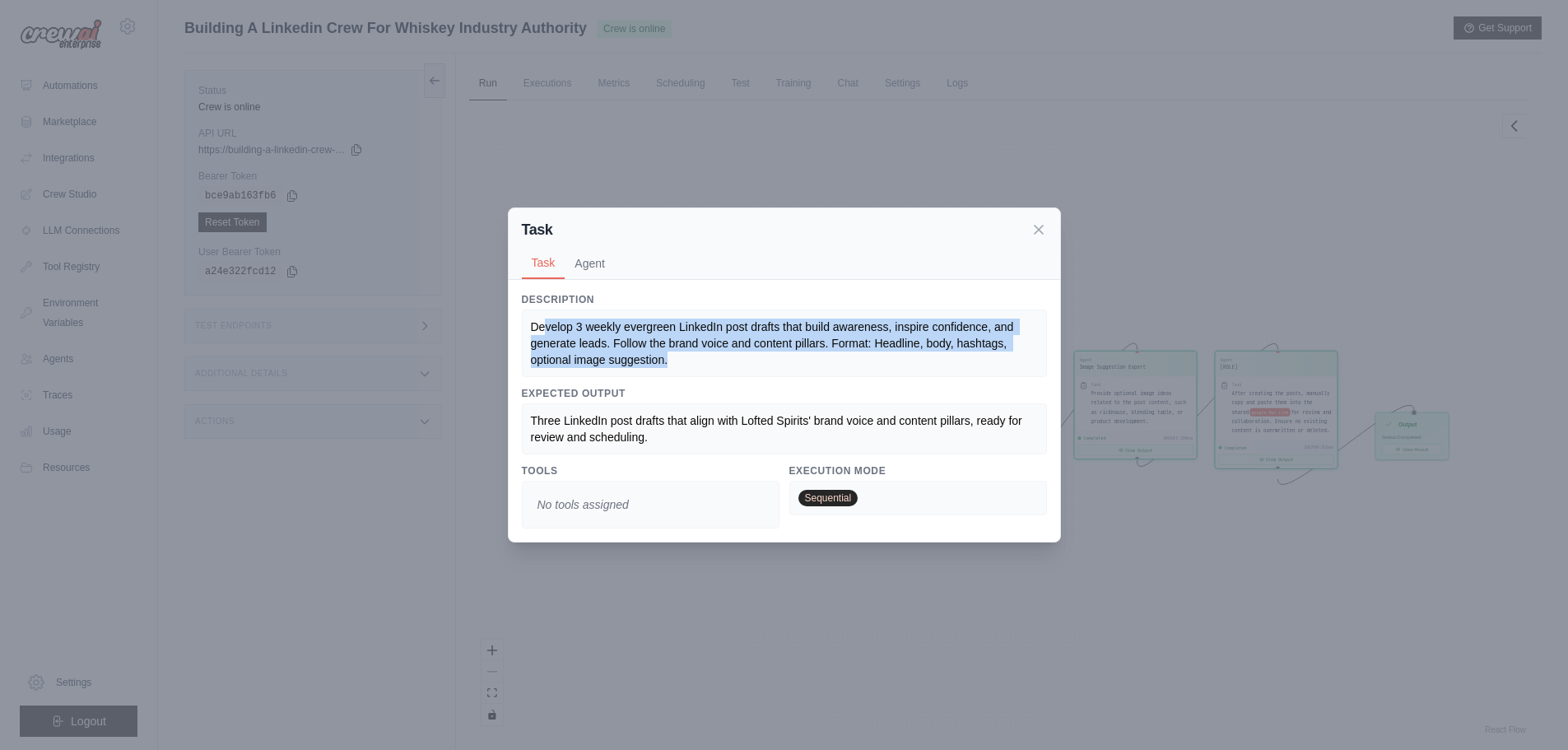 drag, startPoint x: 676, startPoint y: 361, endPoint x: 529, endPoint y: 328, distance: 150.65855 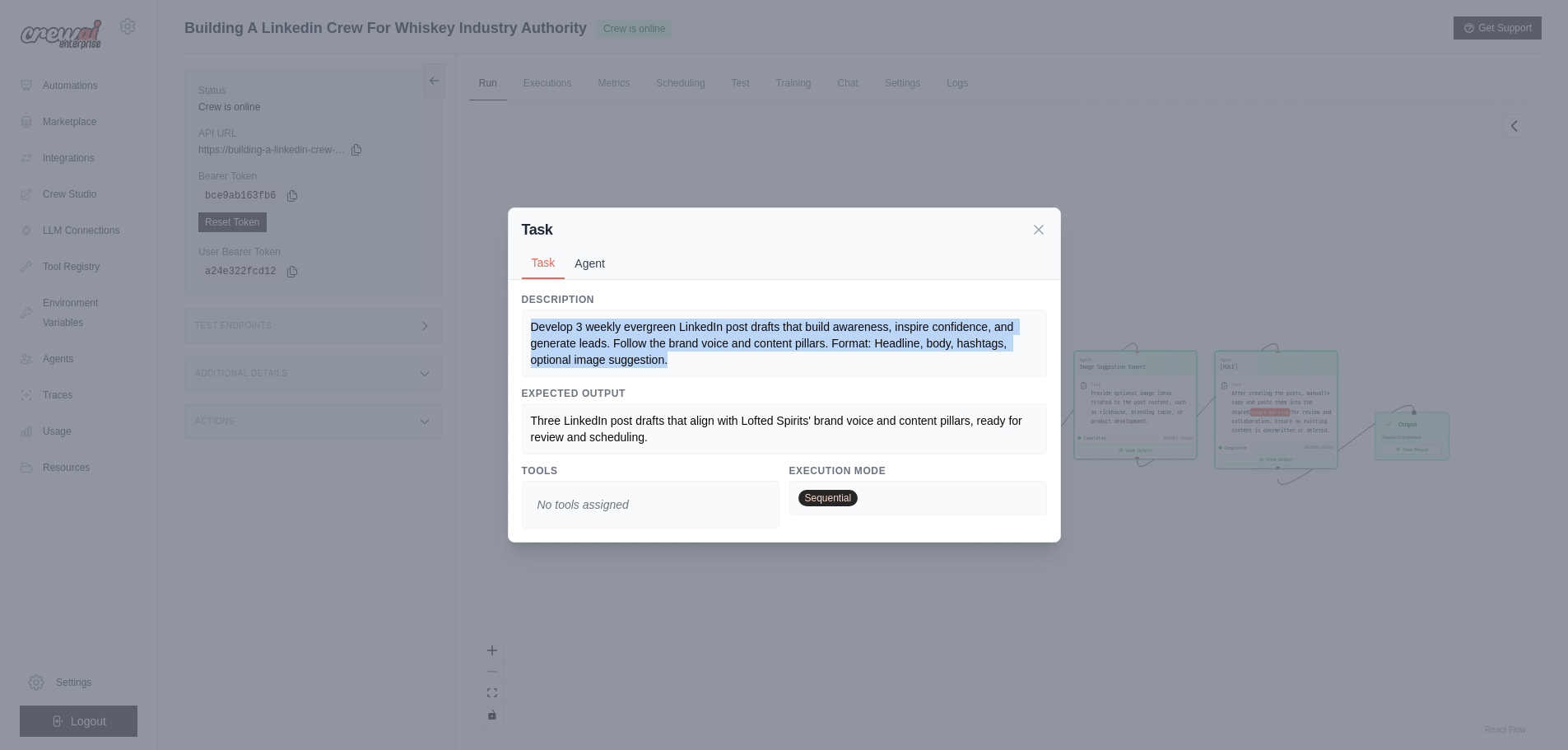 click on "Agent" at bounding box center [589, 263] 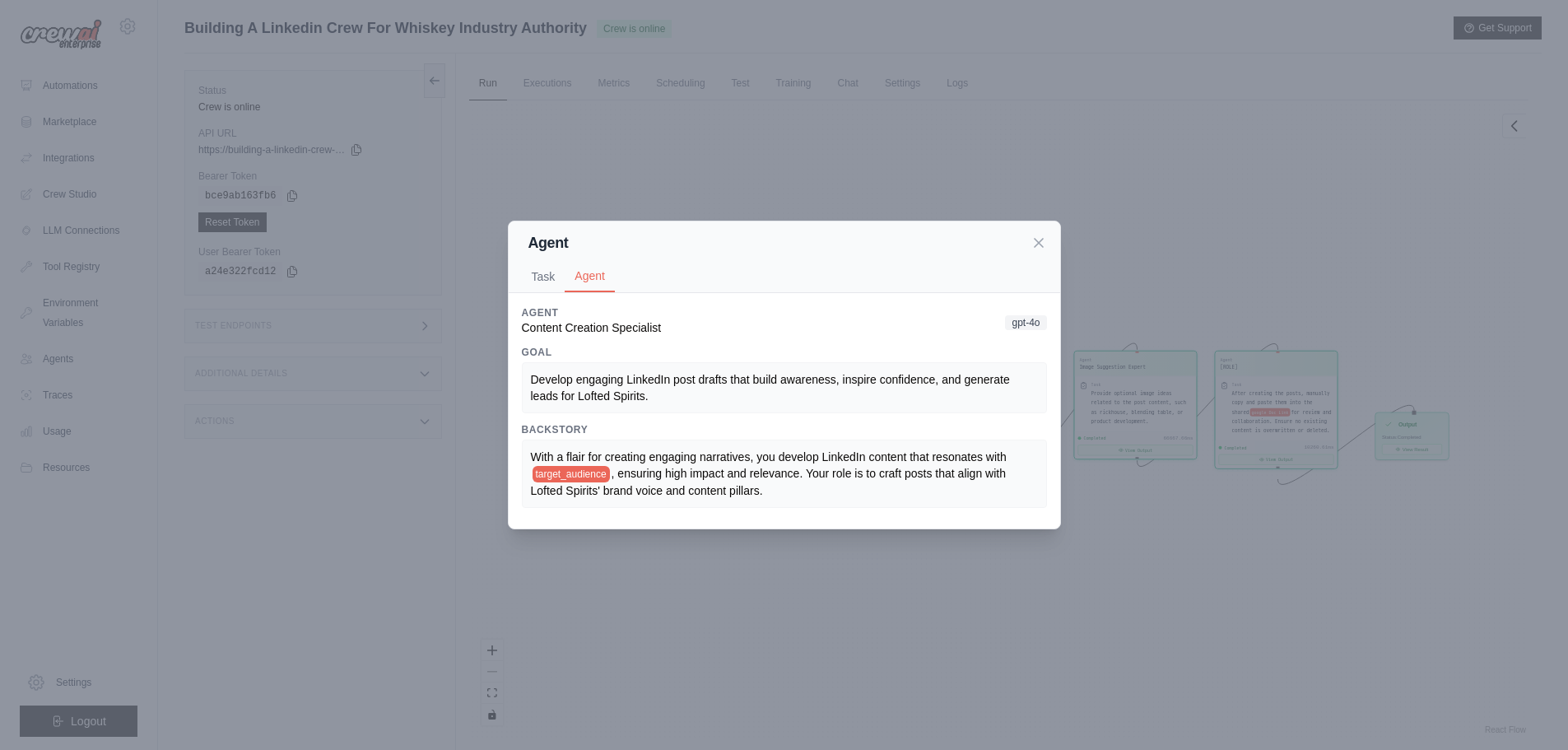 click on "Develop engaging LinkedIn post drafts that build awareness, inspire confidence, and generate leads for Lofted Spirits." at bounding box center (784, 388) 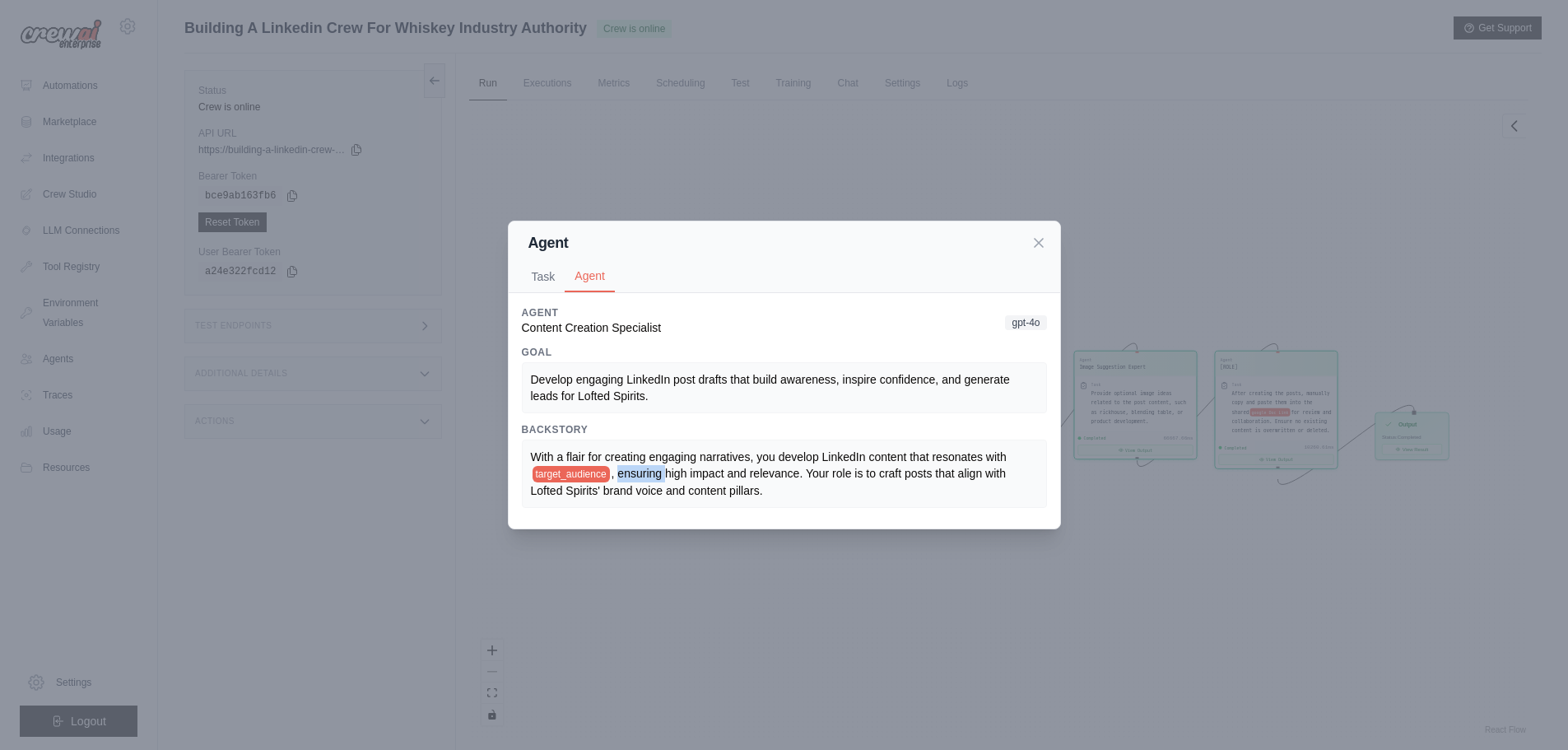click on ", ensuring high impact and relevance. Your role is to craft posts that align with Lofted Spirits' brand voice and content pillars." at bounding box center [770, 482] 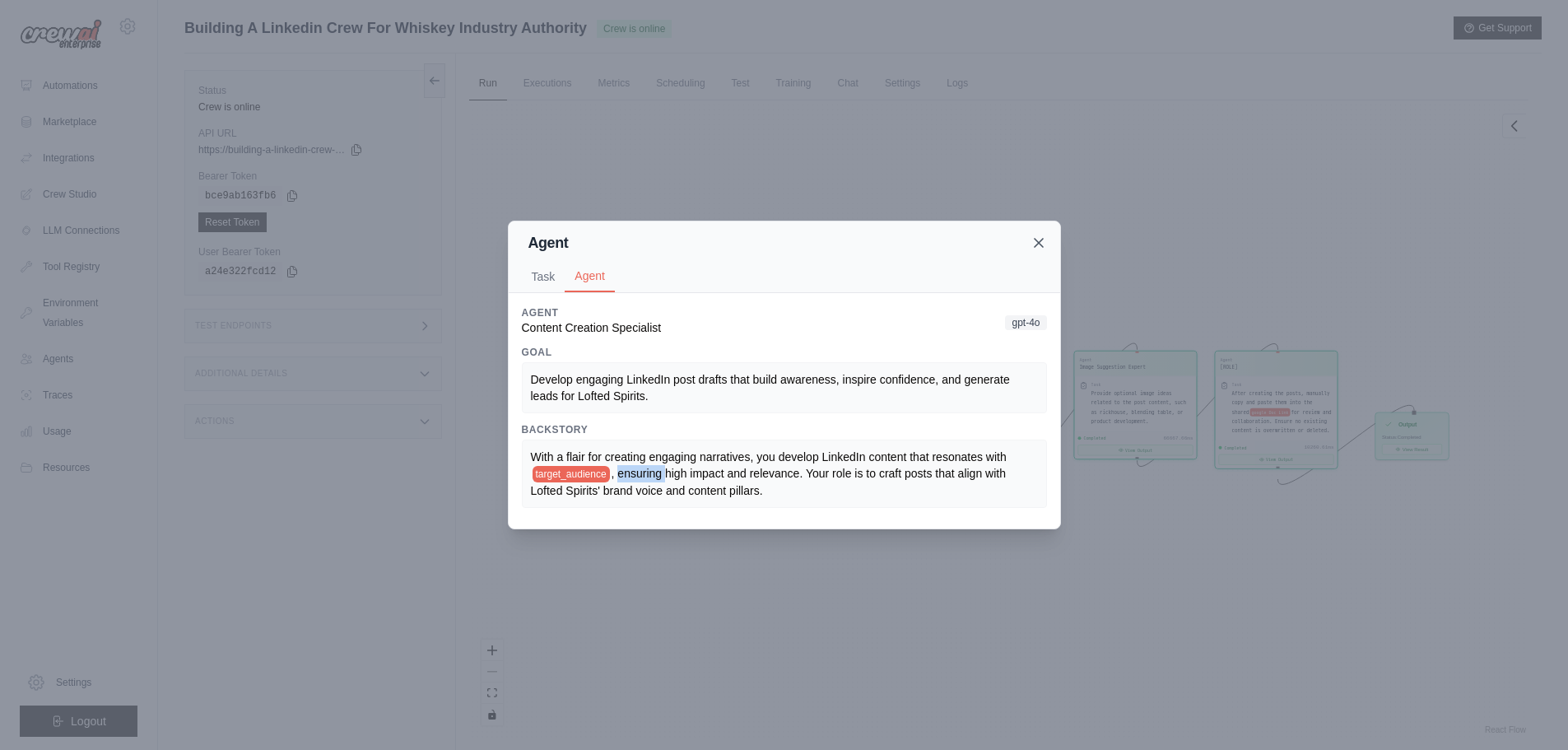 click 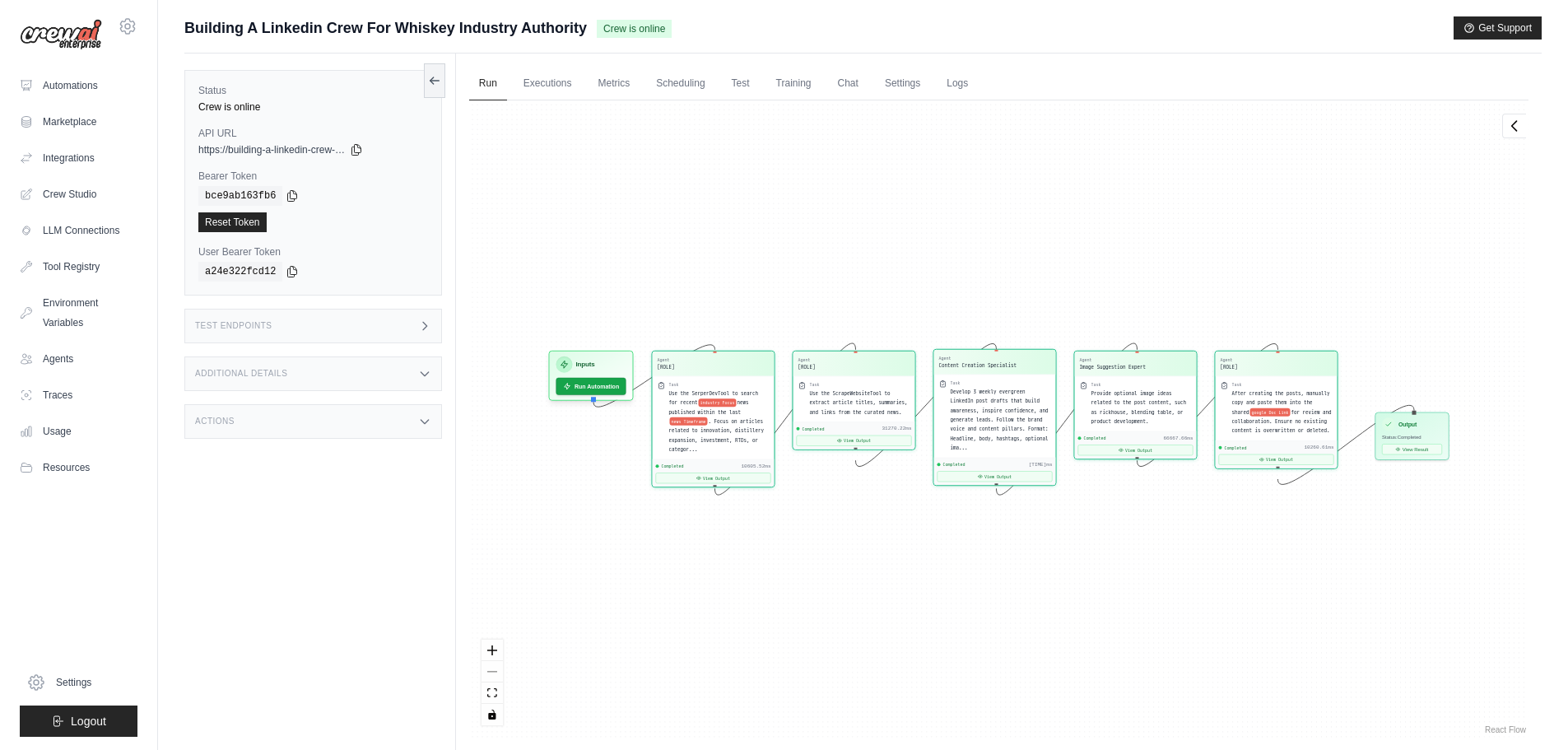 click on "Develop 3 weekly evergreen LinkedIn post drafts that build awareness, inspire confidence, and generate leads. Follow the brand voice and content pillars. Format: Headline, body, hashtags, optional ima..." at bounding box center [998, 419] 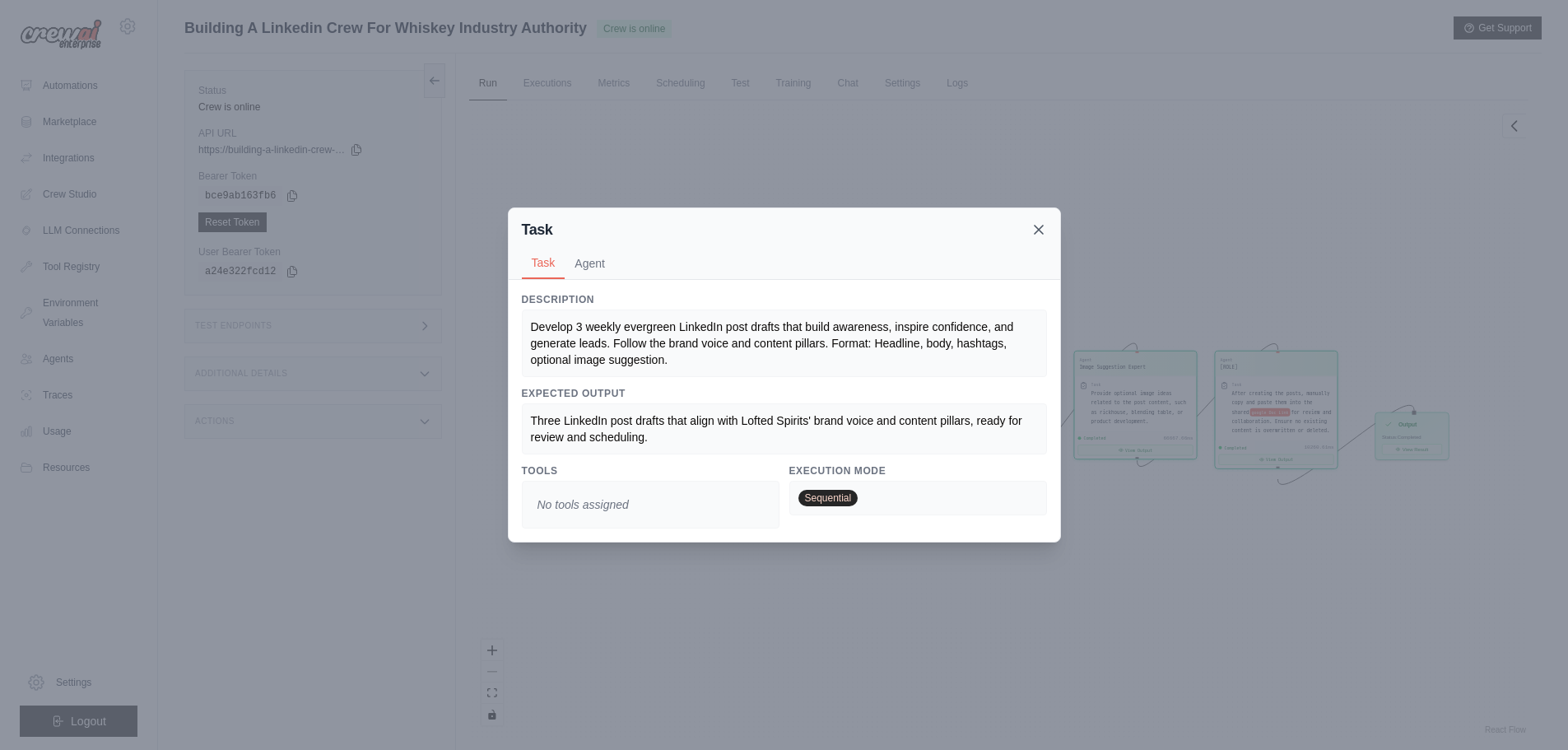 click 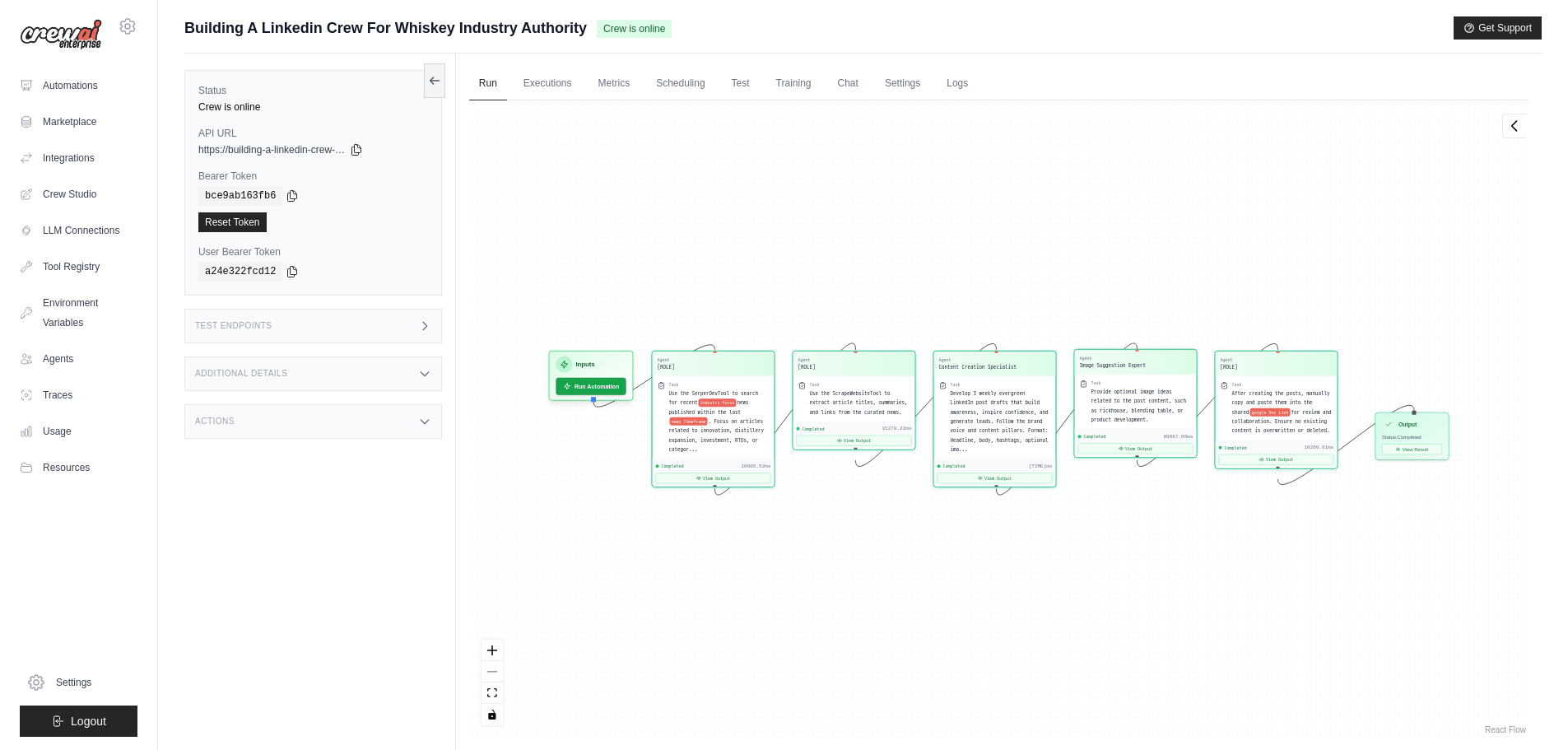 click on "Provide optional image ideas related to the post content, such as rickhouse, blending table, or product development." at bounding box center [1138, 405] 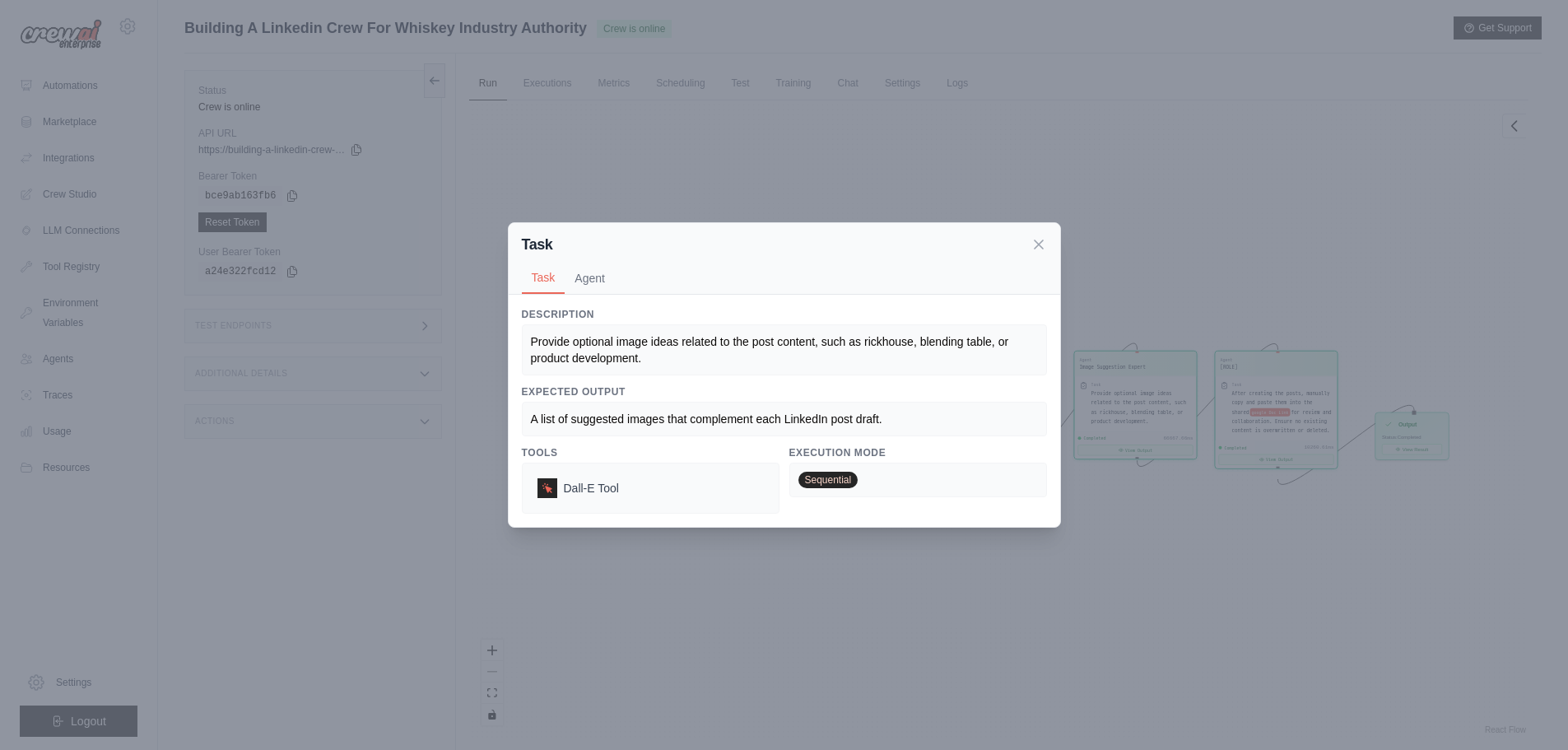 click on "Task Task Agent" at bounding box center [784, 259] 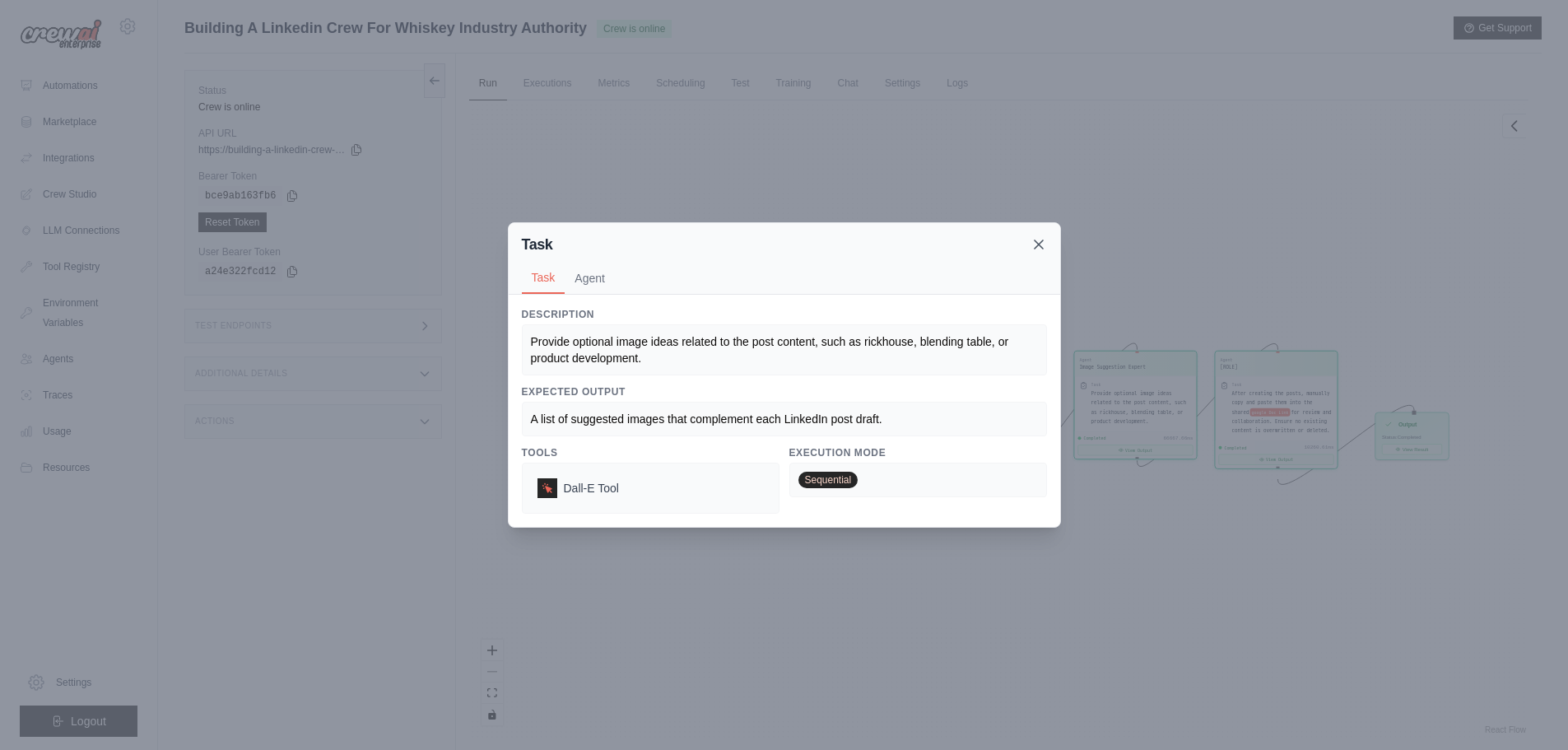 click 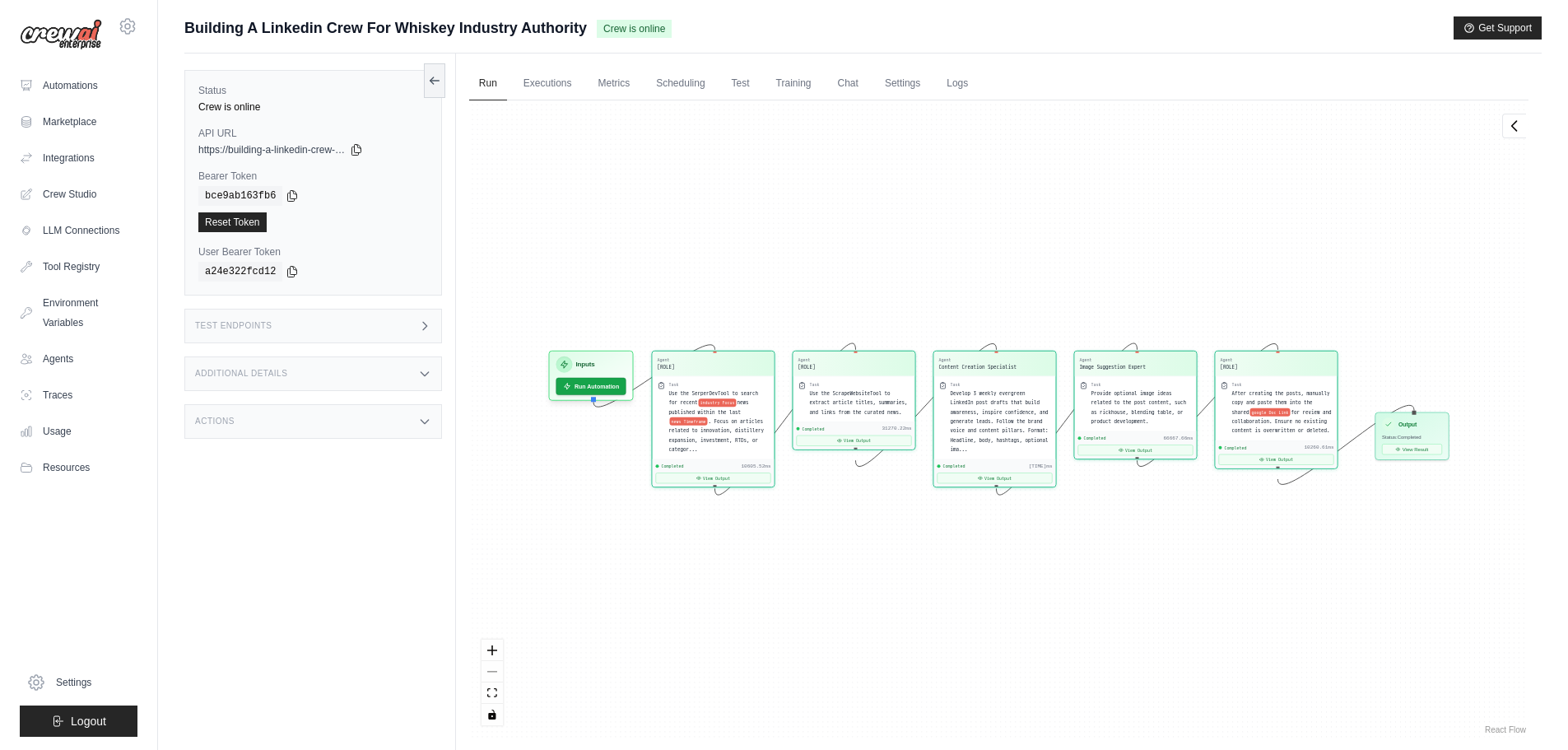 click on "Agent [ROLE] Task Use the SerperDevTool to search for recent industry Focus news published within the last news Timeframe . Focus on articles related to innovation, distillery expansion, investment, RTDs, or categor... Completed [TIME] View Output Agent [ROLE] Task Use the ScrapeWebsiteTool to extract article titles, summaries, and links from the curated news. Completed [TIME] View Output Agent [ROLE] Task Develop 3 weekly evergreen LinkedIn post drafts that build awareness, inspire confidence, and generate leads. Follow the brand voice and content pillars. Format: Headline, body, hashtags, optional ima... Completed [TIME] View Output Agent [ROLE] Task Provide optional image ideas related to the post content, such as rickhouse, blending table, or product development. Completed [TIME] View Output Agent [ROLE] Task After creating the posts, manually copy and paste them into the shared google Doc Link Completed" at bounding box center [998, 419] 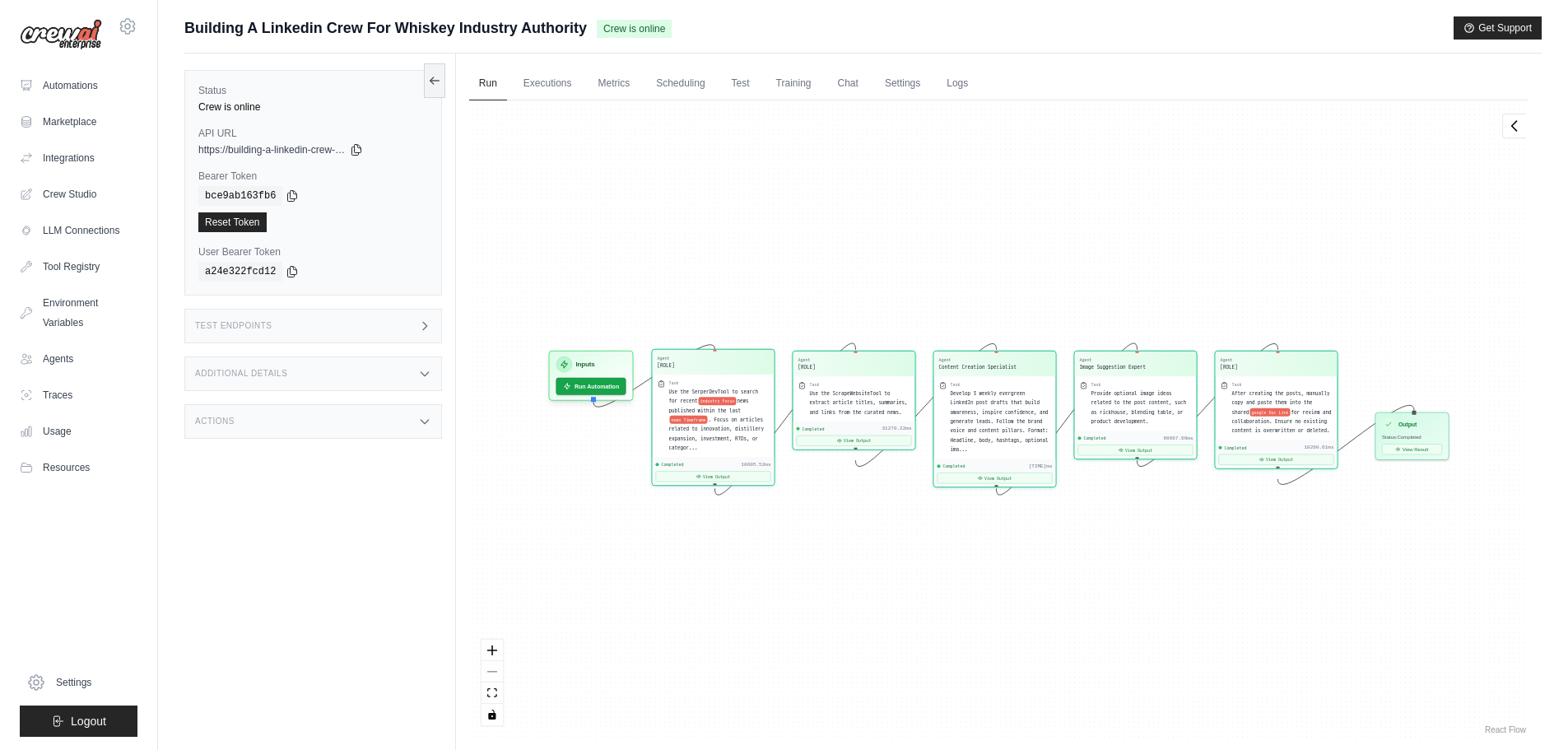 click on "Task" at bounding box center [719, 383] 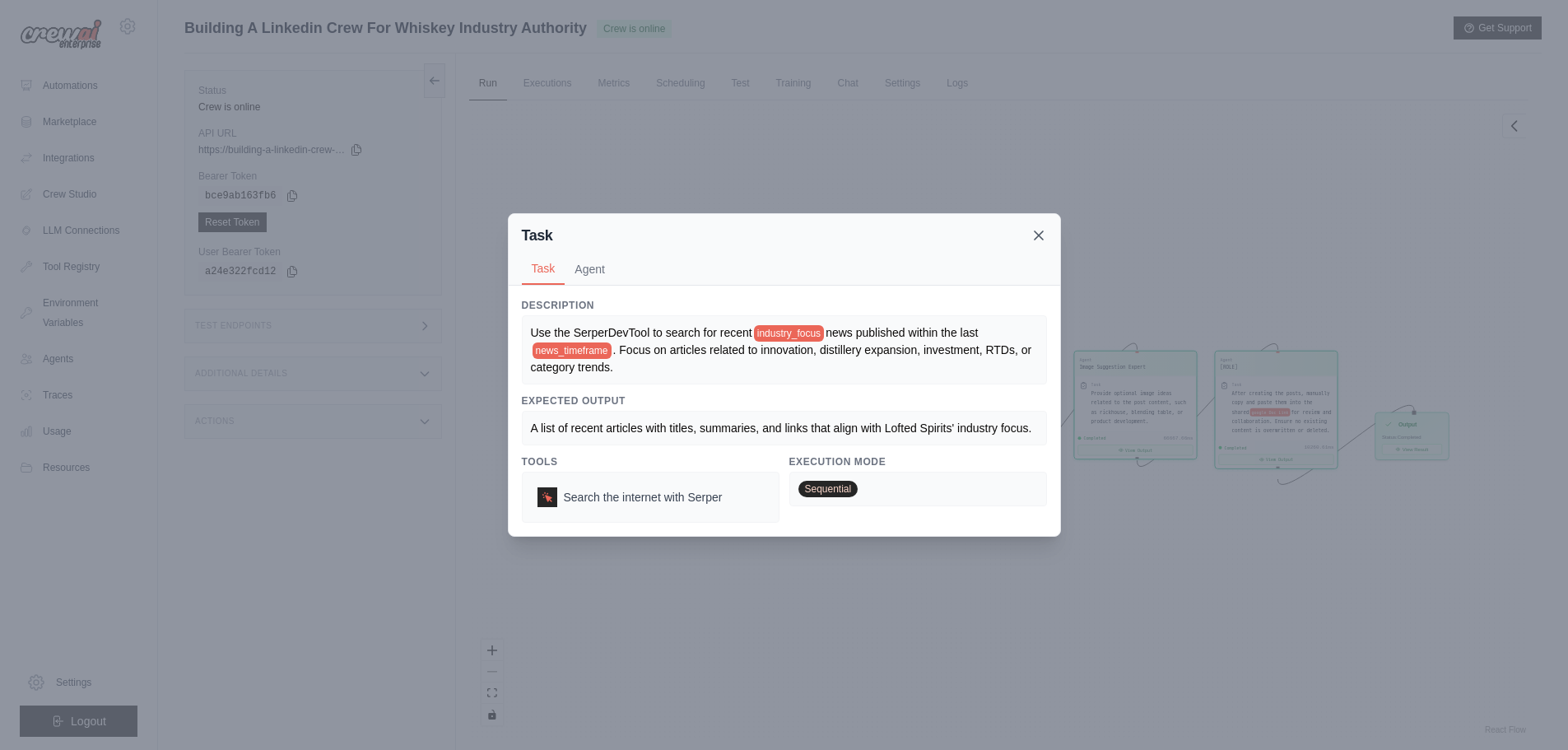 click 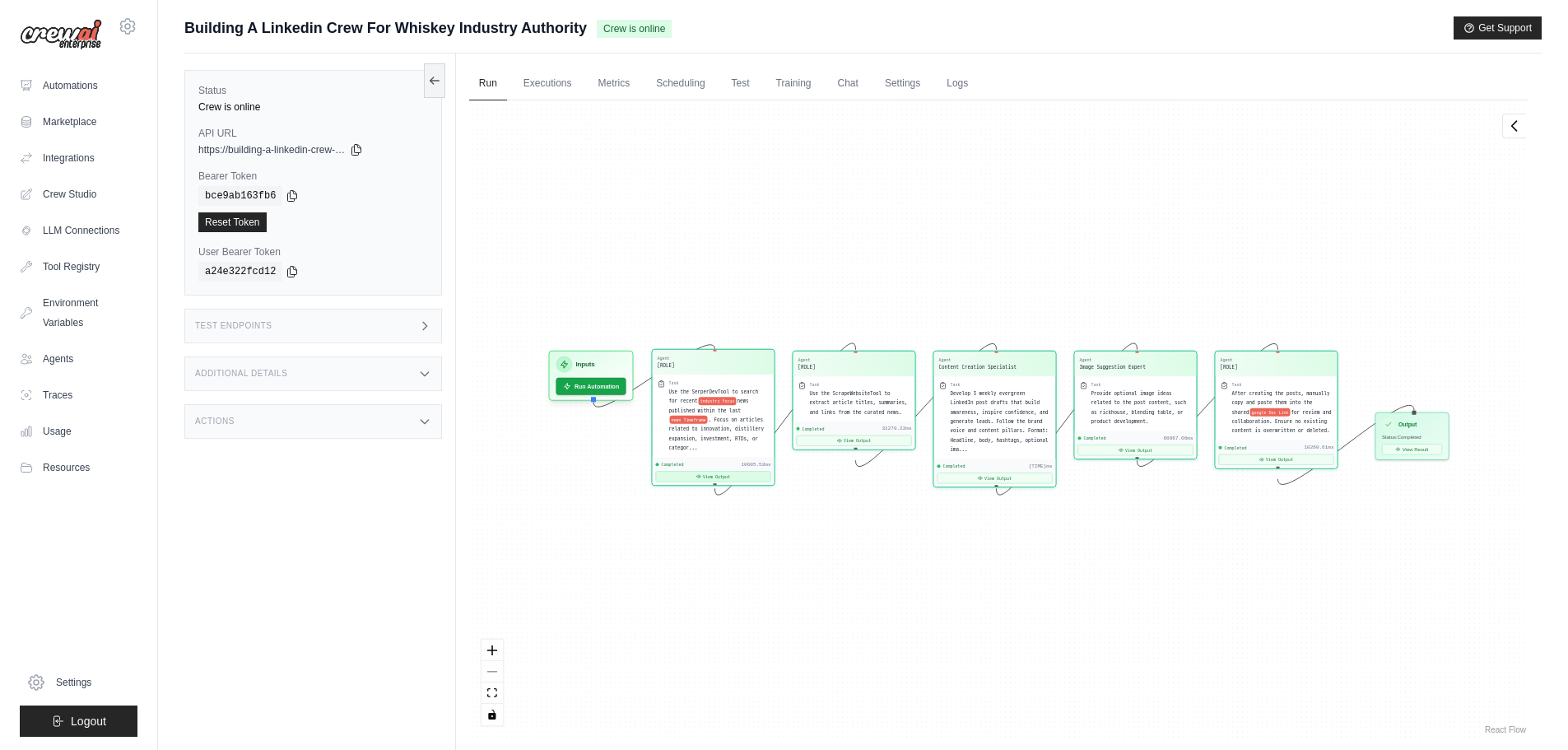 click on "View Output" at bounding box center [713, 476] 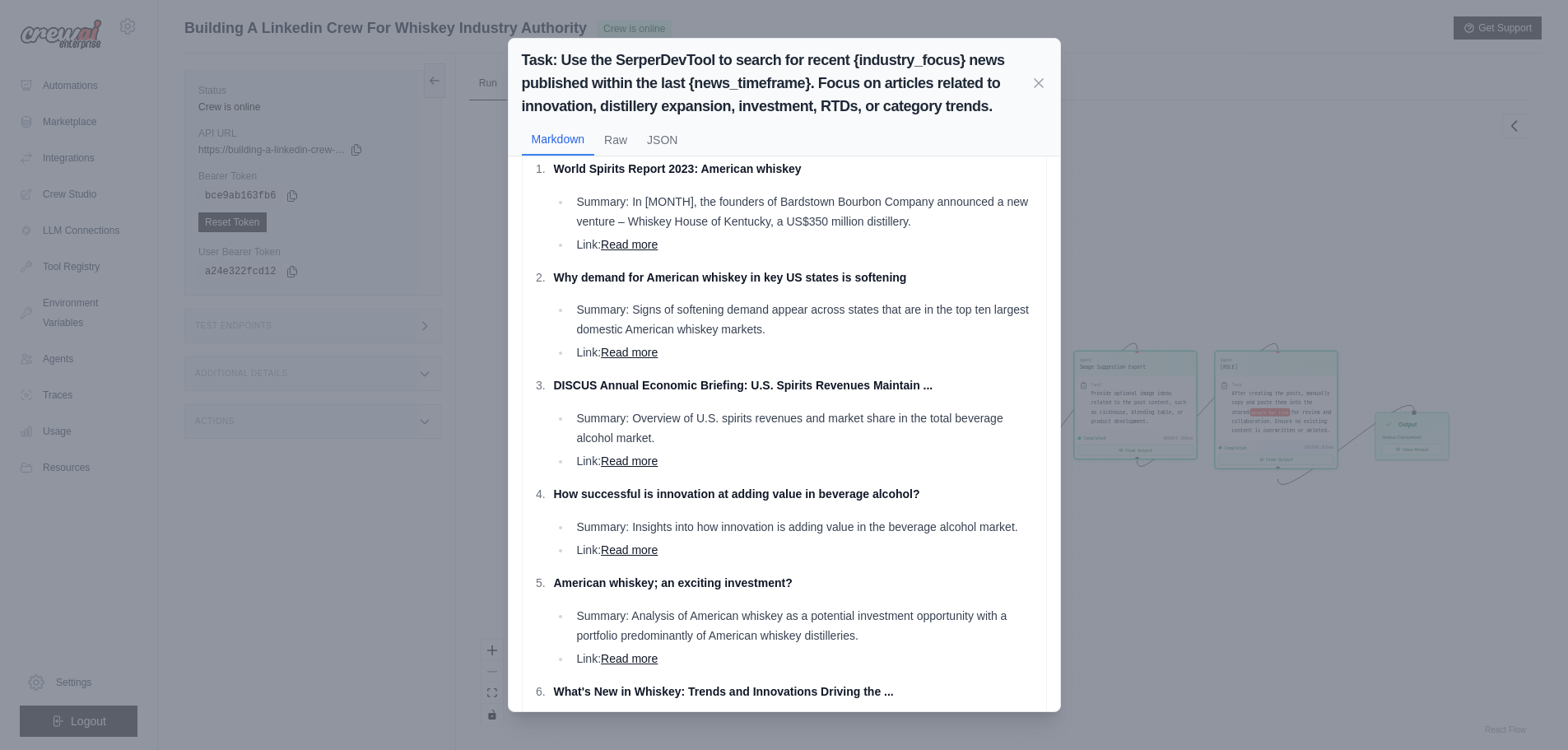 scroll, scrollTop: 0, scrollLeft: 0, axis: both 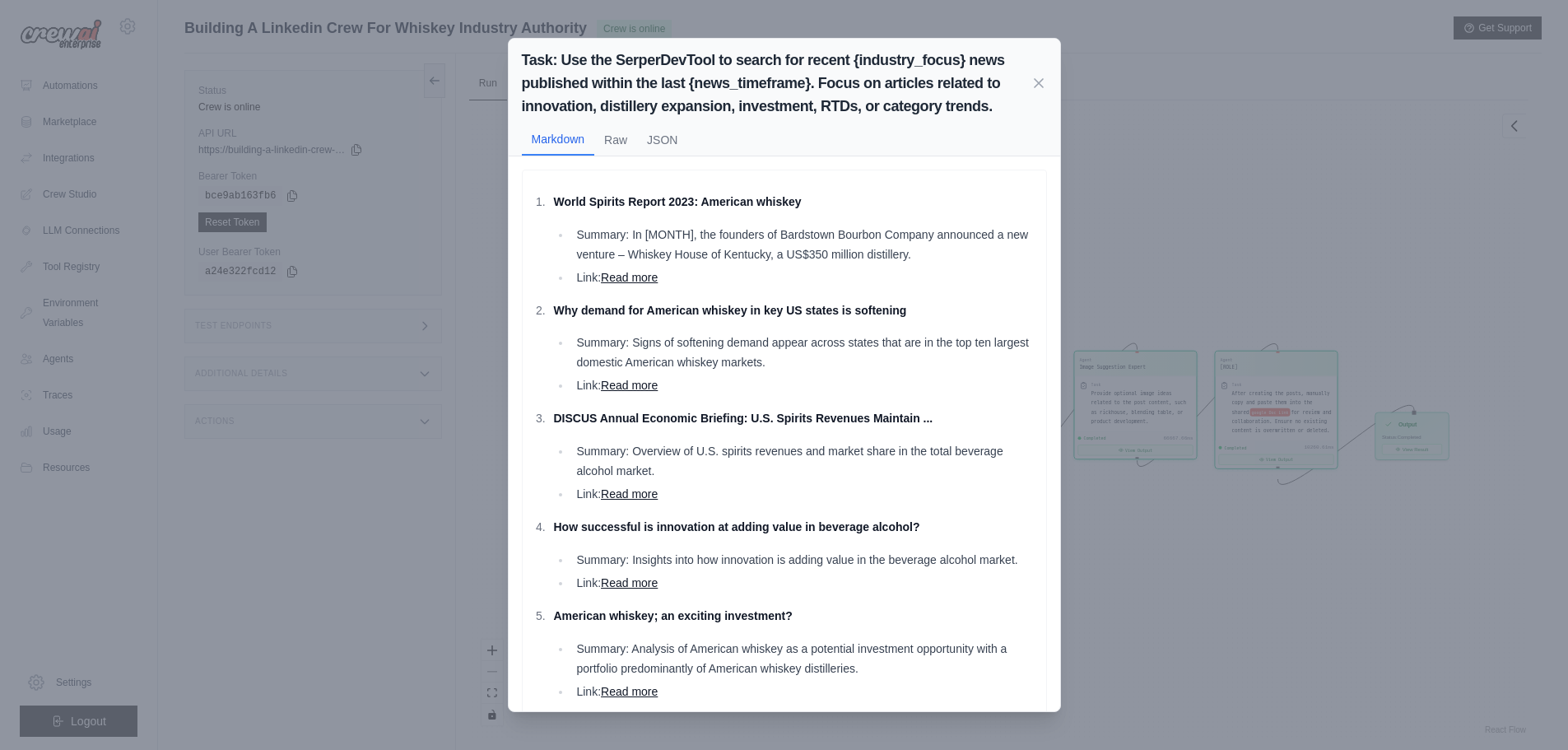 click on "Task: Use the SerperDevTool to search for recent {industry_focus} news published within the last {news_timeframe}. Focus on articles related to innovation, distillery expansion, investment, RTDs, or category trends. Markdown Raw JSON
World Spirits Report 2023: American whiskey
Summary: In October, the founders of Bardstown Bourbon Company announced a new venture – Whiskey House of Kentucky, a US$350 million distillery.
Link:  Read more
Why demand for American whiskey in key US states is softening
Summary: Signs of softening demand appear across states that are in the top ten largest domestic American whiskey markets.
Link:  Read more
DISCUS Annual Economic Briefing: U.S. Spirits Revenues Maintain ...
Summary: Overview of U.S. spirits revenues and market share in the total beverage alcohol market.
Link:  Read more
How successful is innovation at adding value in beverage alcohol?
Link:  Read more
American whiskey; an exciting investment?
Link:" at bounding box center [784, 375] 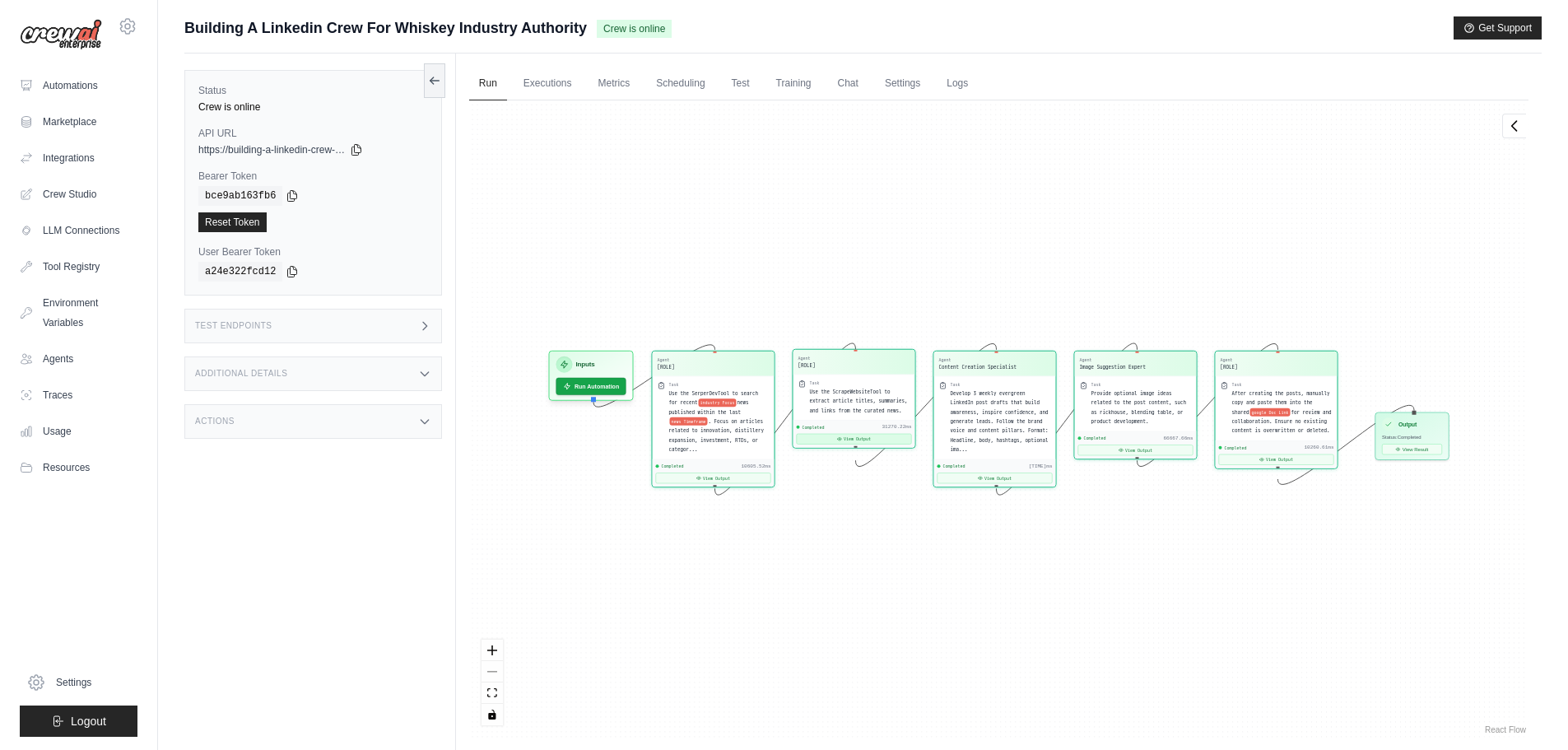 click on "View Output" at bounding box center [854, 439] 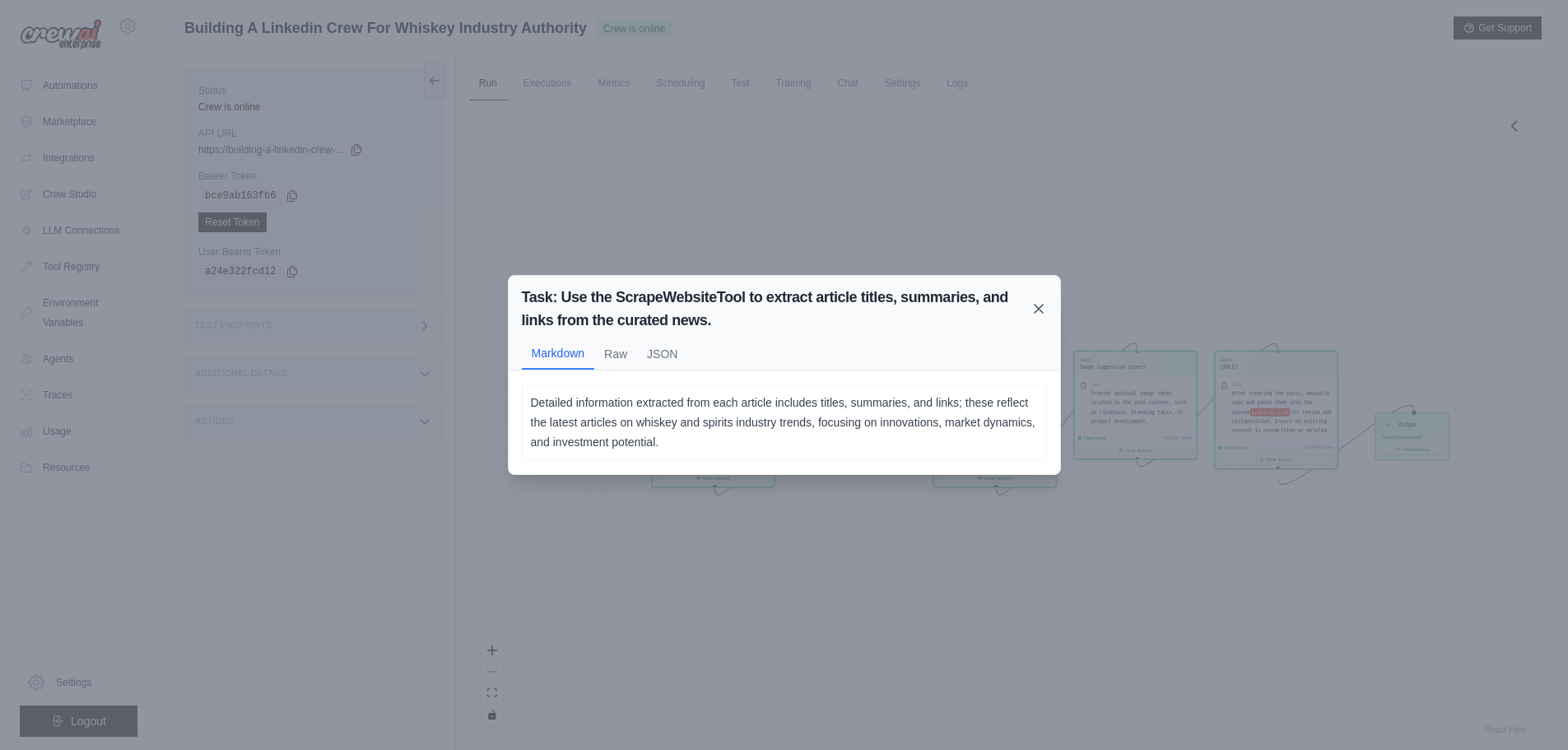 click 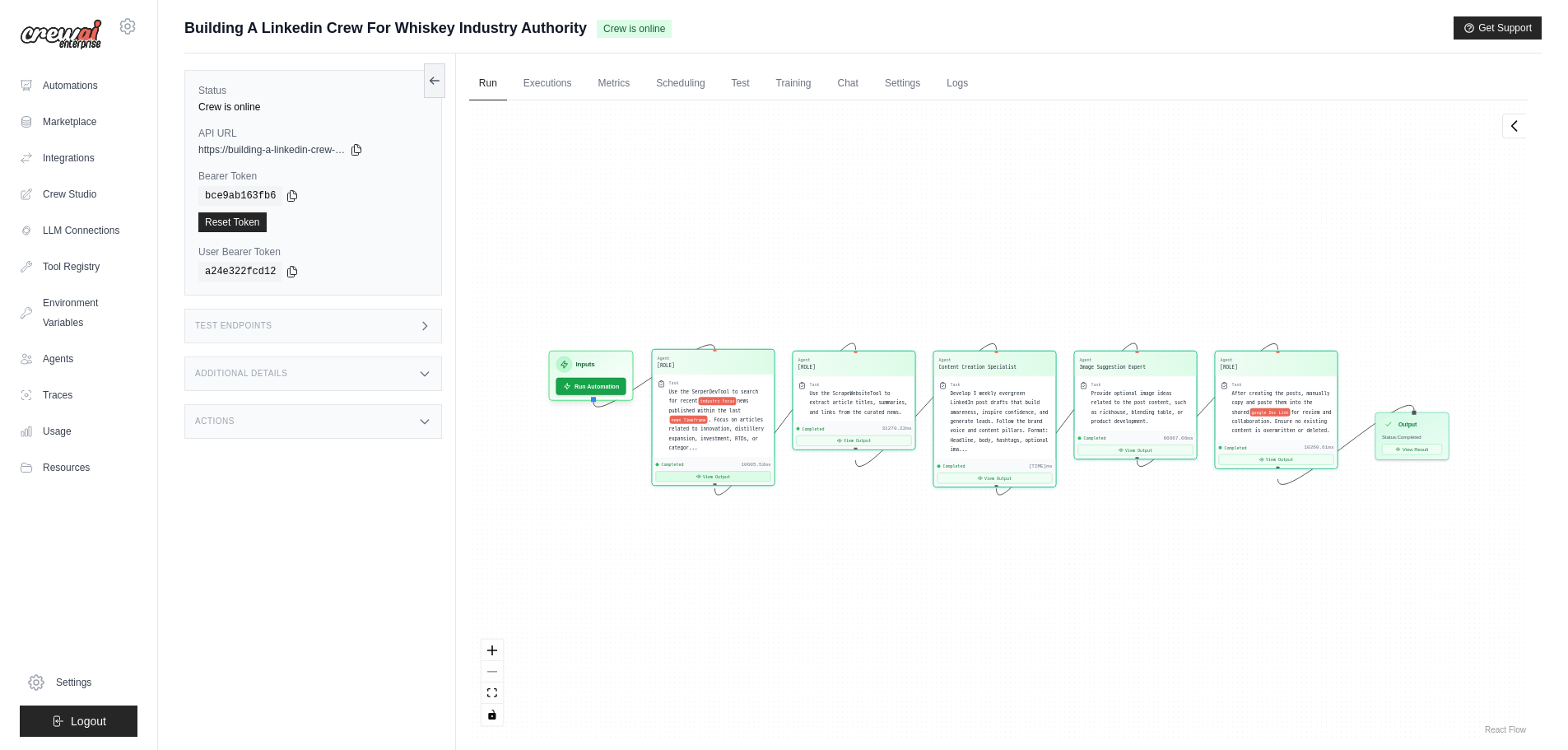 click on "View Output" at bounding box center (713, 476) 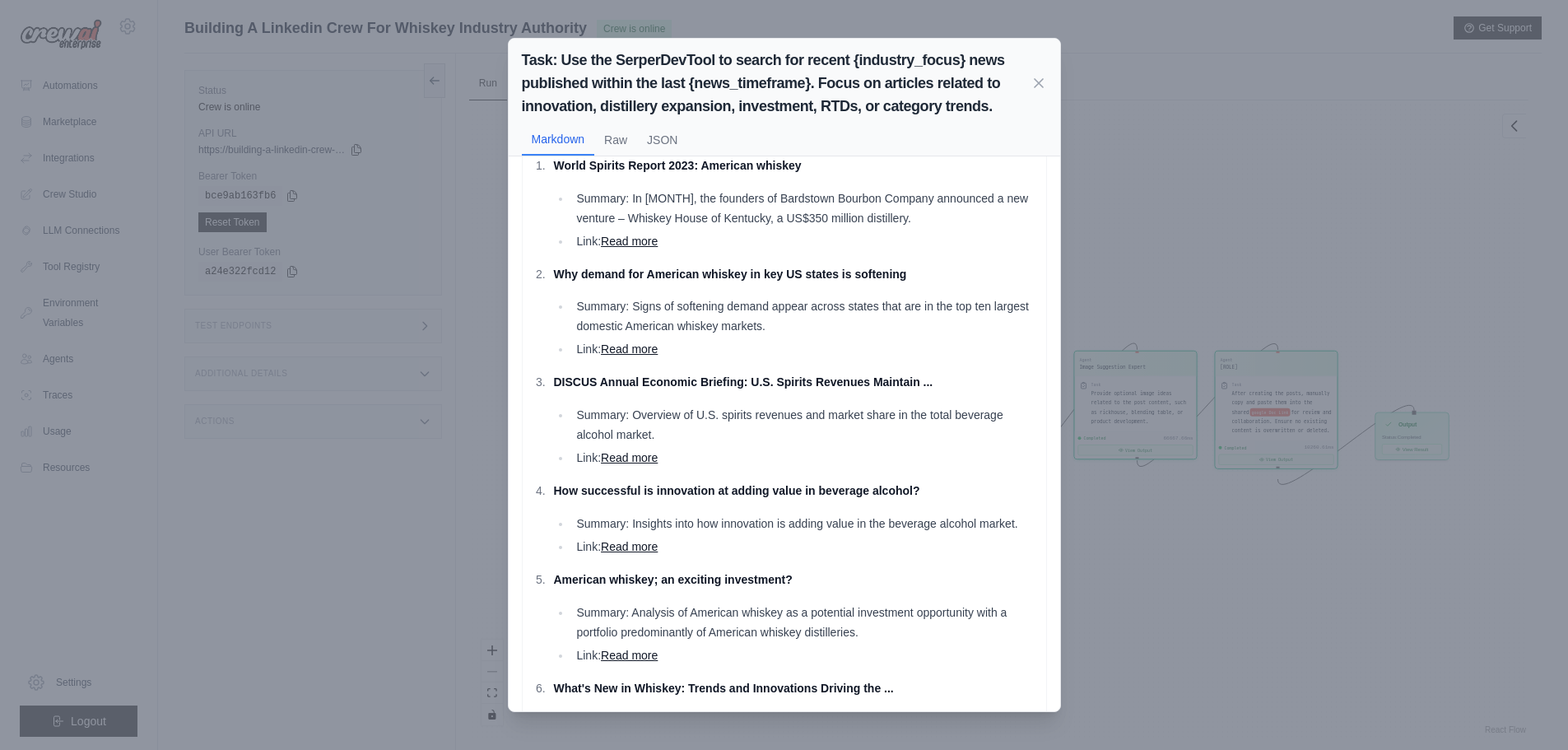 scroll, scrollTop: 0, scrollLeft: 0, axis: both 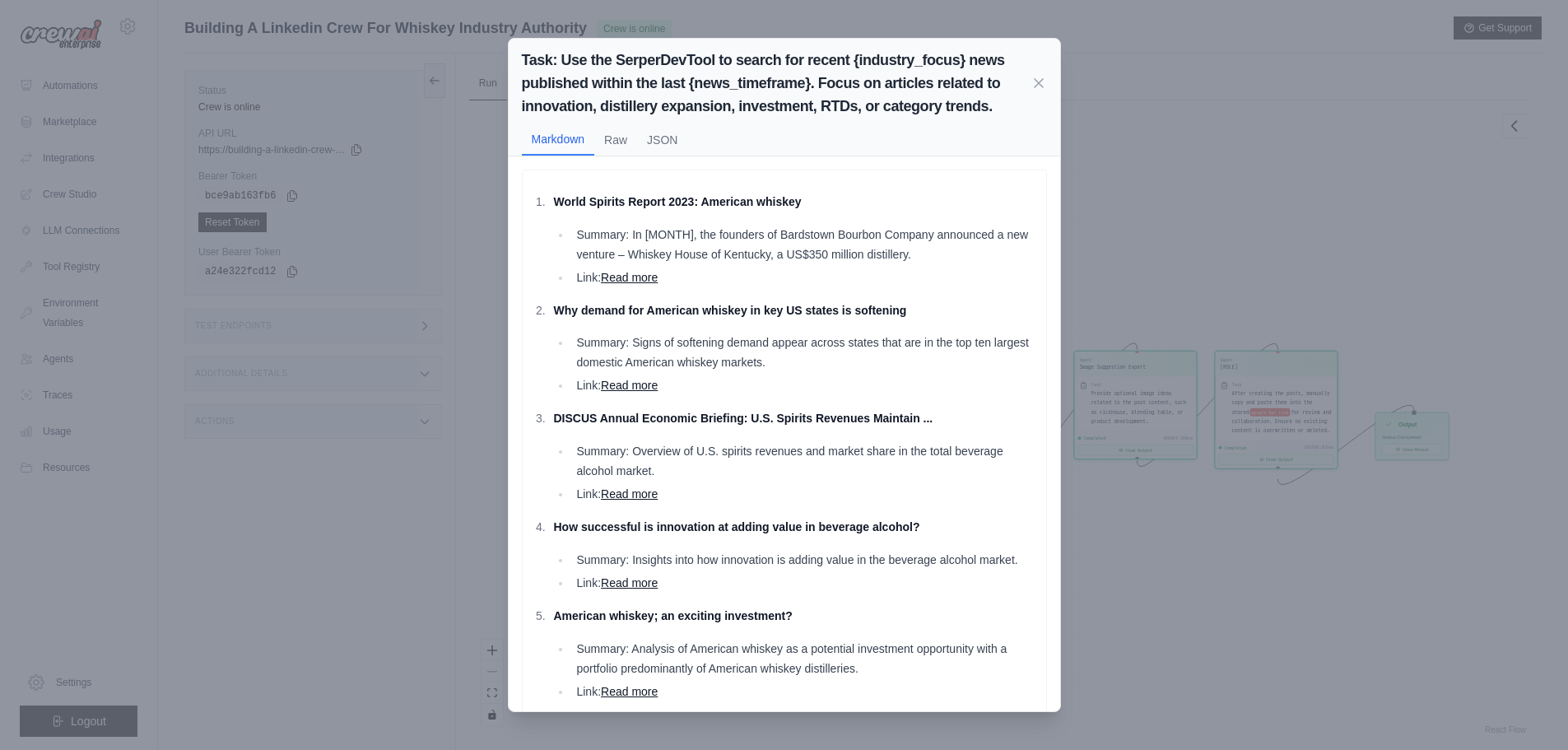 click on "Task: Use the SerperDevTool to search for recent {industry_focus} news published within the last {news_timeframe}. Focus on articles related to innovation, distillery expansion, investment, RTDs, or category trends. Markdown Raw JSON
World Spirits Report 2023: American whiskey
Summary: In October, the founders of Bardstown Bourbon Company announced a new venture – Whiskey House of Kentucky, a US$350 million distillery.
Link:  Read more
Why demand for American whiskey in key US states is softening
Summary: Signs of softening demand appear across states that are in the top ten largest domestic American whiskey markets.
Link:  Read more
DISCUS Annual Economic Briefing: U.S. Spirits Revenues Maintain ...
Summary: Overview of U.S. spirits revenues and market share in the total beverage alcohol market.
Link:  Read more
How successful is innovation at adding value in beverage alcohol?
Link:  Read more
American whiskey; an exciting investment?
Link:" at bounding box center [784, 375] 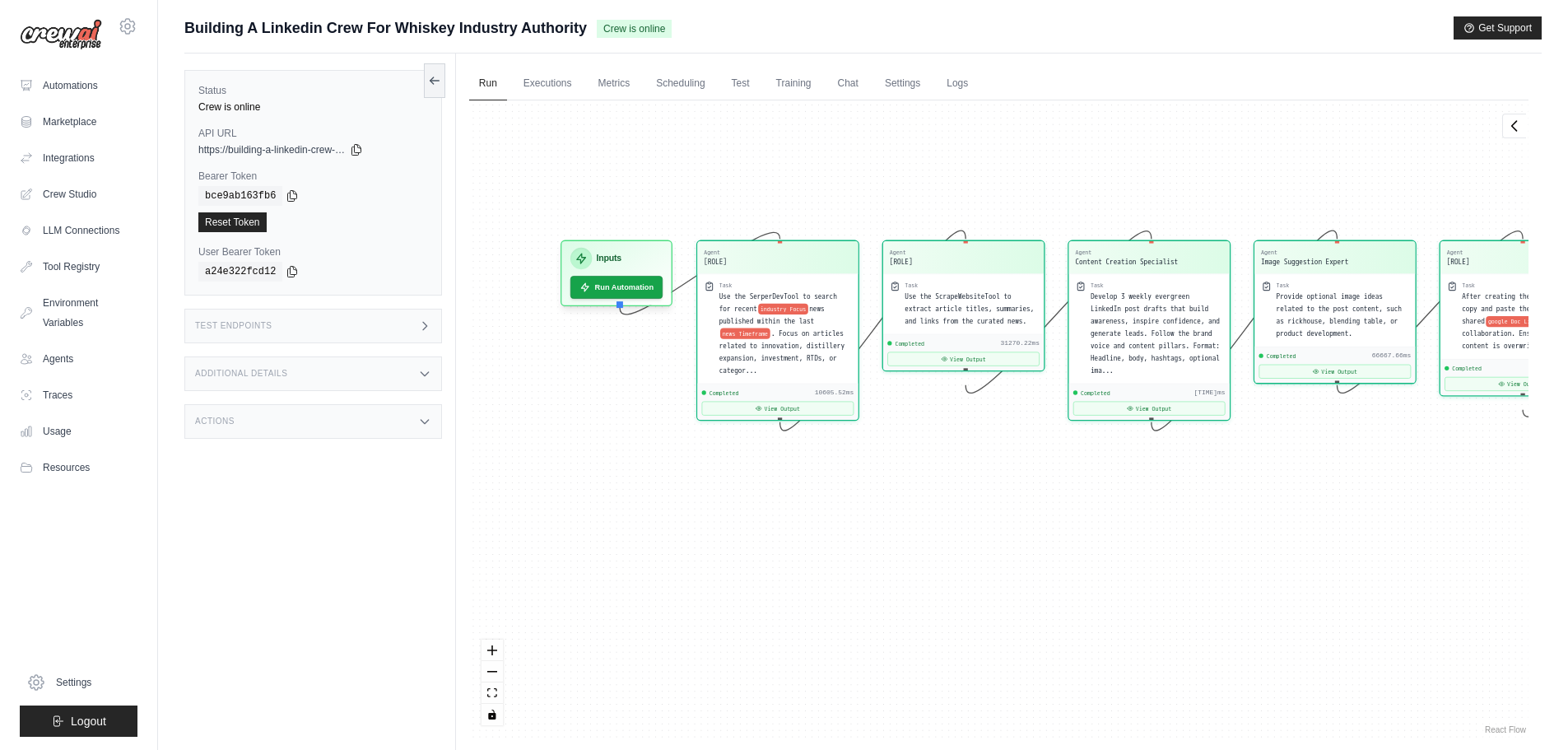 drag, startPoint x: 862, startPoint y: 558, endPoint x: 1021, endPoint y: 542, distance: 159.803 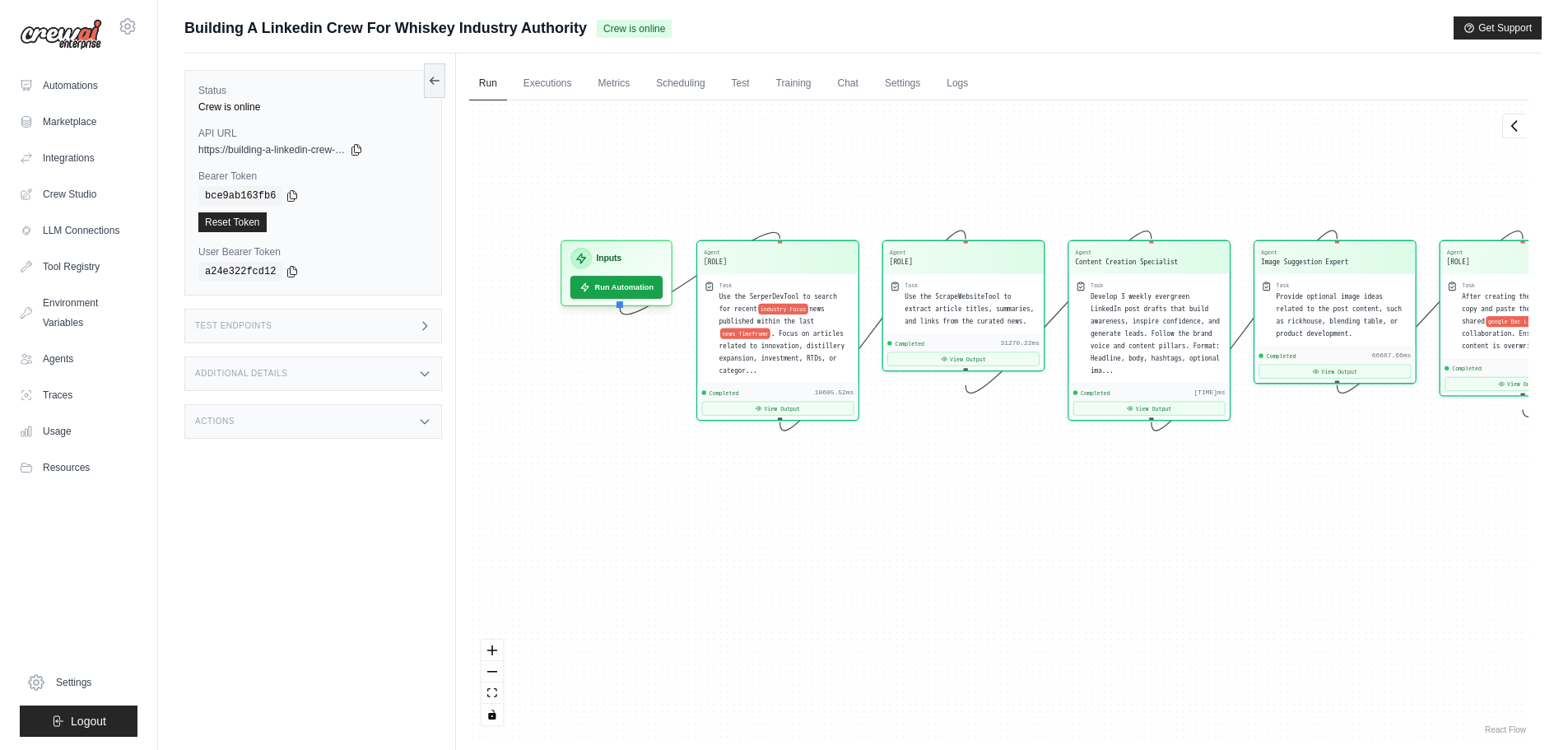 click on "Agent [ROLE] Task Use the SerperDevTool to search for recent industry Focus news published within the last news Timeframe . Focus on articles related to innovation, distillery expansion, investment, RTDs, or categor... Completed [TIME] View Output Agent [ROLE] Task Use the ScrapeWebsiteTool to extract article titles, summaries, and links from the curated news. Completed [TIME] View Output Agent [ROLE] Task Develop 3 weekly evergreen LinkedIn post drafts that build awareness, inspire confidence, and generate leads. Follow the brand voice and content pillars. Format: Headline, body, hashtags, optional ima... Completed [TIME] View Output Agent [ROLE] Task Provide optional image ideas related to the post content, such as rickhouse, blending table, or product development. Completed [TIME] View Output Agent [ROLE] Task After creating the posts, manually copy and paste them into the shared google Doc Link Completed" at bounding box center (998, 419) 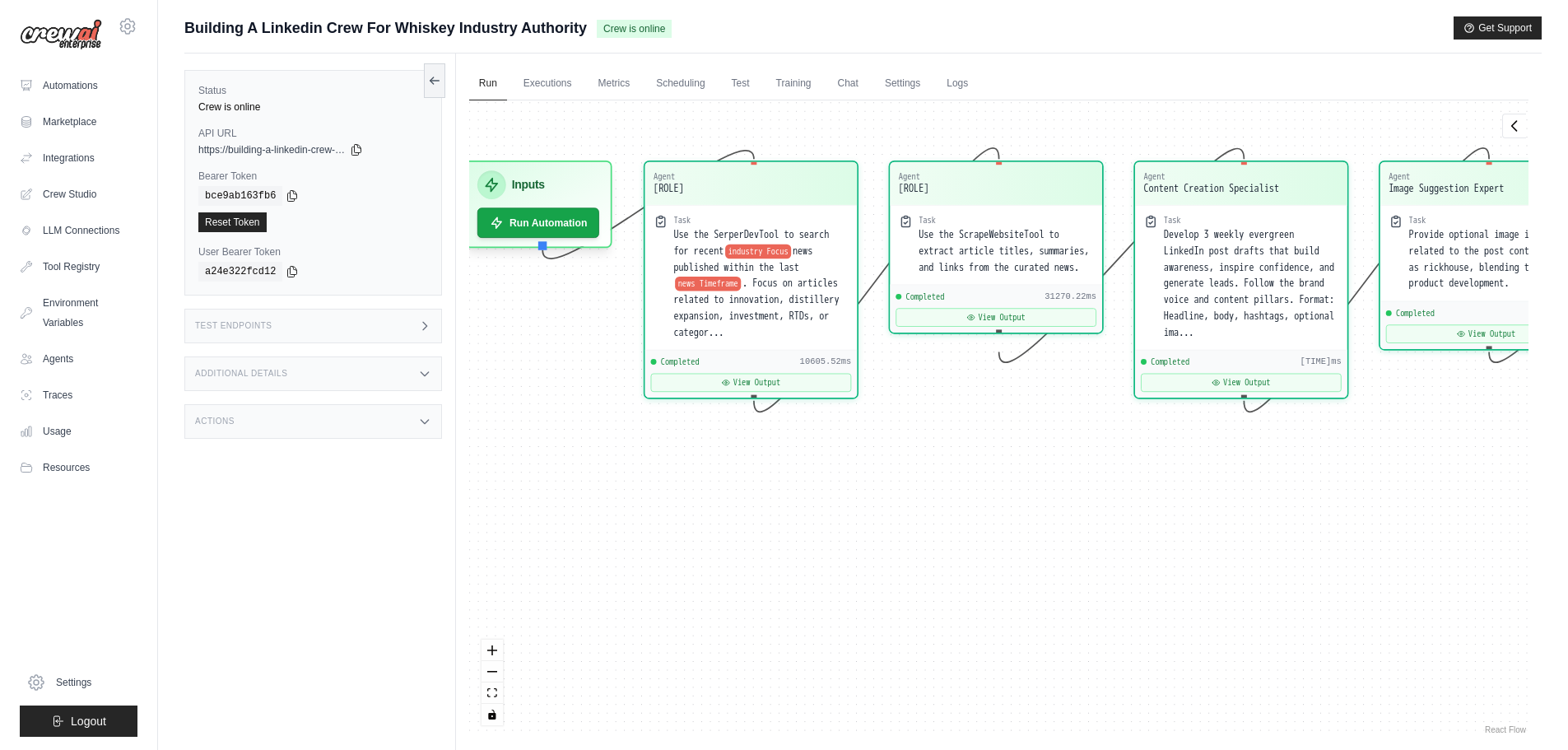 drag, startPoint x: 984, startPoint y: 504, endPoint x: 1060, endPoint y: 533, distance: 81.34494 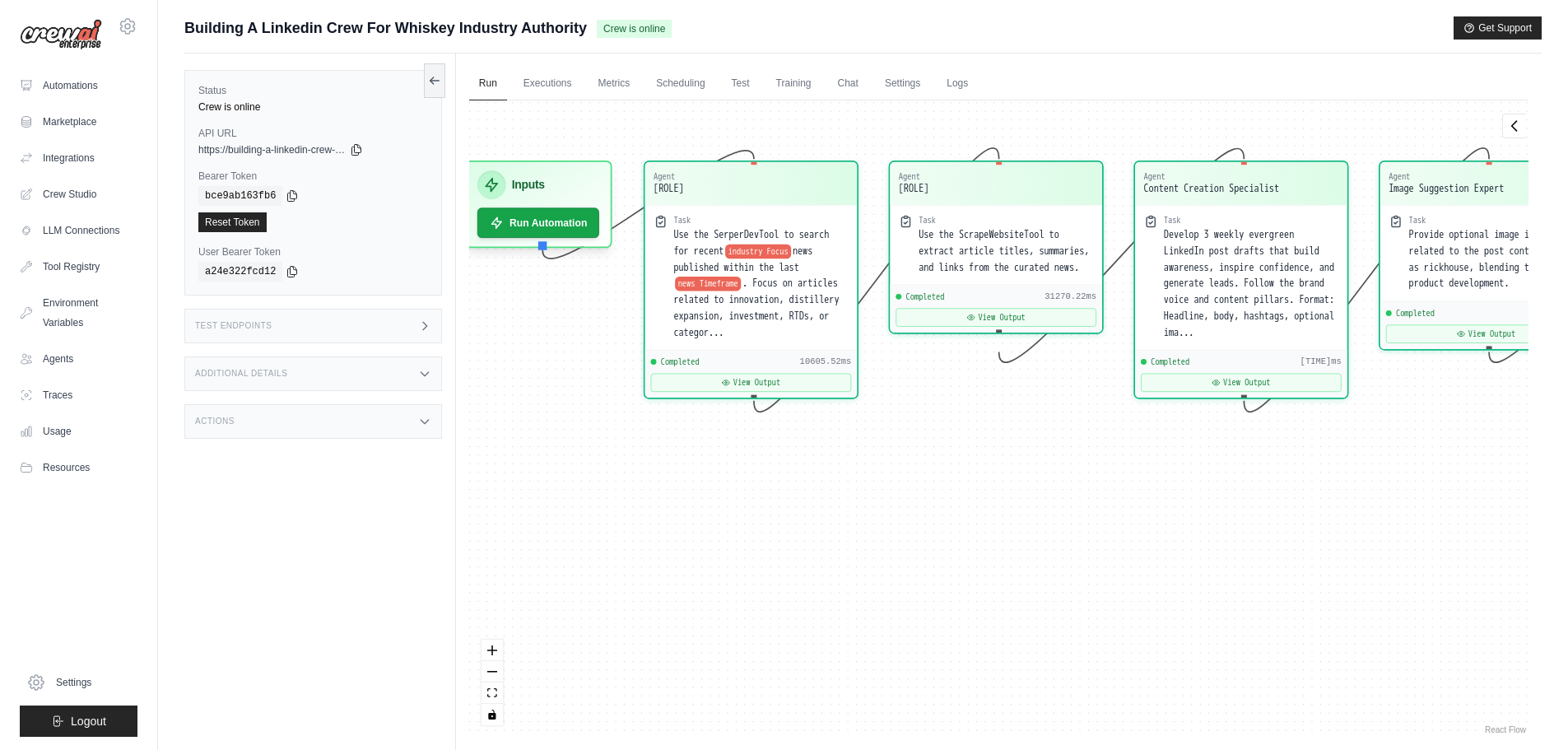 click on "Agent [ROLE] Task Use the SerperDevTool to search for recent industry Focus news published within the last news Timeframe . Focus on articles related to innovation, distillery expansion, investment, RTDs, or categor... Completed [TIME] View Output Agent [ROLE] Task Use the ScrapeWebsiteTool to extract article titles, summaries, and links from the curated news. Completed [TIME] View Output Agent [ROLE] Task Develop 3 weekly evergreen LinkedIn post drafts that build awareness, inspire confidence, and generate leads. Follow the brand voice and content pillars. Format: Headline, body, hashtags, optional ima... Completed [TIME] View Output Agent [ROLE] Task Provide optional image ideas related to the post content, such as rickhouse, blending table, or product development. Completed [TIME] View Output Agent [ROLE] Task After creating the posts, manually copy and paste them into the shared google Doc Link Completed" at bounding box center [998, 419] 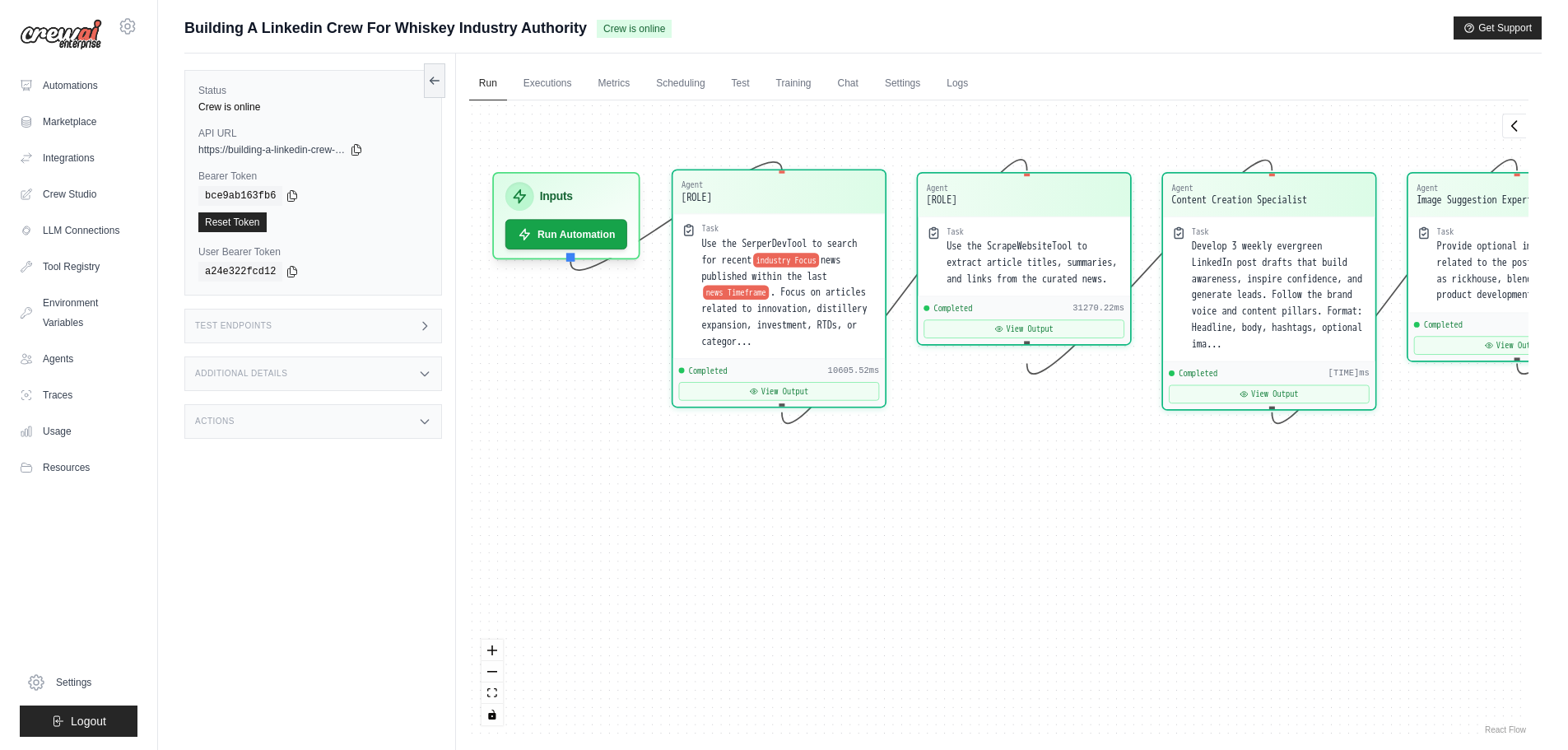 click on ". Focus on articles related to innovation, distillery expansion, investment, RTDs, or categor..." at bounding box center (784, 317) 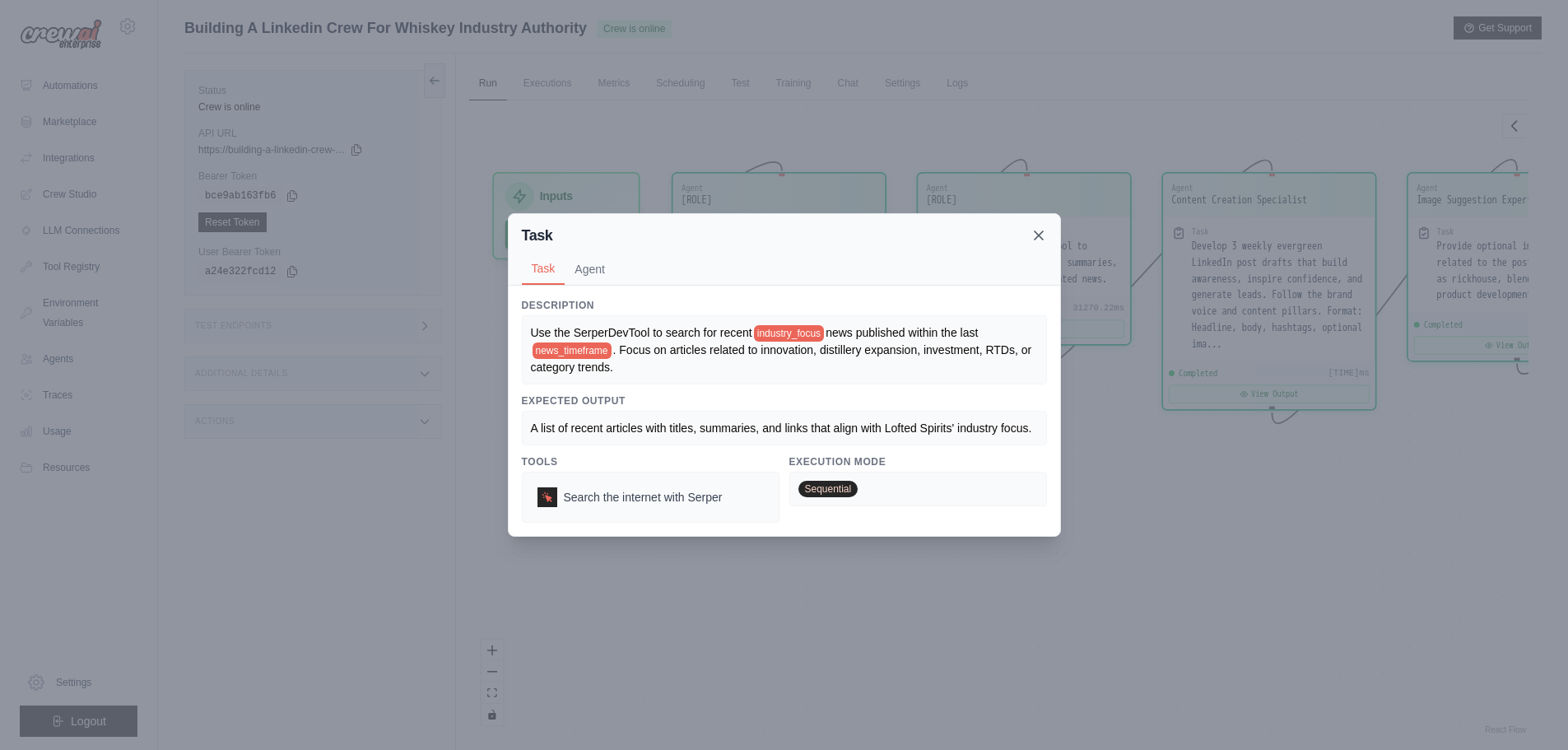 click 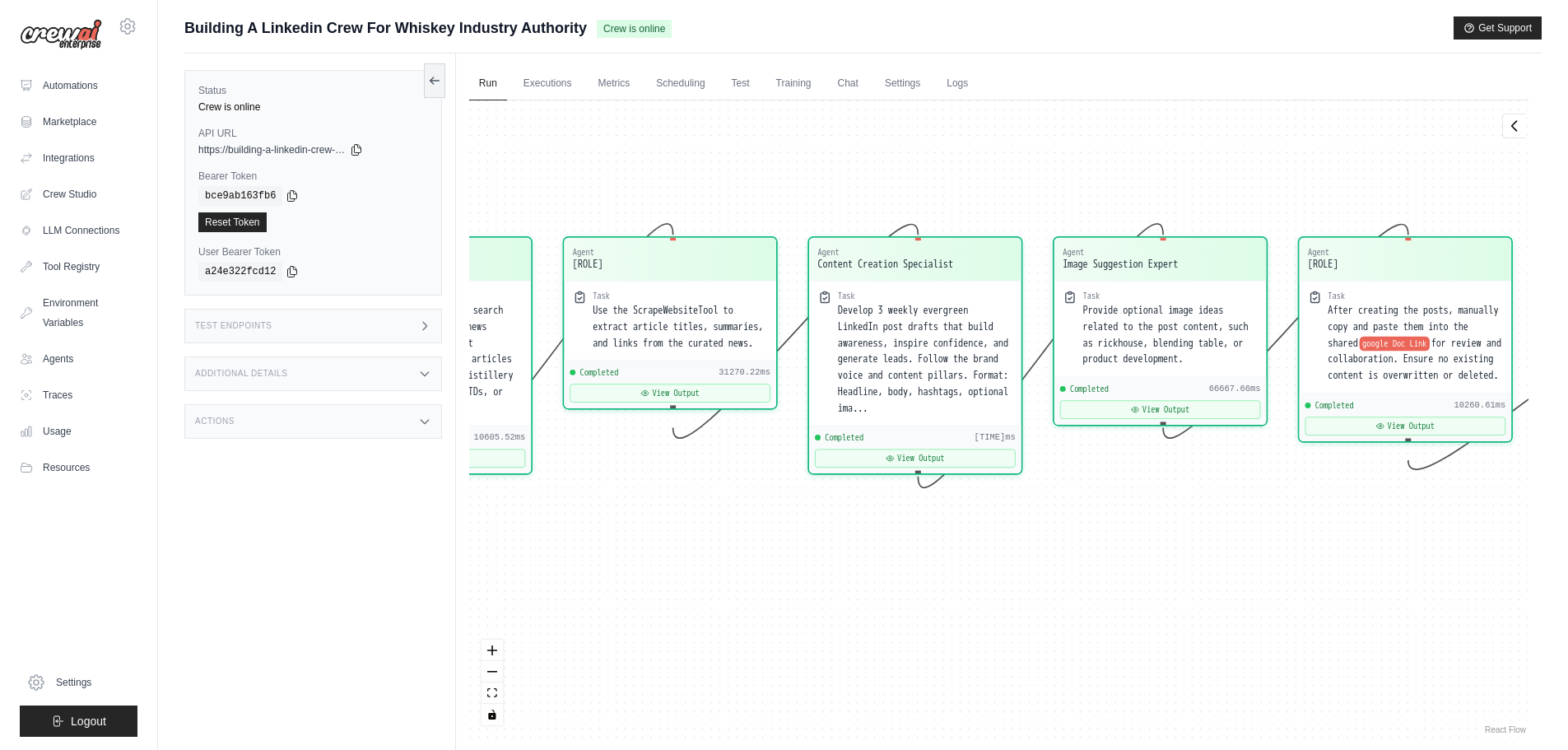 drag, startPoint x: 1096, startPoint y: 494, endPoint x: 1092, endPoint y: 447, distance: 47.16991 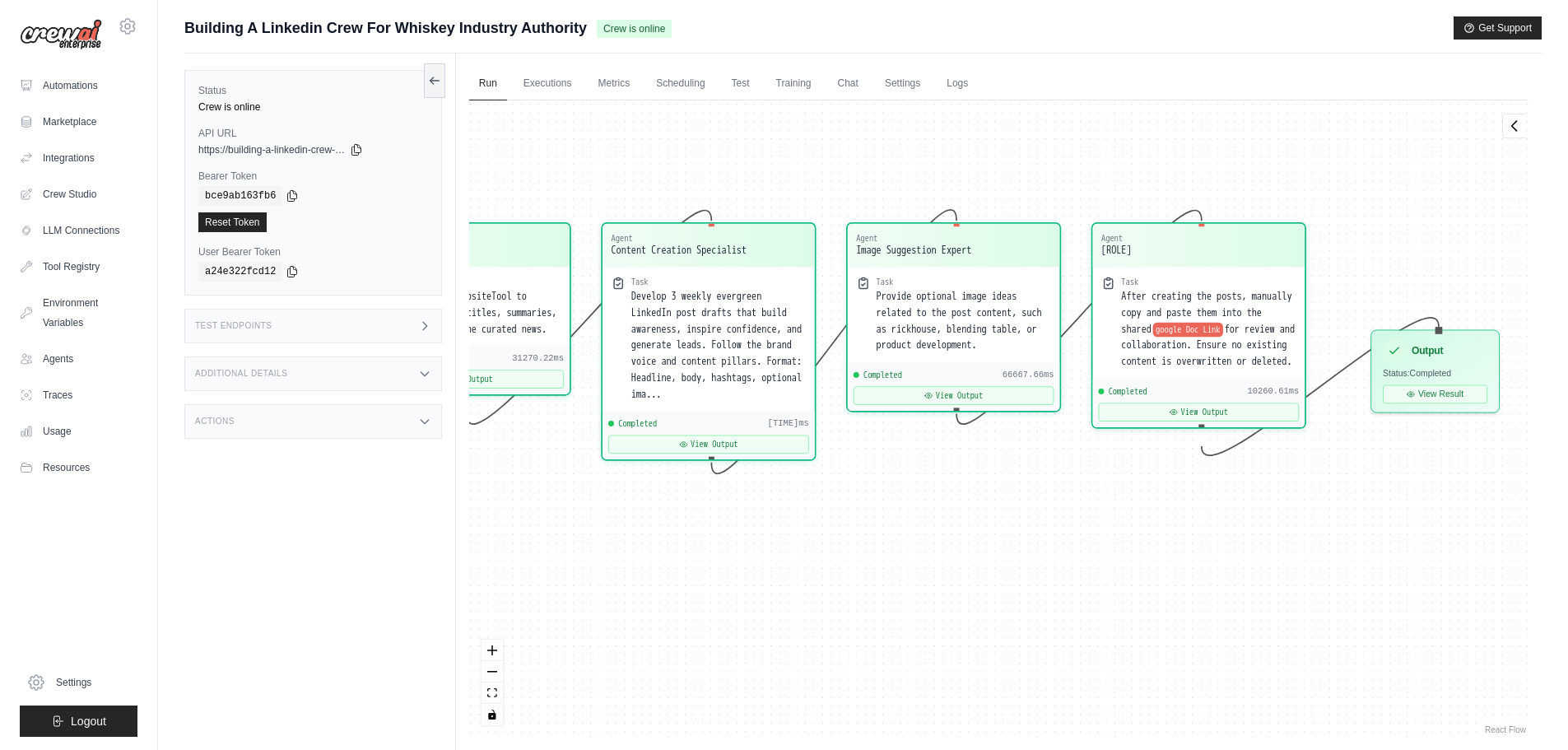 drag, startPoint x: 1138, startPoint y: 454, endPoint x: 458, endPoint y: 583, distance: 692.1279 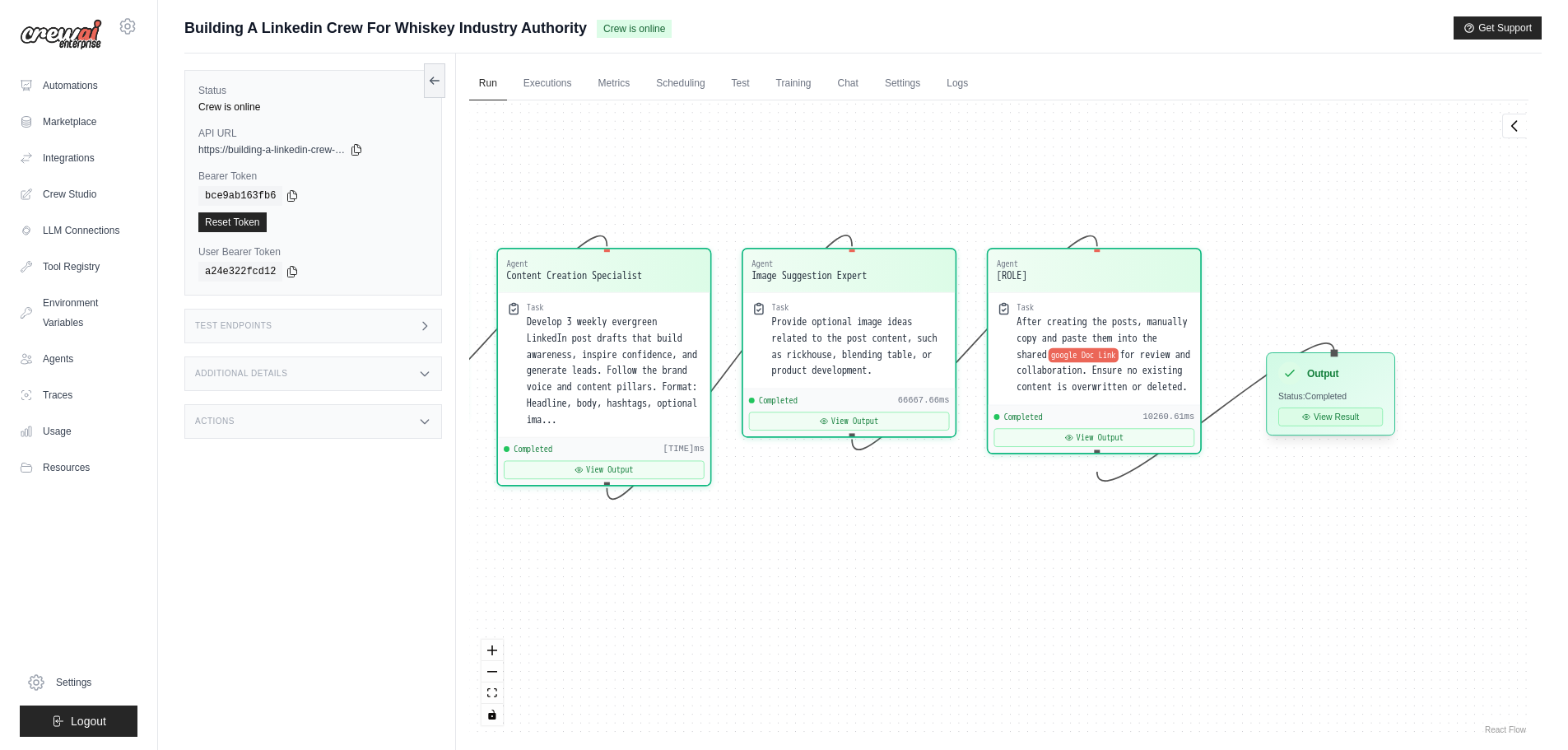 click on "View Result" at bounding box center (1330, 417) 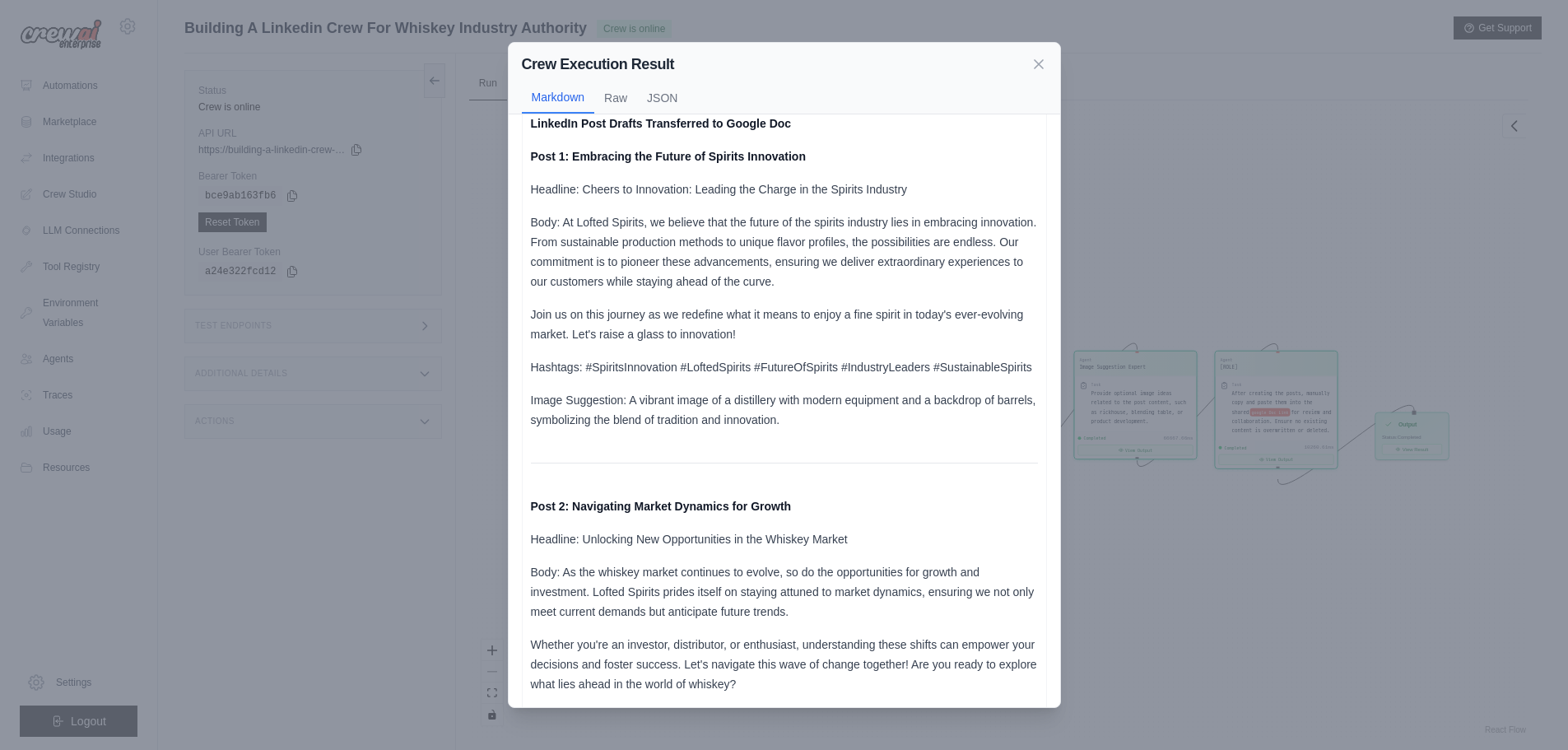scroll, scrollTop: 0, scrollLeft: 0, axis: both 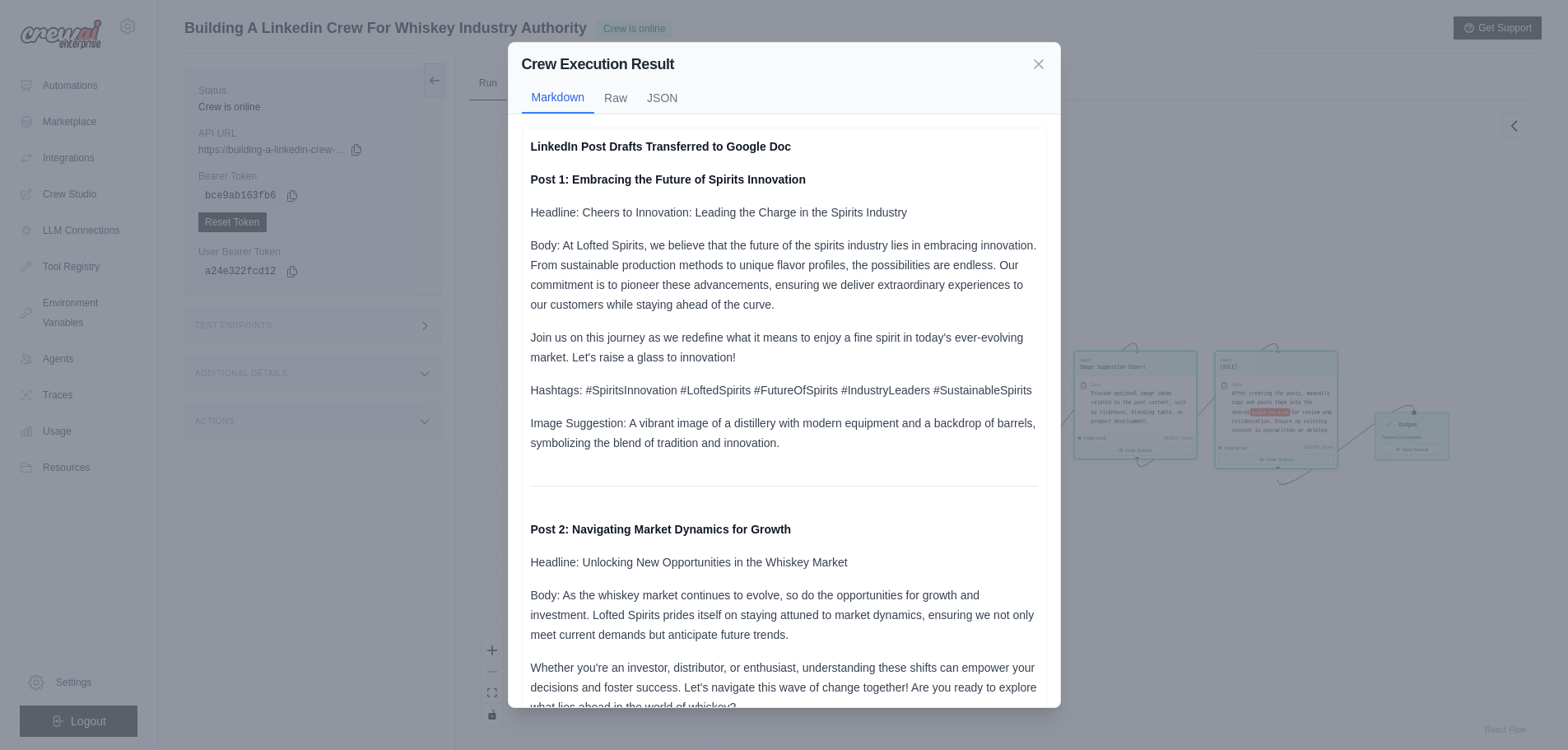 click on "Crew Execution Result" at bounding box center [784, 64] 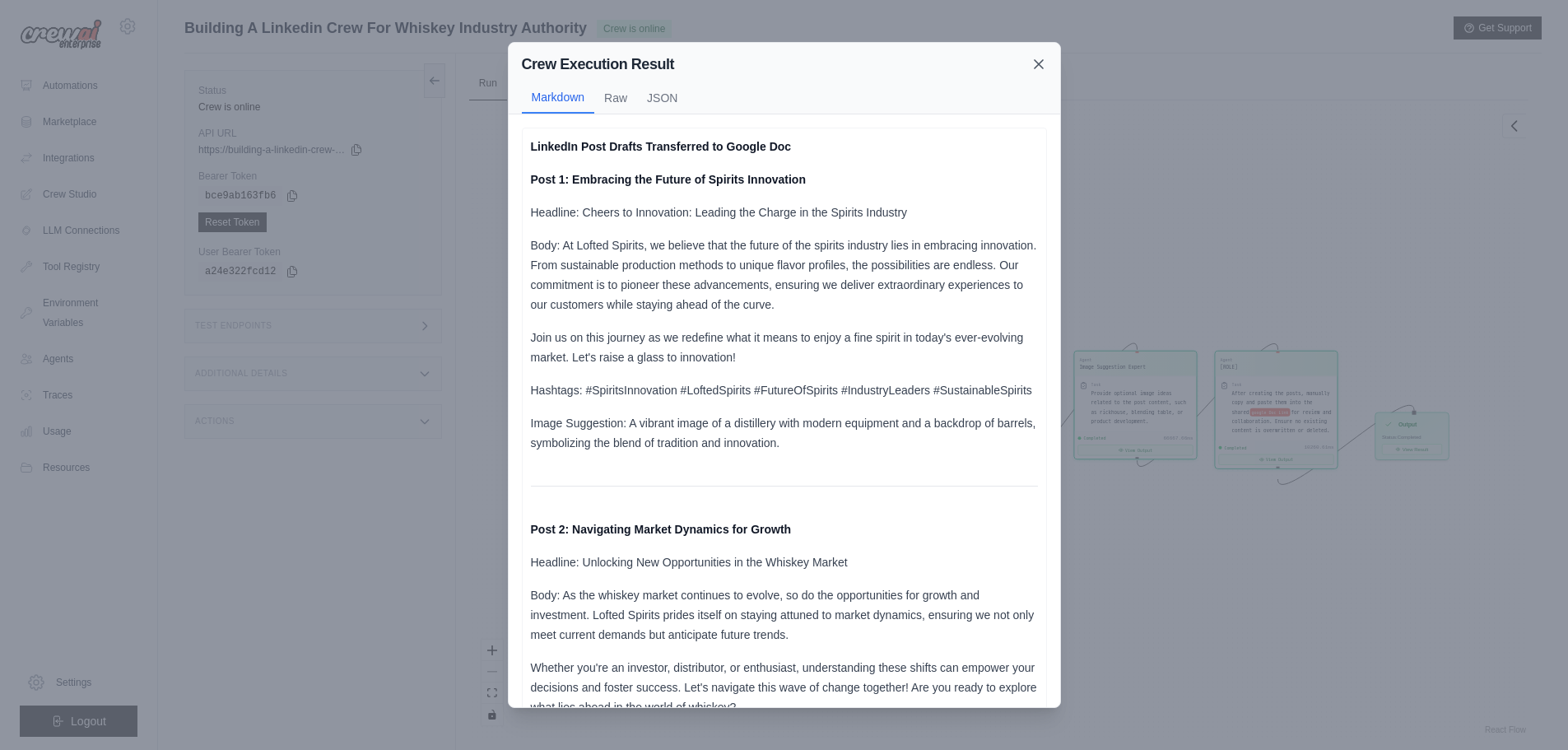 click 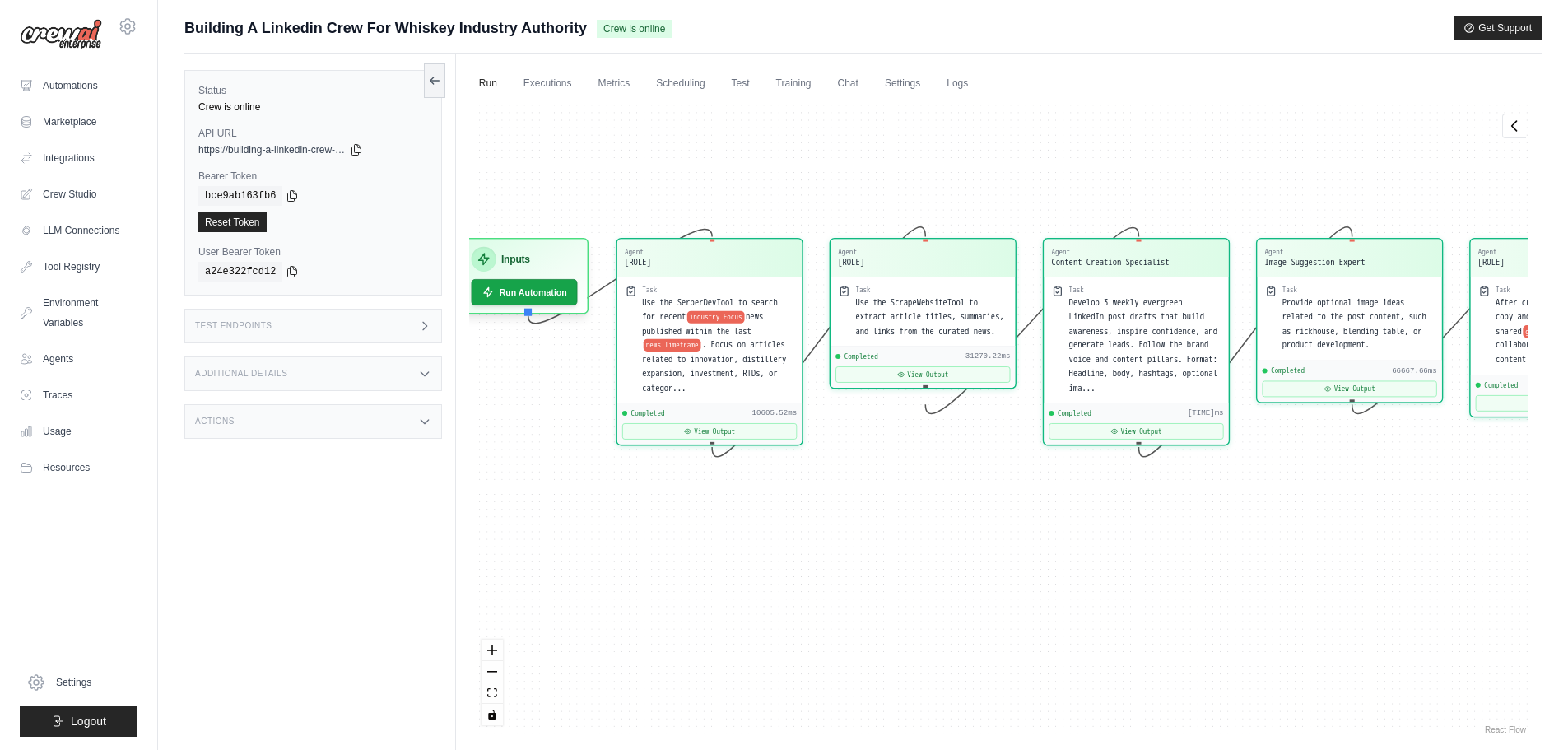 drag, startPoint x: 875, startPoint y: 594, endPoint x: 1000, endPoint y: 587, distance: 125.19585 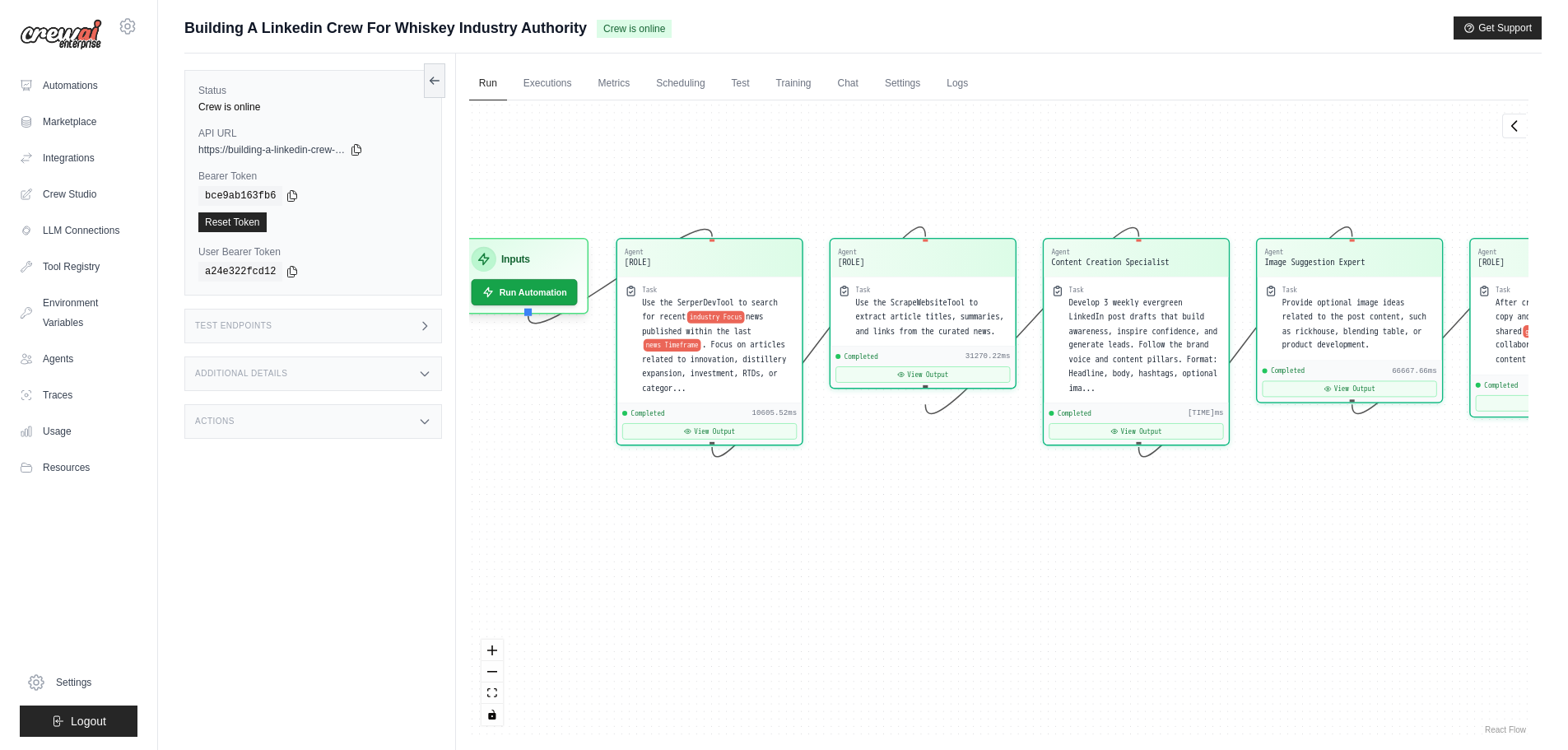click on "Agent [ROLE] Task Use the SerperDevTool to search for recent industry Focus news published within the last news Timeframe . Focus on articles related to innovation, distillery expansion, investment, RTDs, or categor... Completed [TIME] View Output Agent [ROLE] Task Use the ScrapeWebsiteTool to extract article titles, summaries, and links from the curated news. Completed [TIME] View Output Agent [ROLE] Task Develop 3 weekly evergreen LinkedIn post drafts that build awareness, inspire confidence, and generate leads. Follow the brand voice and content pillars. Format: Headline, body, hashtags, optional ima... Completed [TIME] View Output Agent [ROLE] Task Provide optional image ideas related to the post content, such as rickhouse, blending table, or product development. Completed [TIME] View Output Agent [ROLE] Task After creating the posts, manually copy and paste them into the shared google Doc Link Completed" at bounding box center [998, 419] 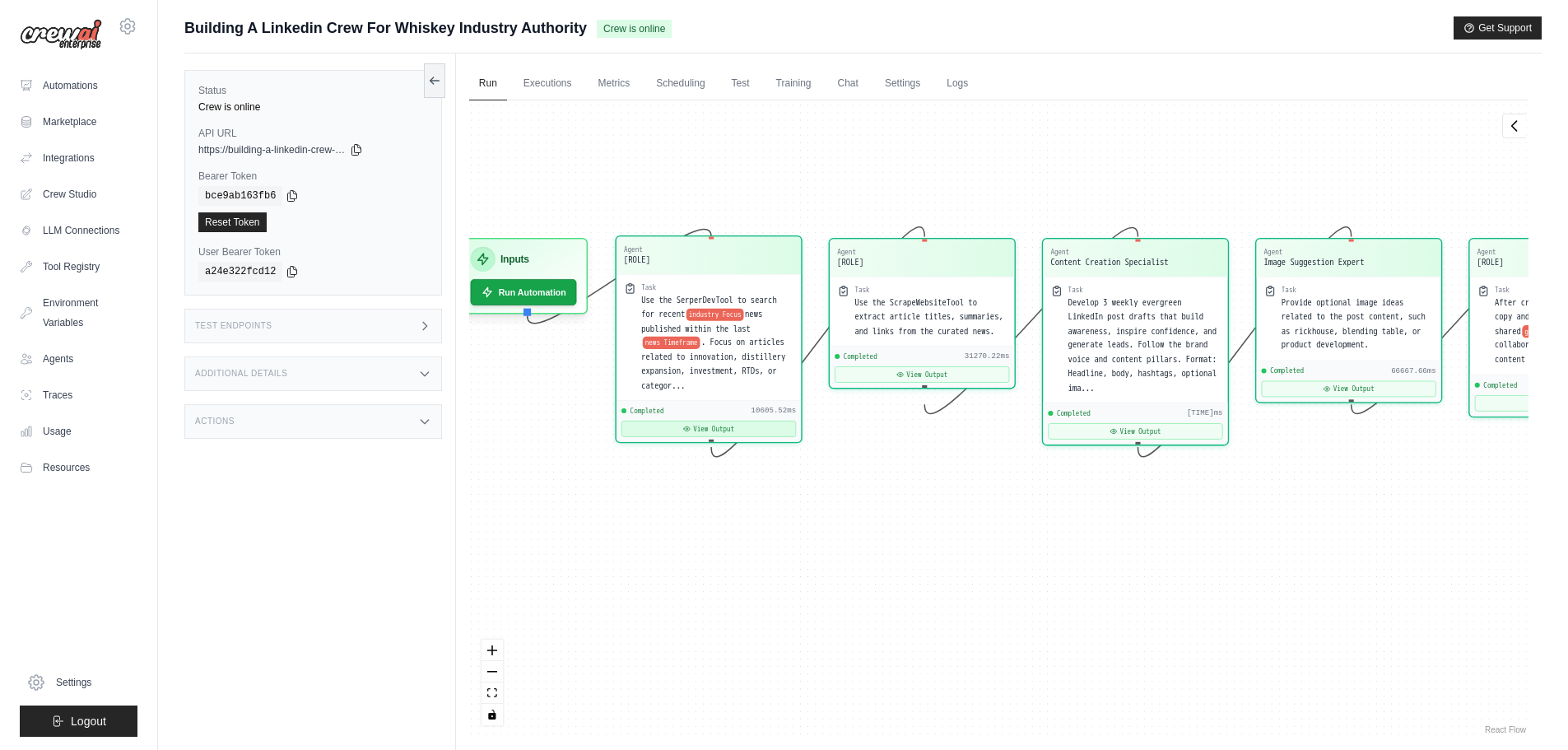 click on "View Output" at bounding box center [709, 429] 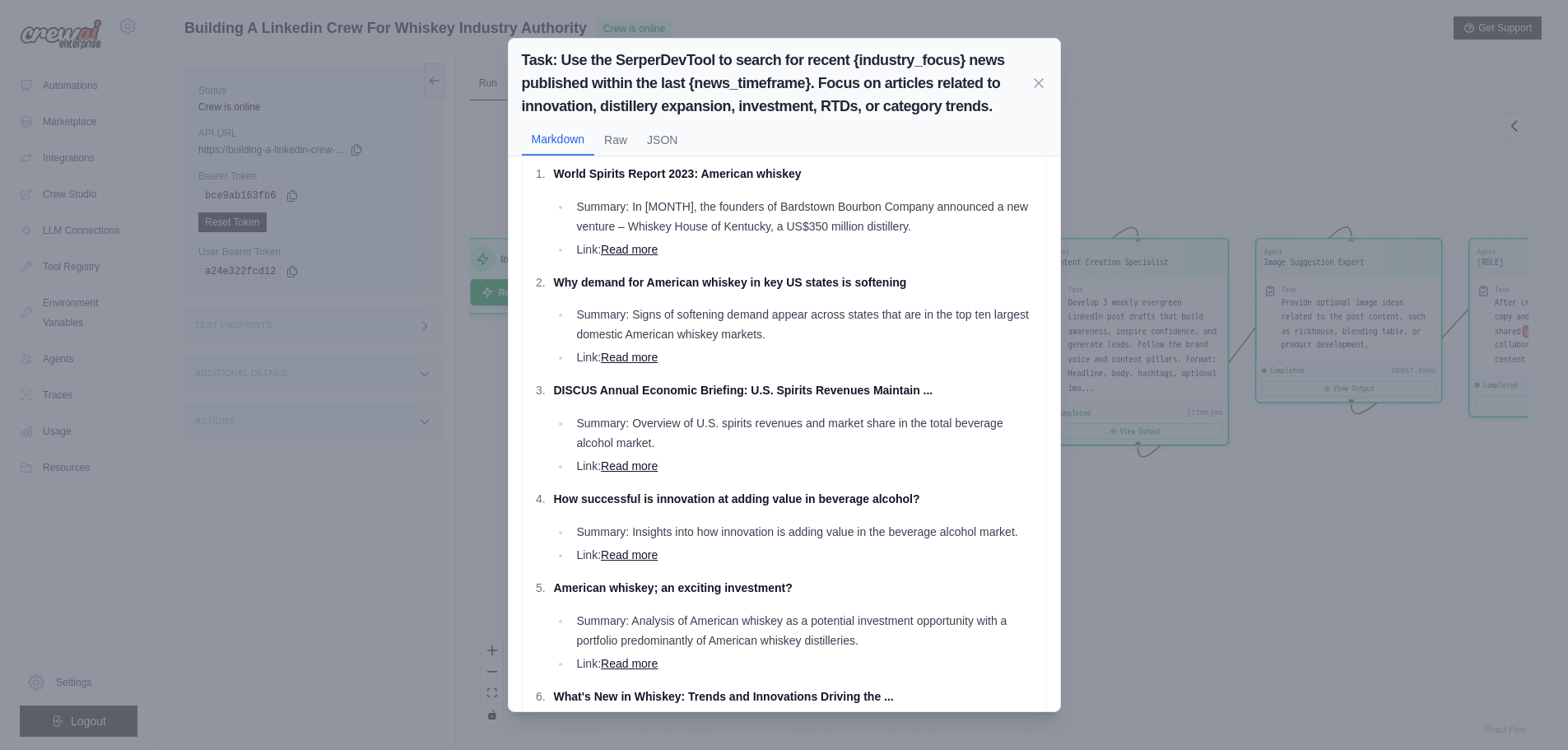 scroll, scrollTop: 0, scrollLeft: 0, axis: both 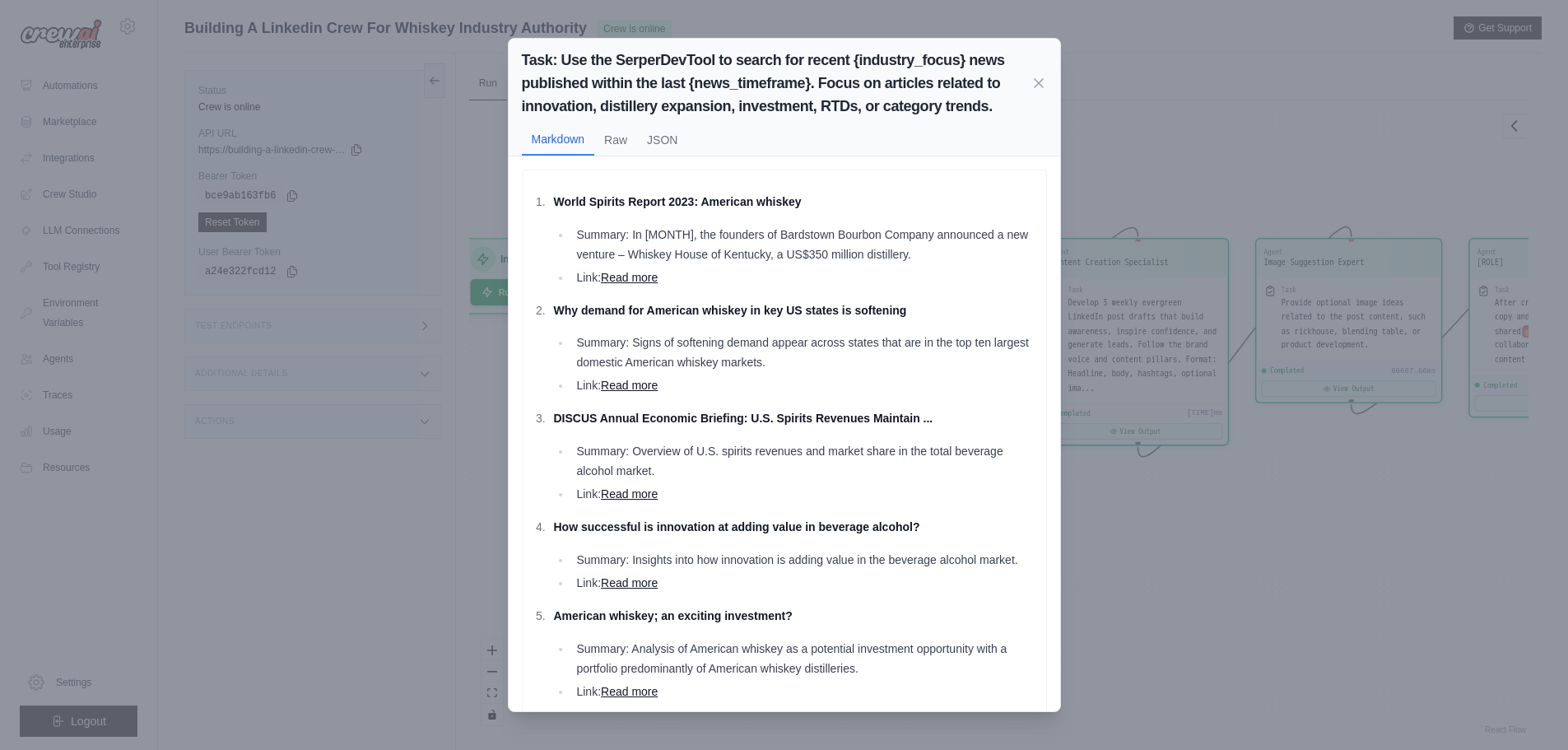 click on "Task: Use the SerperDevTool to search for recent {industry_focus} news published within the last {news_timeframe}. Focus on articles related to innovation, distillery expansion, investment, RTDs, or category trends. Markdown Raw JSON
World Spirits Report 2023: American whiskey
Summary: In October, the founders of Bardstown Bourbon Company announced a new venture – Whiskey House of Kentucky, a US$350 million distillery.
Link:  Read more
Why demand for American whiskey in key US states is softening
Summary: Signs of softening demand appear across states that are in the top ten largest domestic American whiskey markets.
Link:  Read more
DISCUS Annual Economic Briefing: U.S. Spirits Revenues Maintain ...
Summary: Overview of U.S. spirits revenues and market share in the total beverage alcohol market.
Link:  Read more
How successful is innovation at adding value in beverage alcohol?
Link:  Read more
American whiskey; an exciting investment?
Link:" at bounding box center [784, 375] 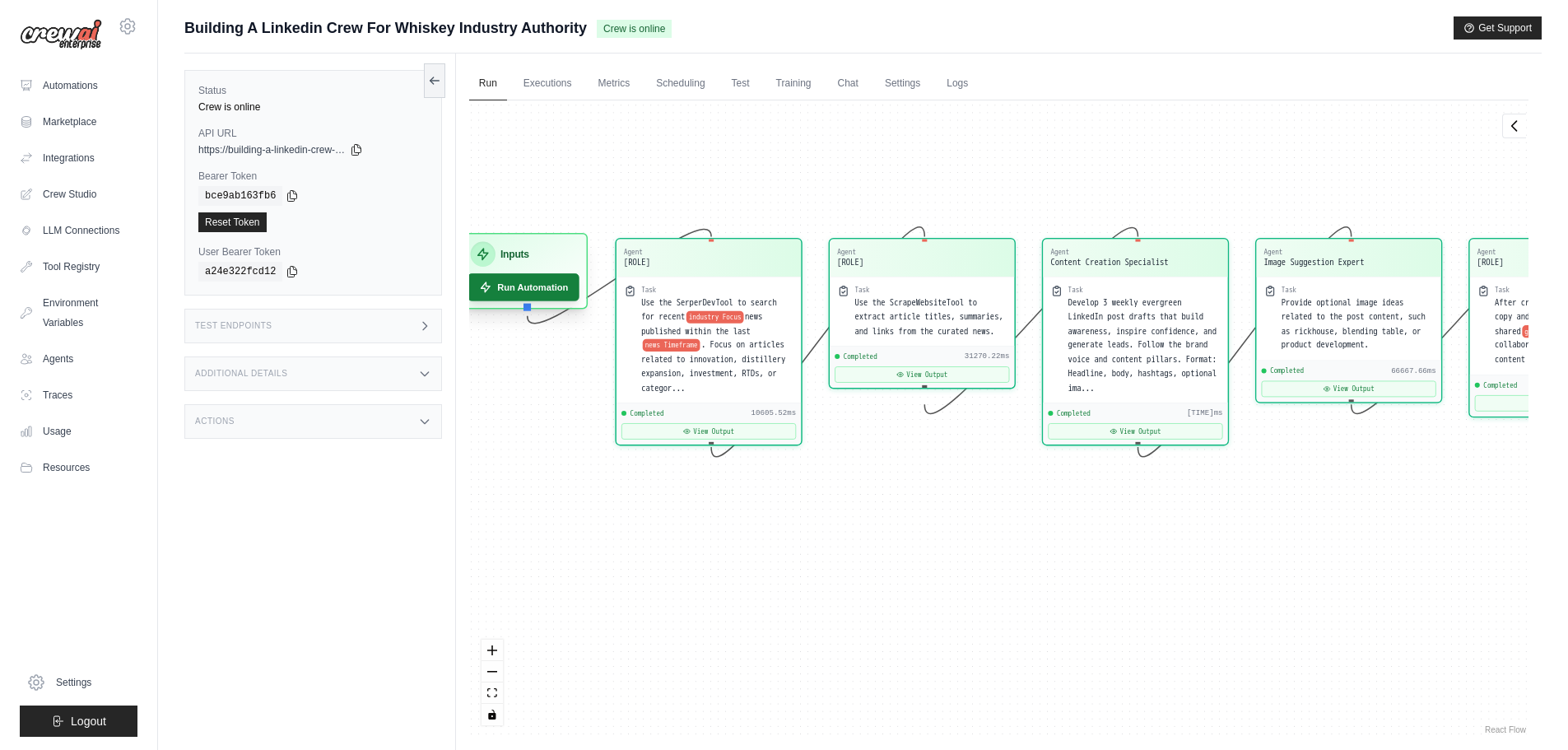 click on "Run Automation" at bounding box center (523, 286) 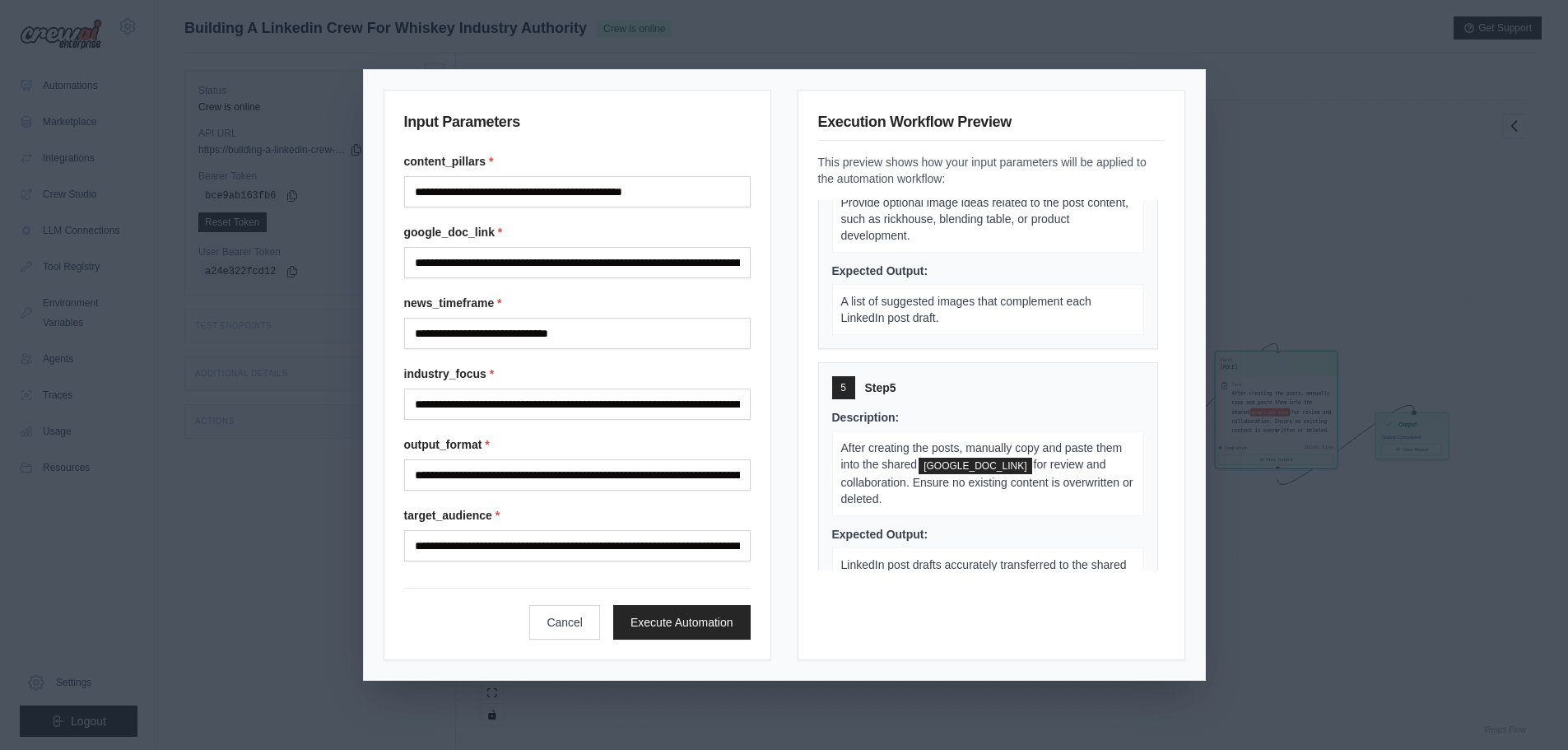 scroll, scrollTop: 1015, scrollLeft: 0, axis: vertical 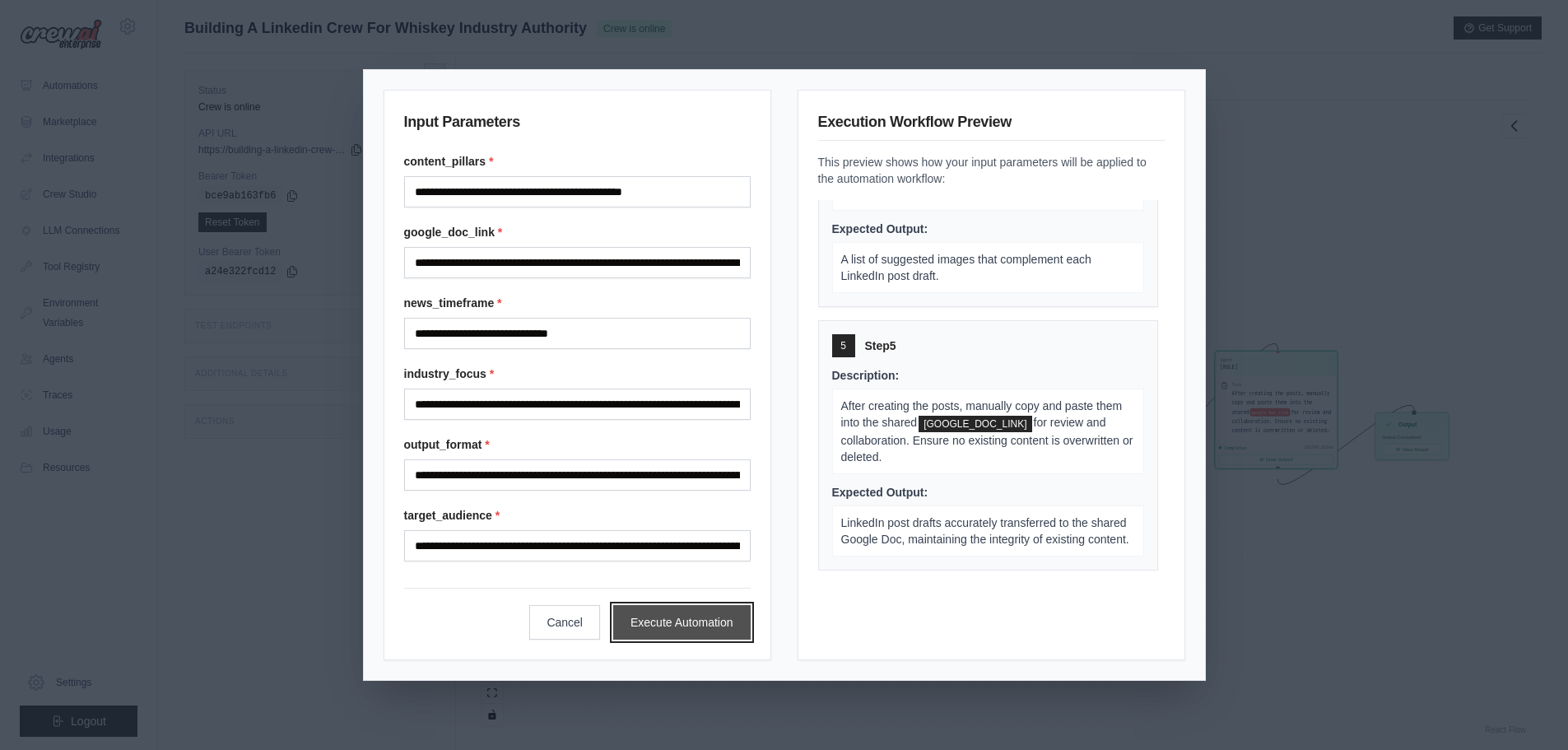 click on "Execute Automation" at bounding box center (682, 622) 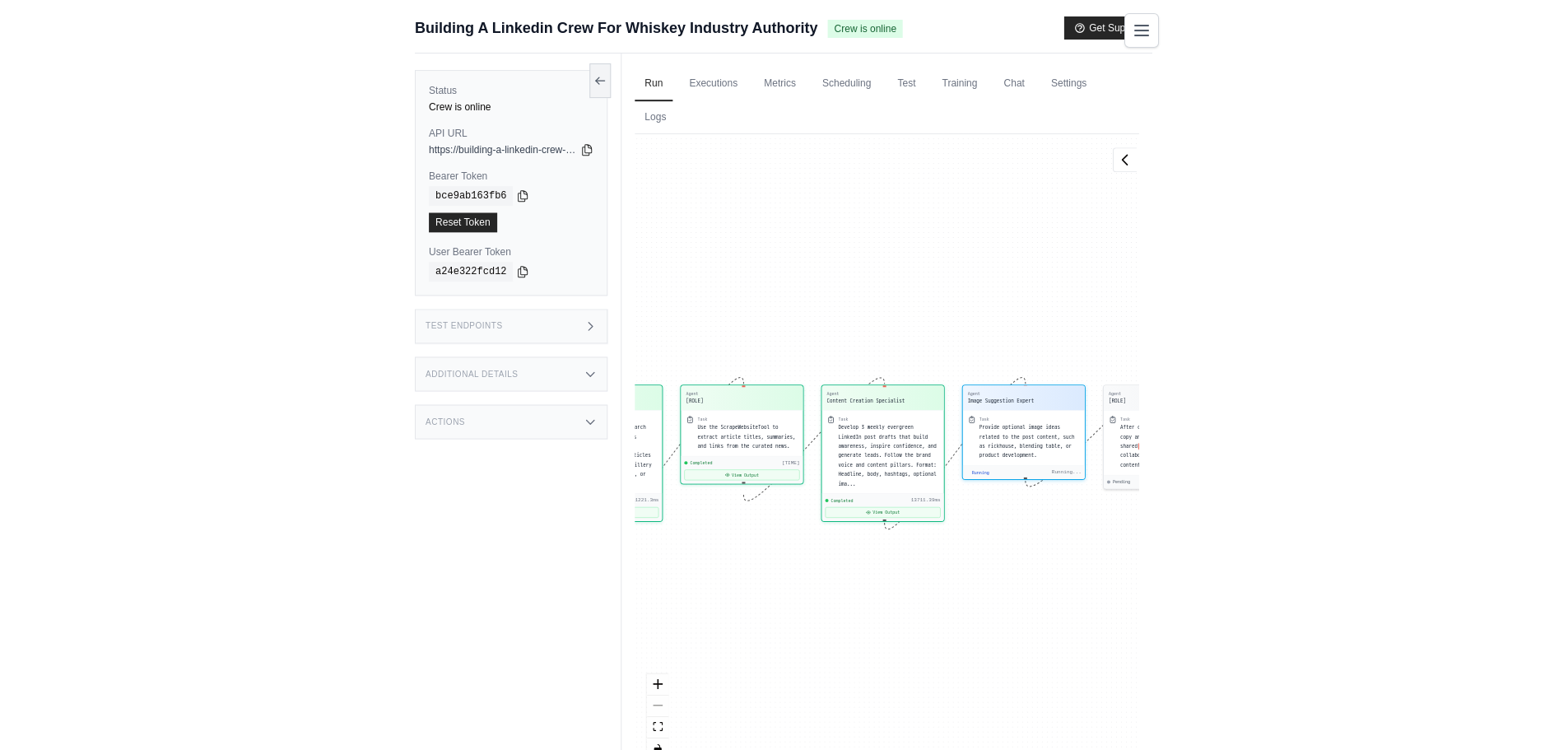 scroll, scrollTop: 592, scrollLeft: 0, axis: vertical 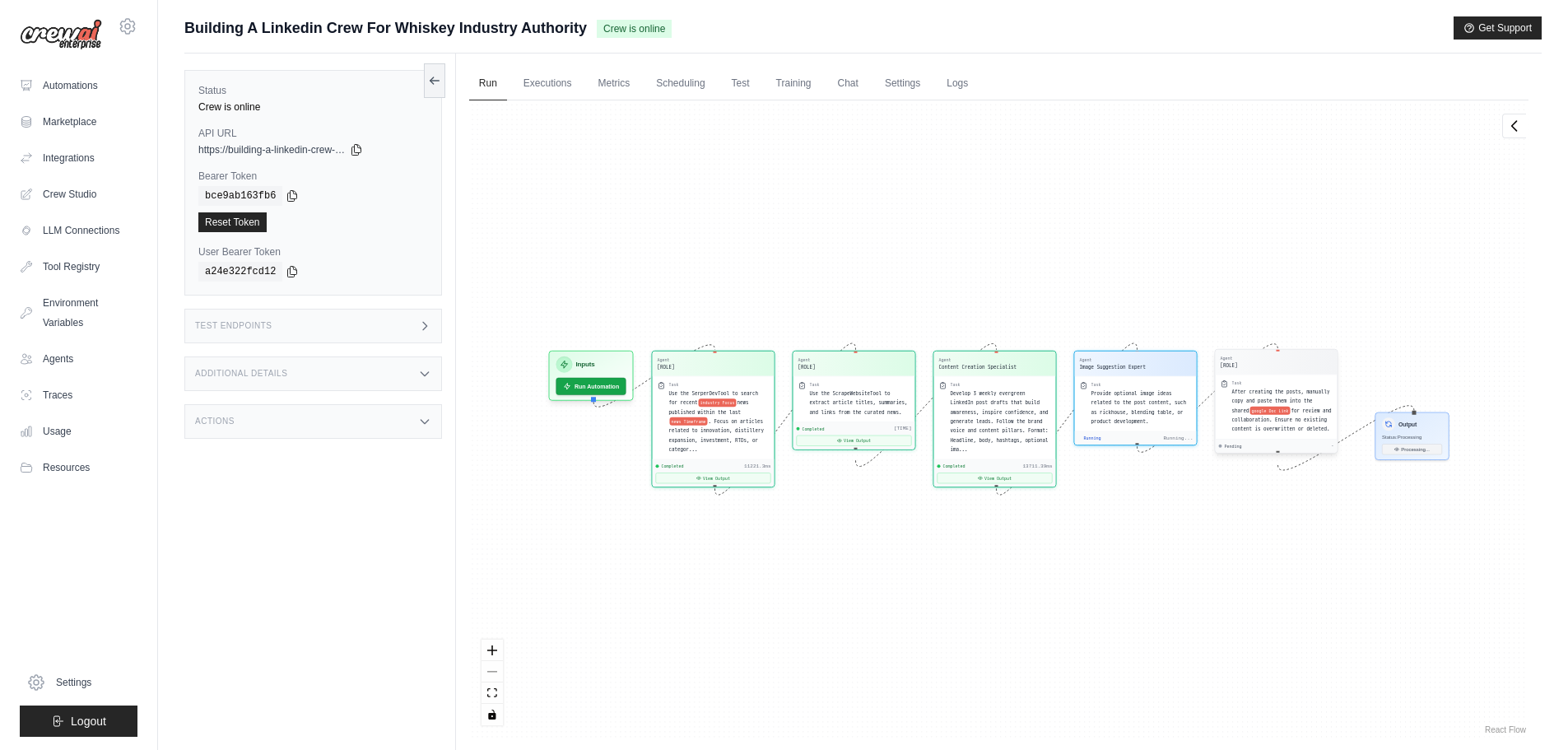 click on "for review and collaboration. Ensure no existing content is overwritten or deleted." at bounding box center [1281, 419] 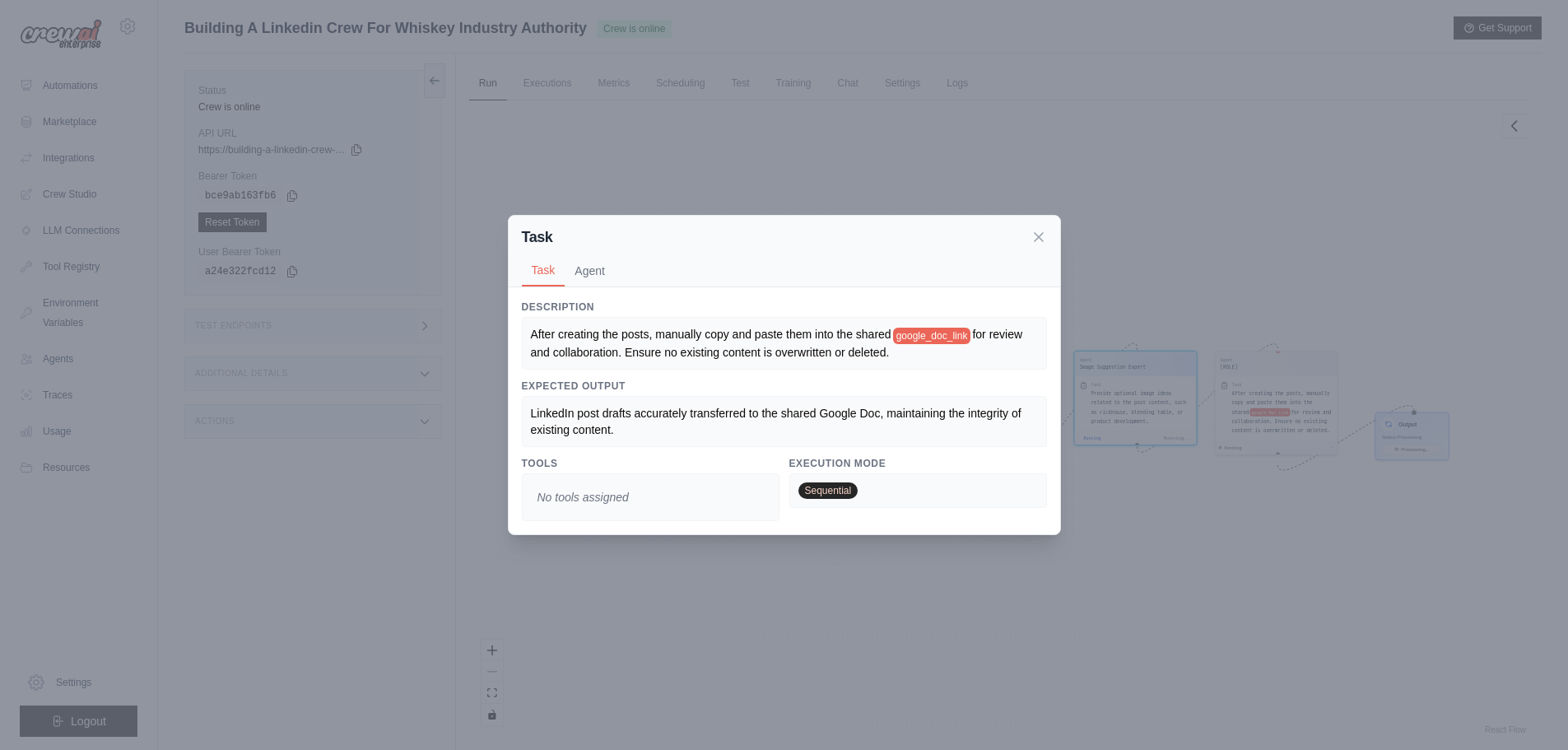 click on "google_doc_link" at bounding box center (932, 336) 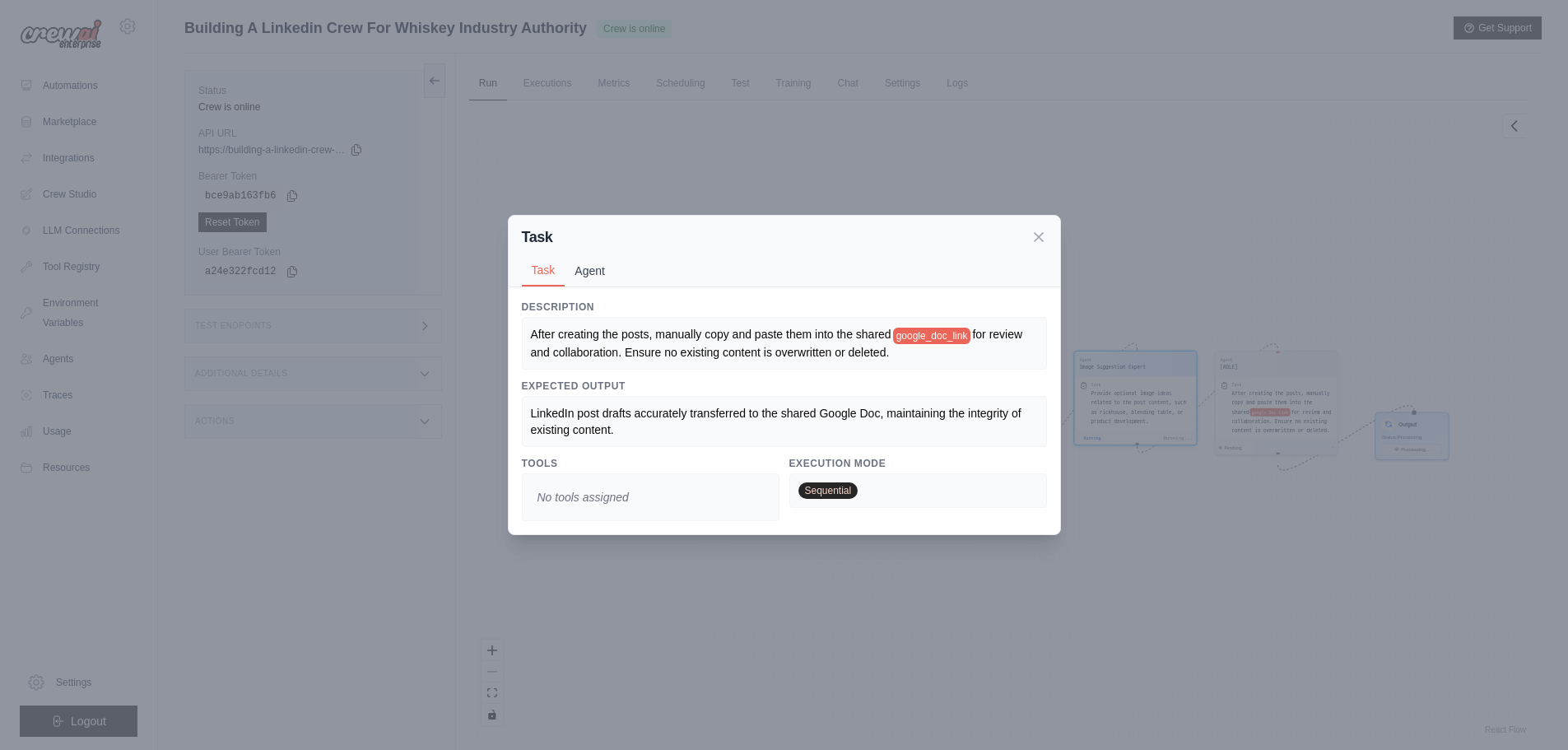 click on "Agent" at bounding box center (589, 271) 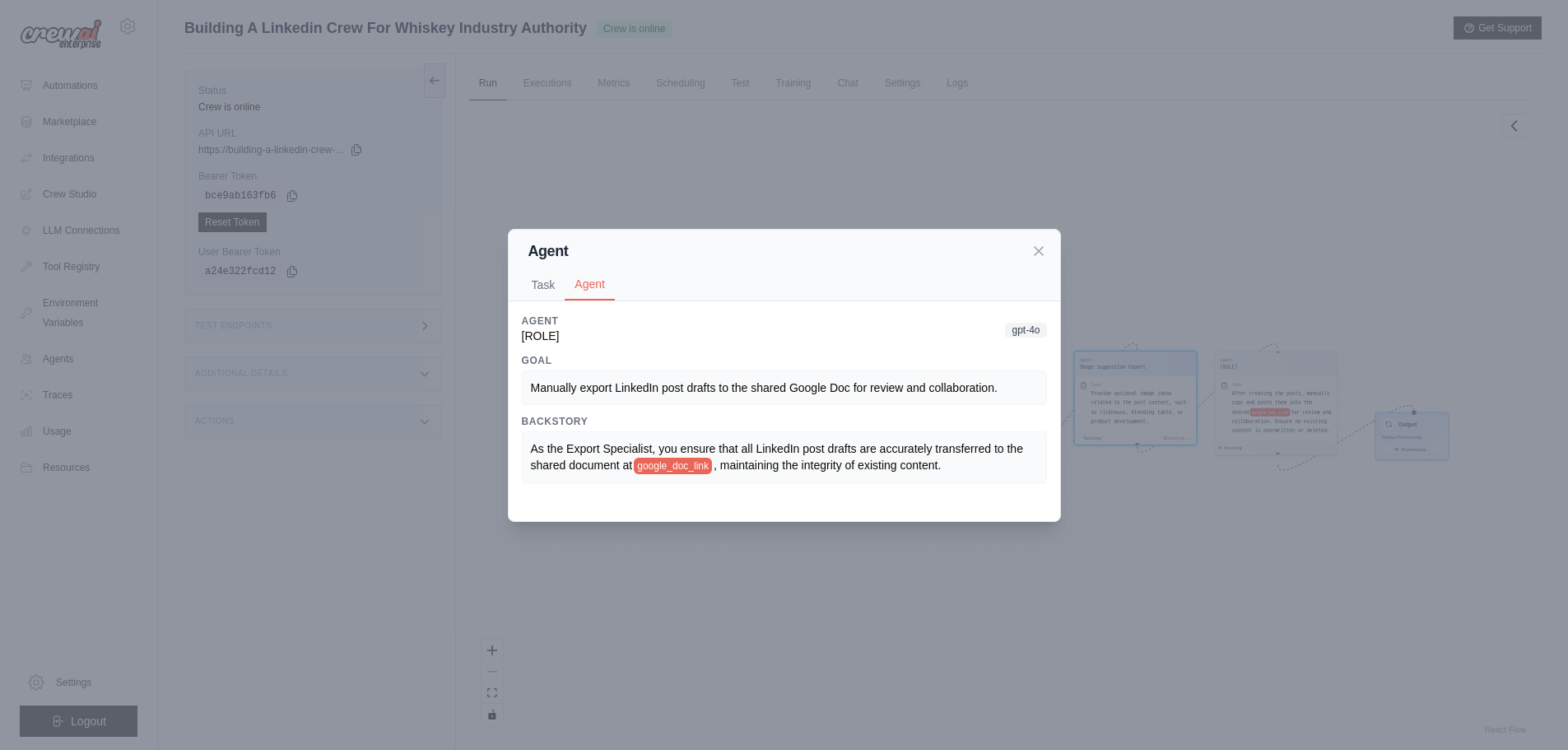 click on "google_doc_link" at bounding box center [672, 466] 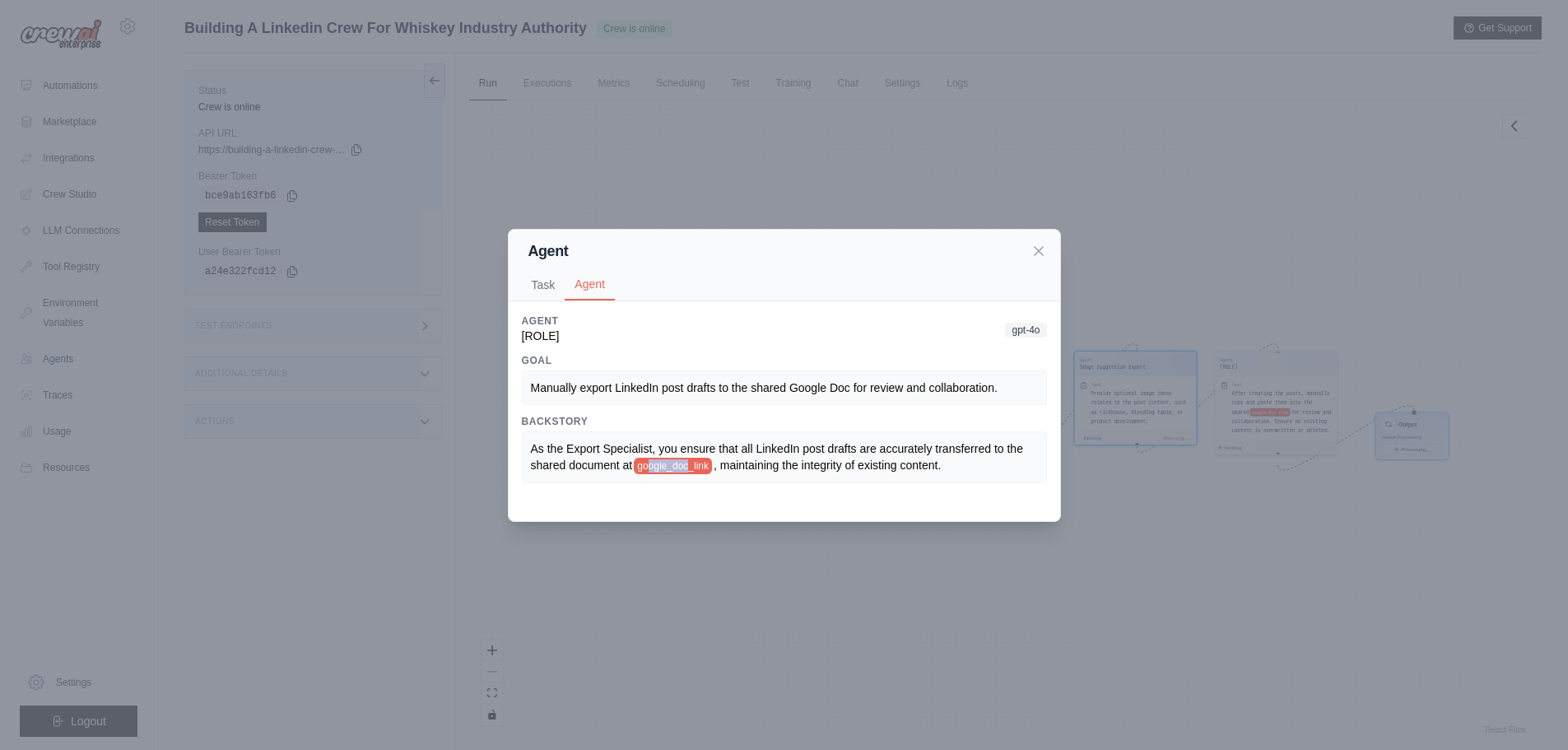 drag, startPoint x: 649, startPoint y: 463, endPoint x: 693, endPoint y: 460, distance: 44.10215 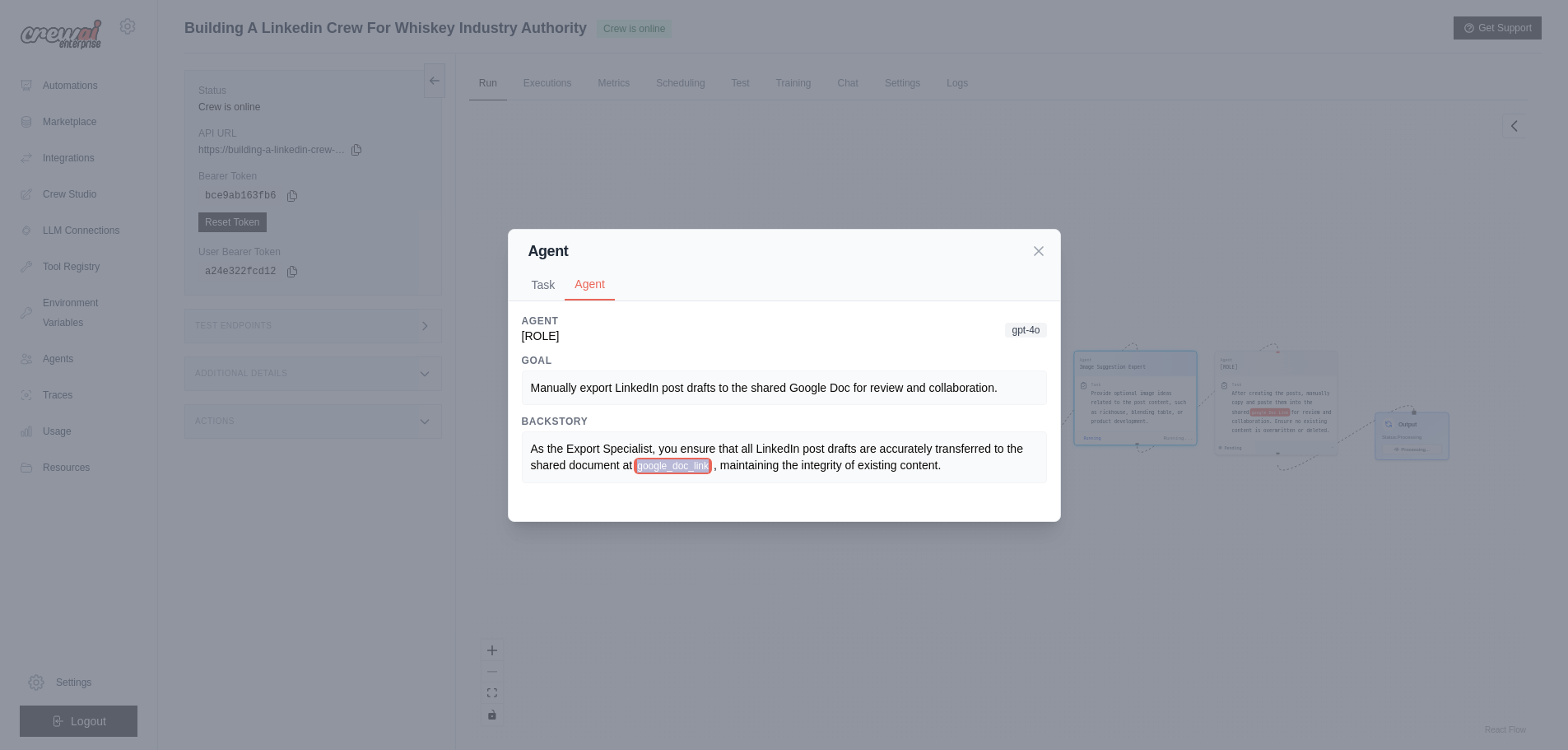 click on "google_doc_link" at bounding box center (672, 466) 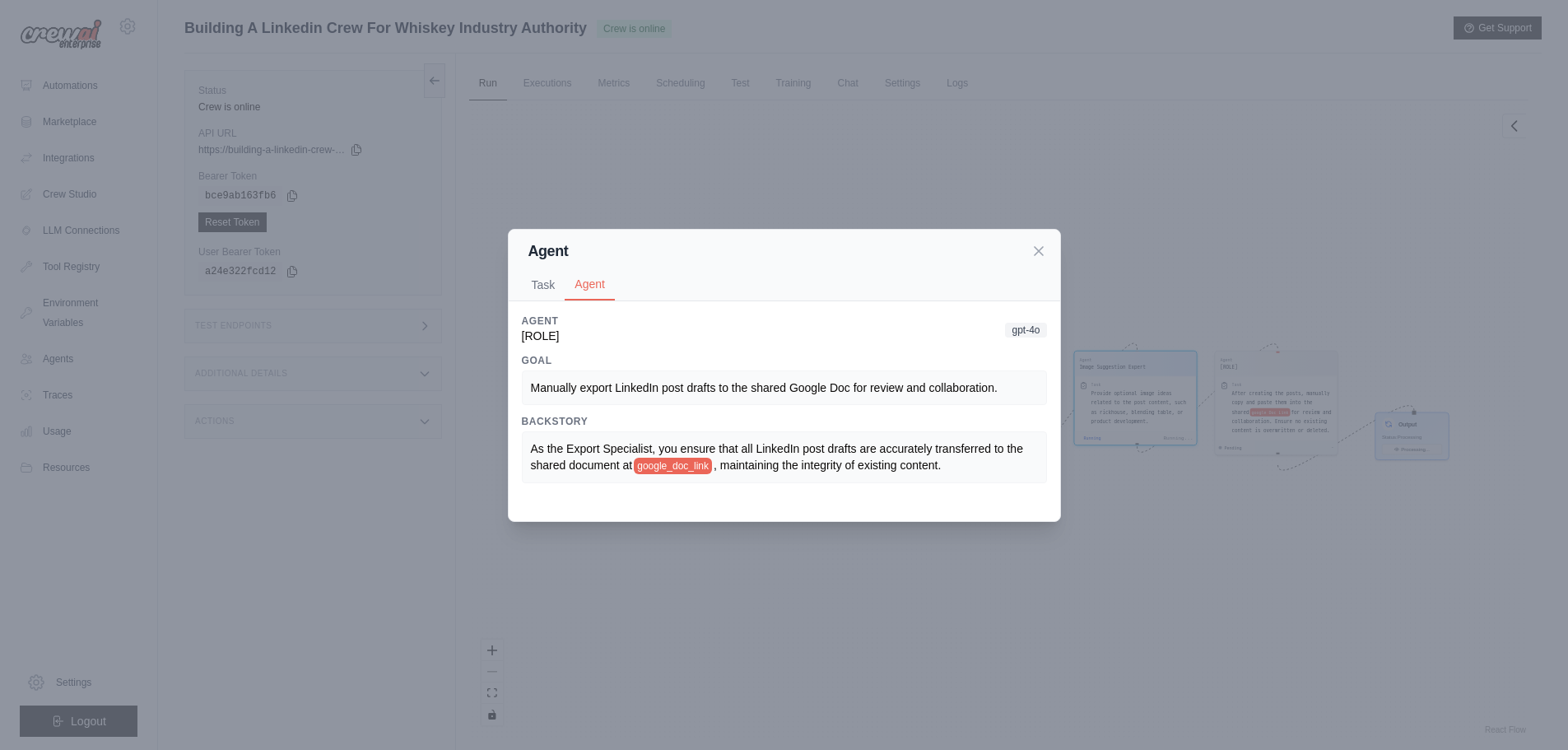 drag, startPoint x: 704, startPoint y: 468, endPoint x: 1023, endPoint y: 468, distance: 319 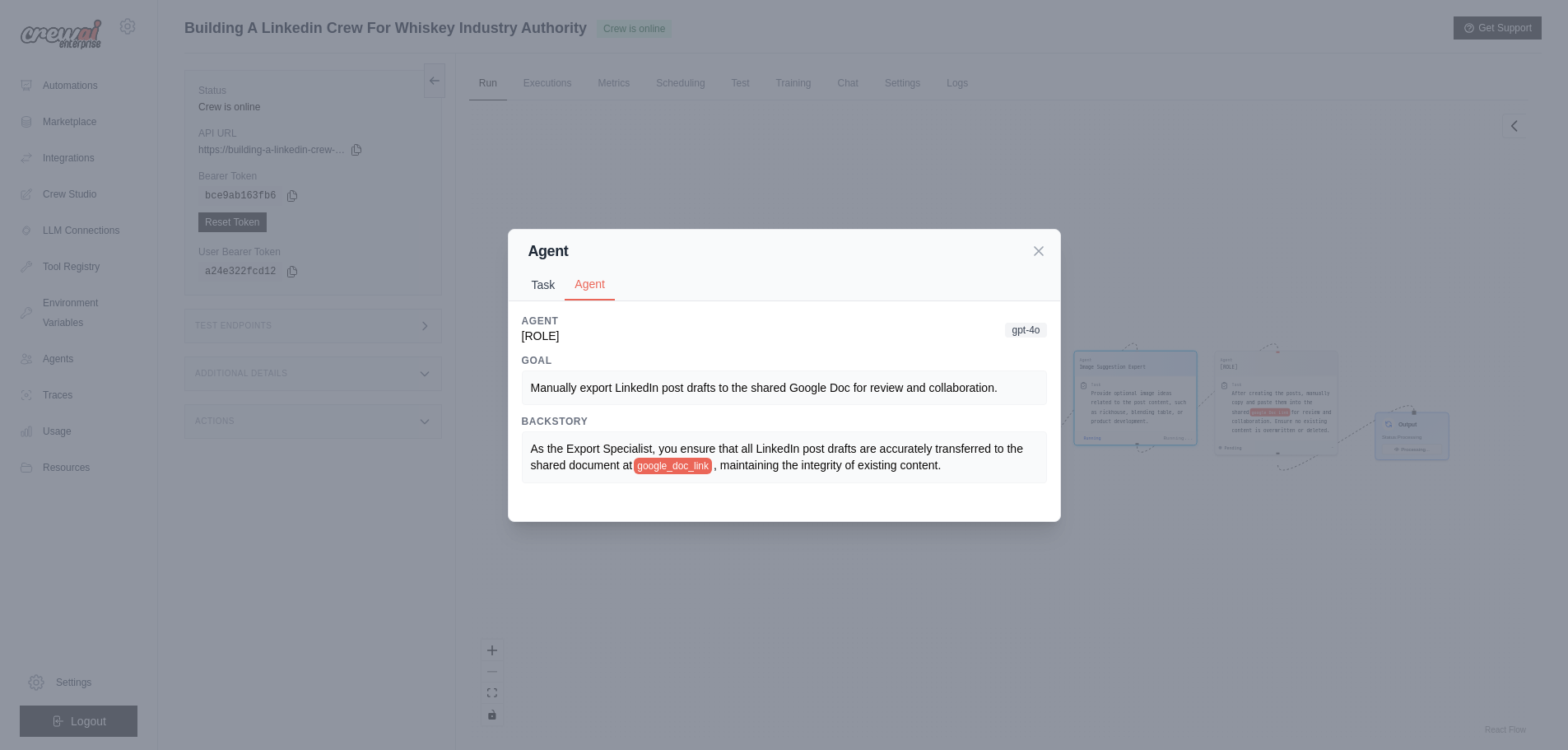 click on "Task" at bounding box center (543, 285) 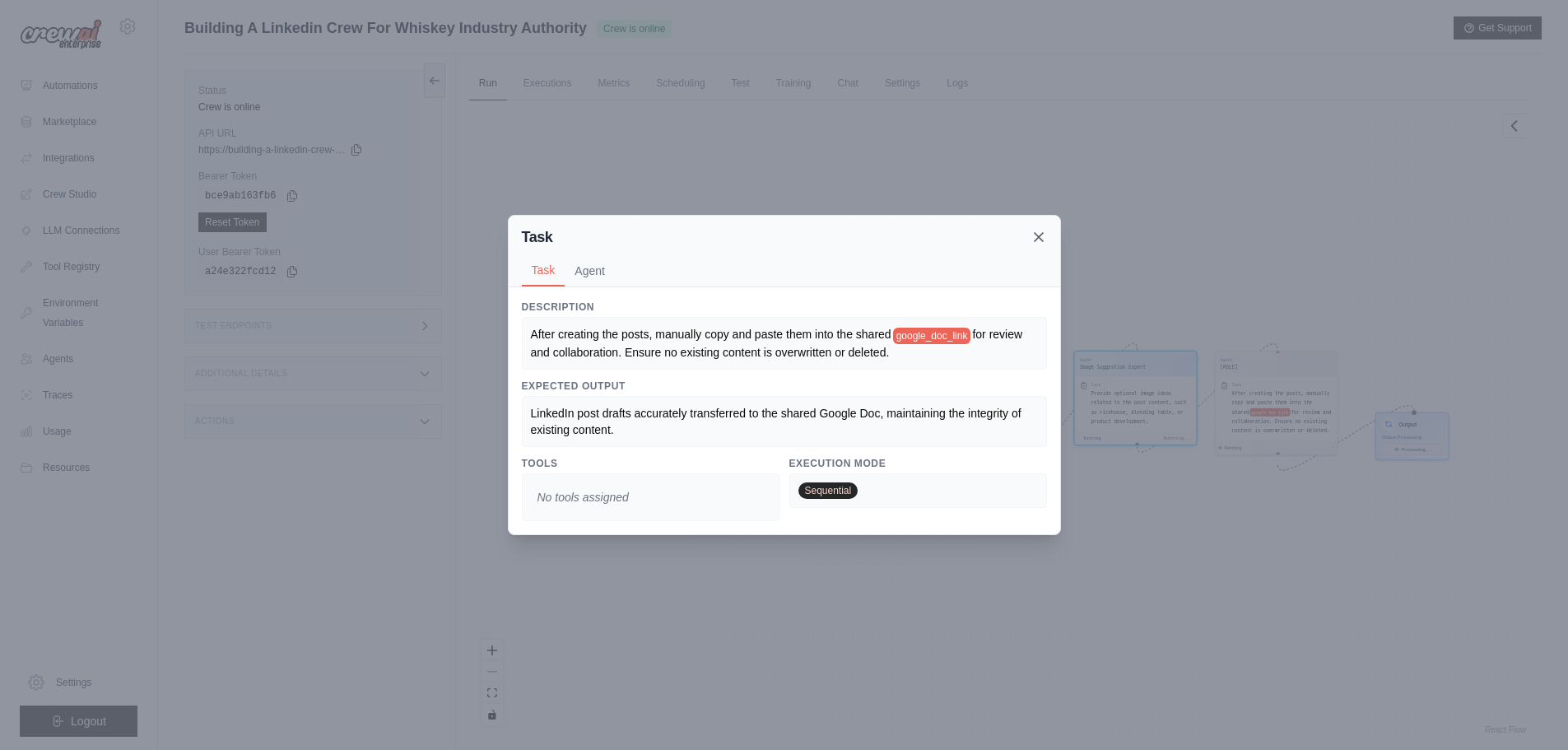 click 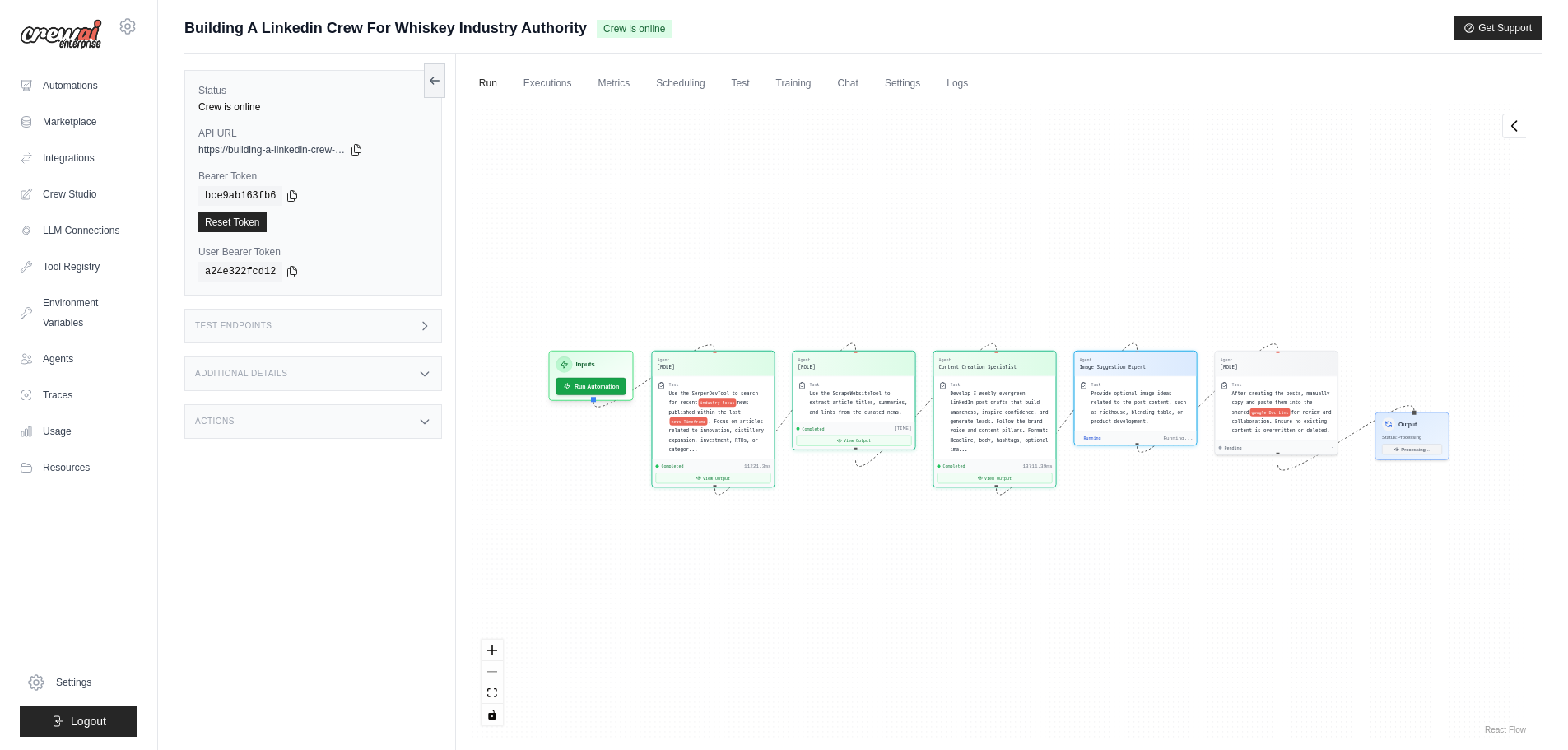 click on "Test Endpoints" at bounding box center [313, 326] 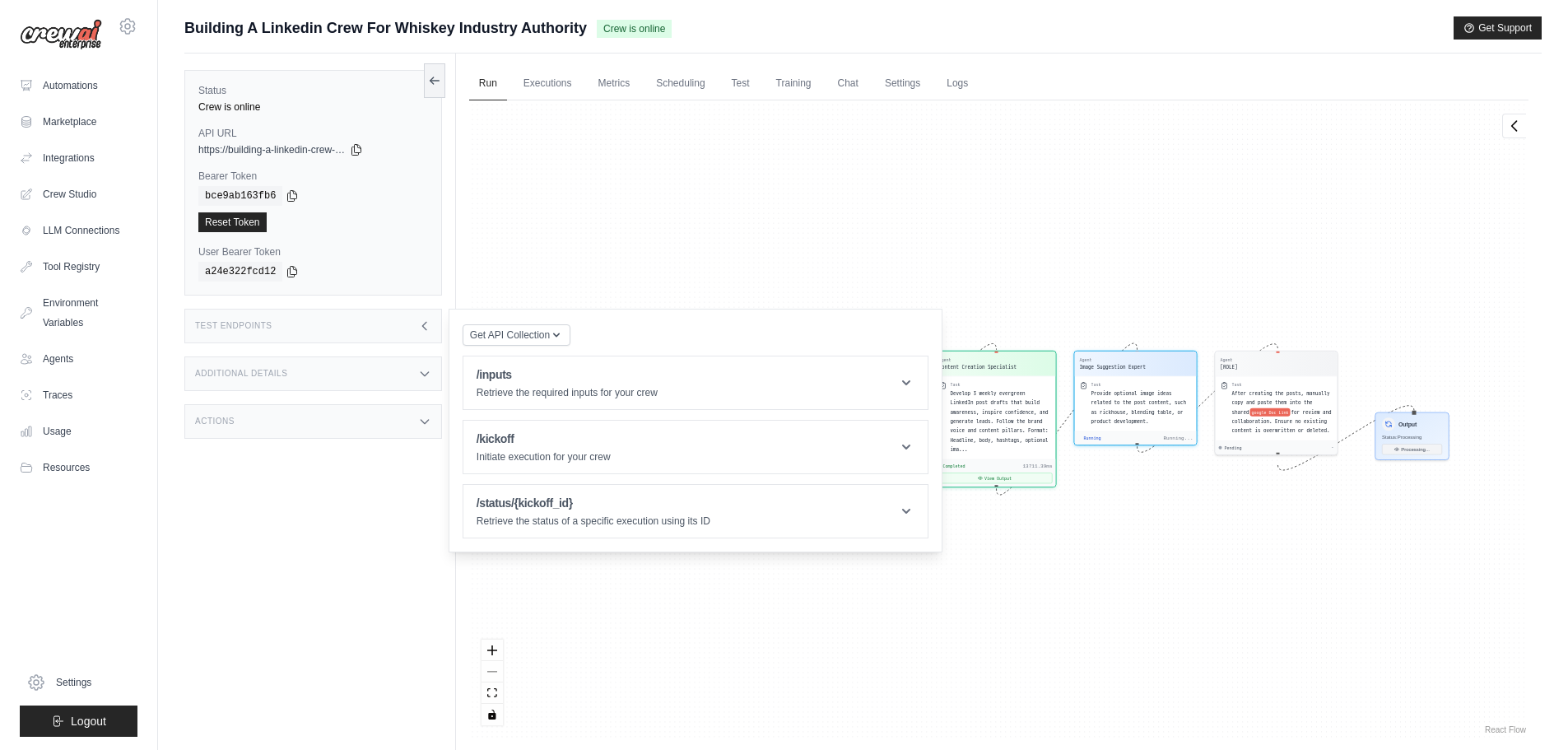 click on "Test Endpoints" at bounding box center (313, 326) 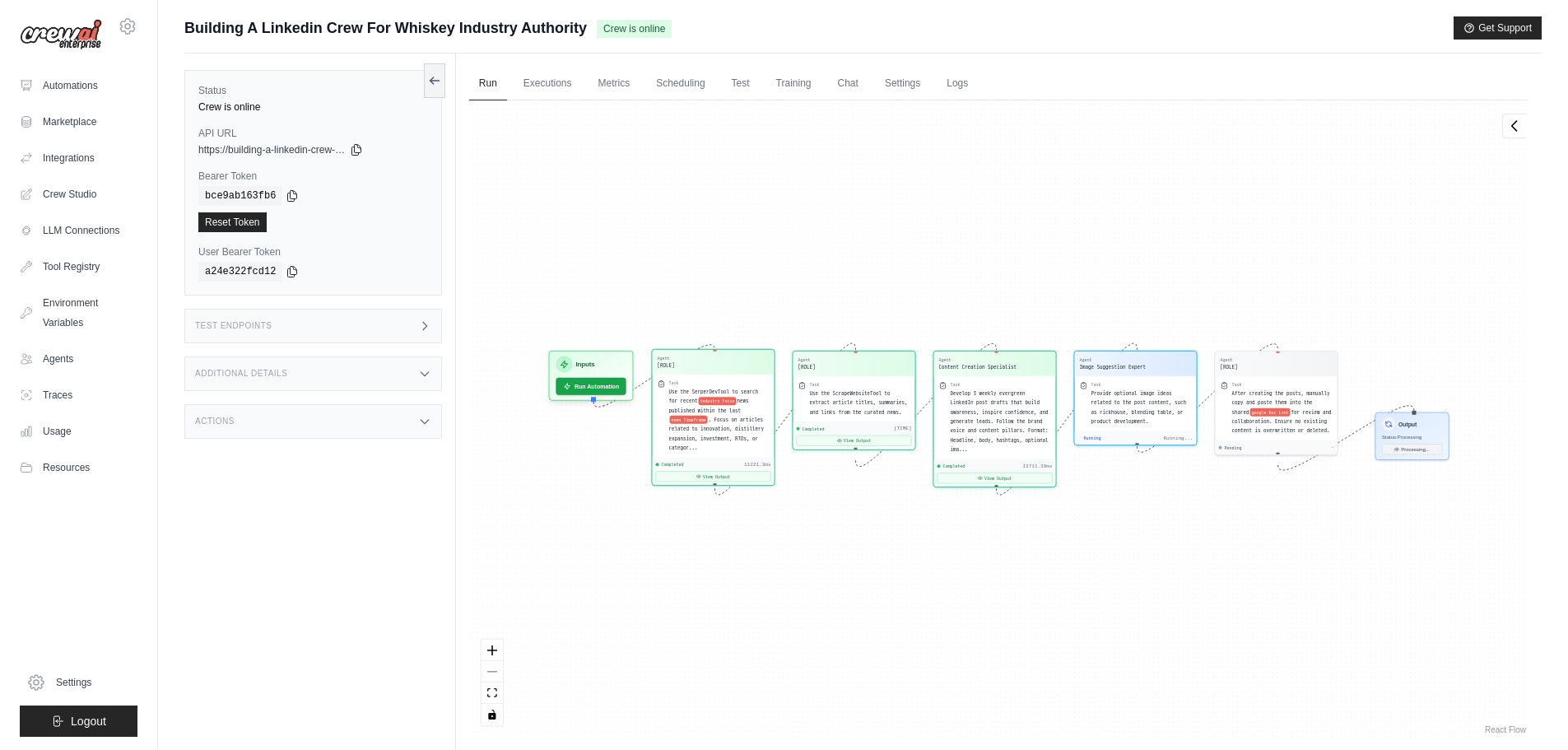 click on "[ROLE]" at bounding box center (665, 366) 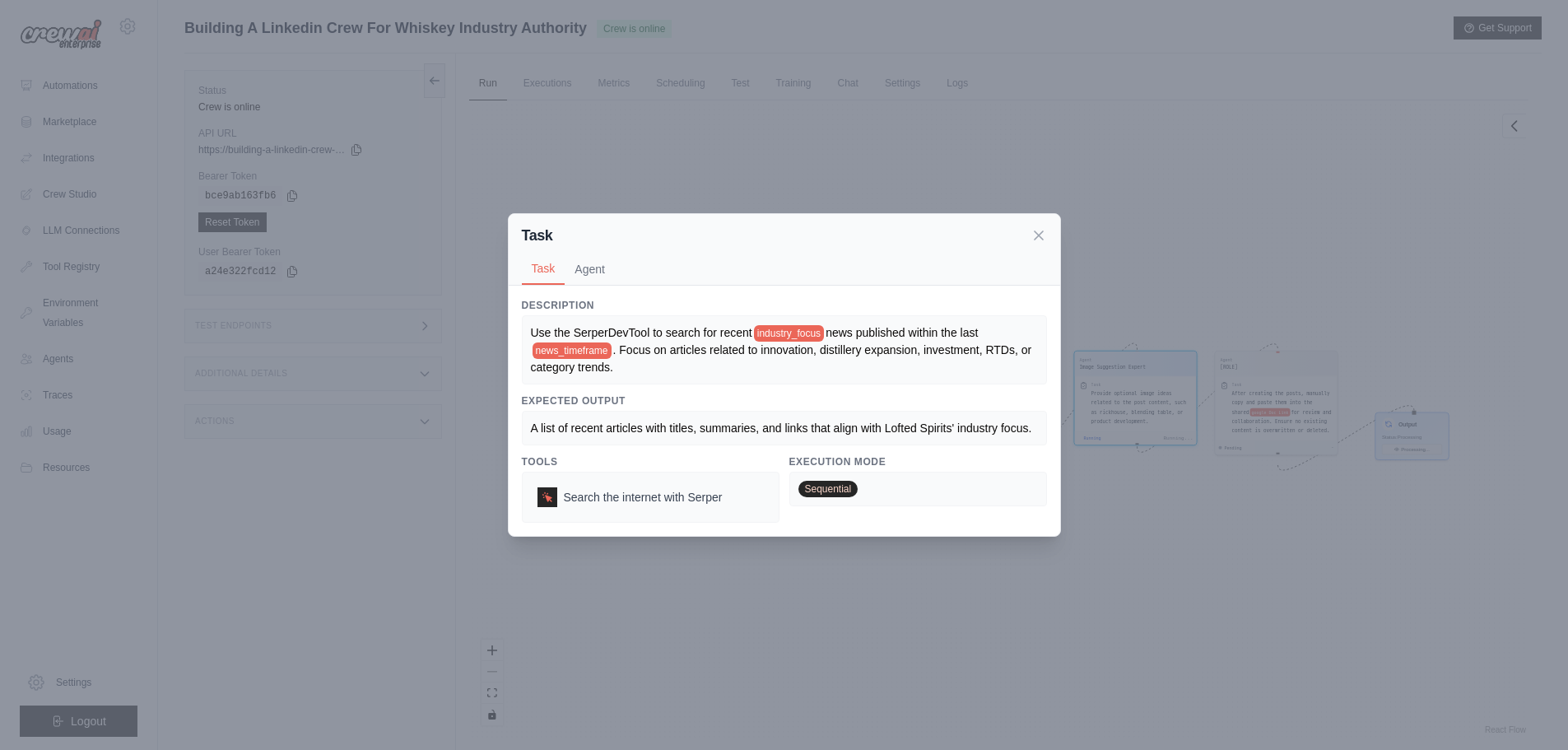 click on "Use the SerperDevTool to search for recent [INDUSTRY_FOCUS] news published within the last [NEWS_TIMEFRAME]. Focus on articles related to innovation, distillery expansion, investment, RTDs, or category trends." at bounding box center (784, 350) 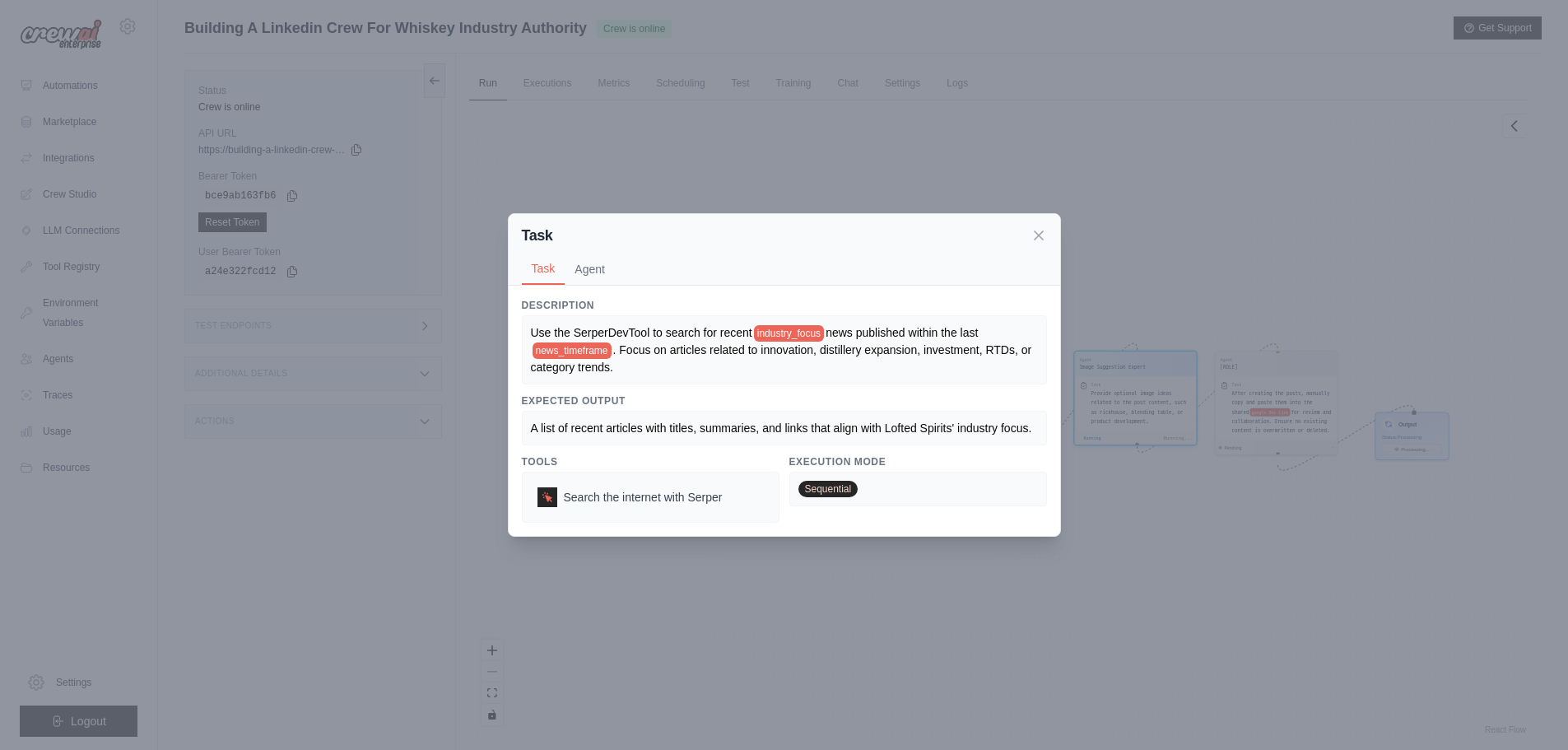click on "A list of recent articles with titles, summaries, and links that align with Lofted Spirits' industry focus." at bounding box center [781, 428] 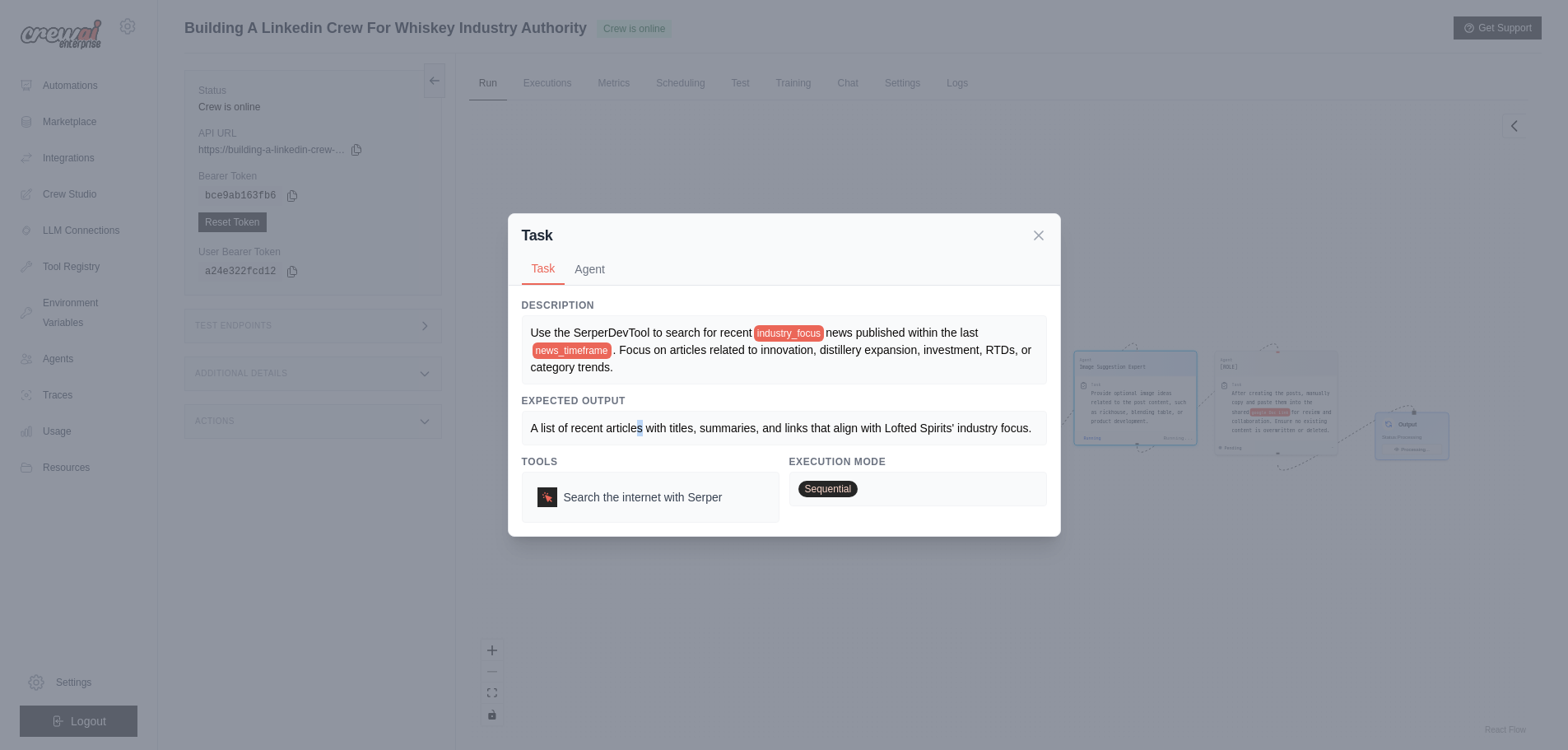 click on "A list of recent articles with titles, summaries, and links that align with Lofted Spirits' industry focus." at bounding box center (781, 428) 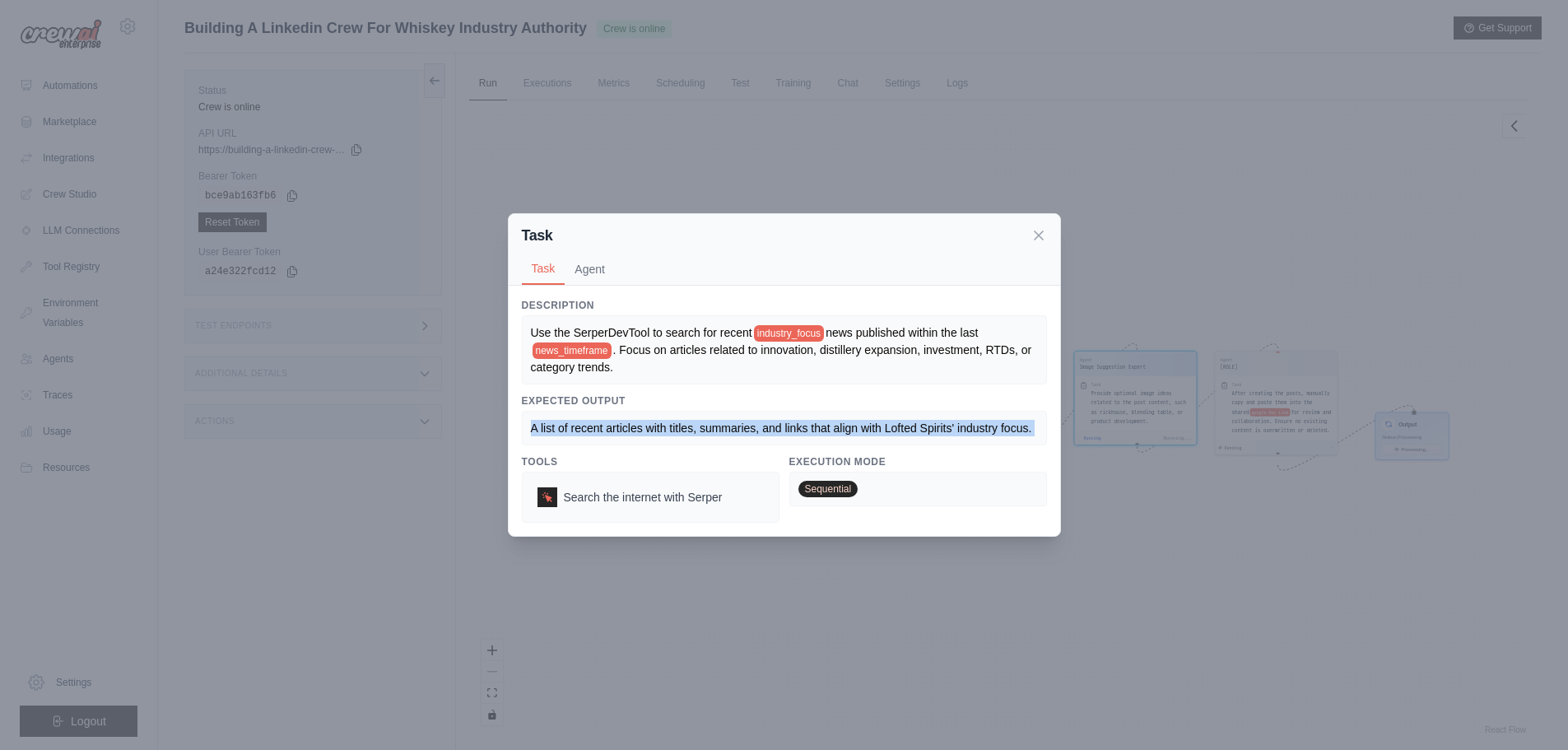 drag, startPoint x: 640, startPoint y: 431, endPoint x: 733, endPoint y: 421, distance: 93.53609 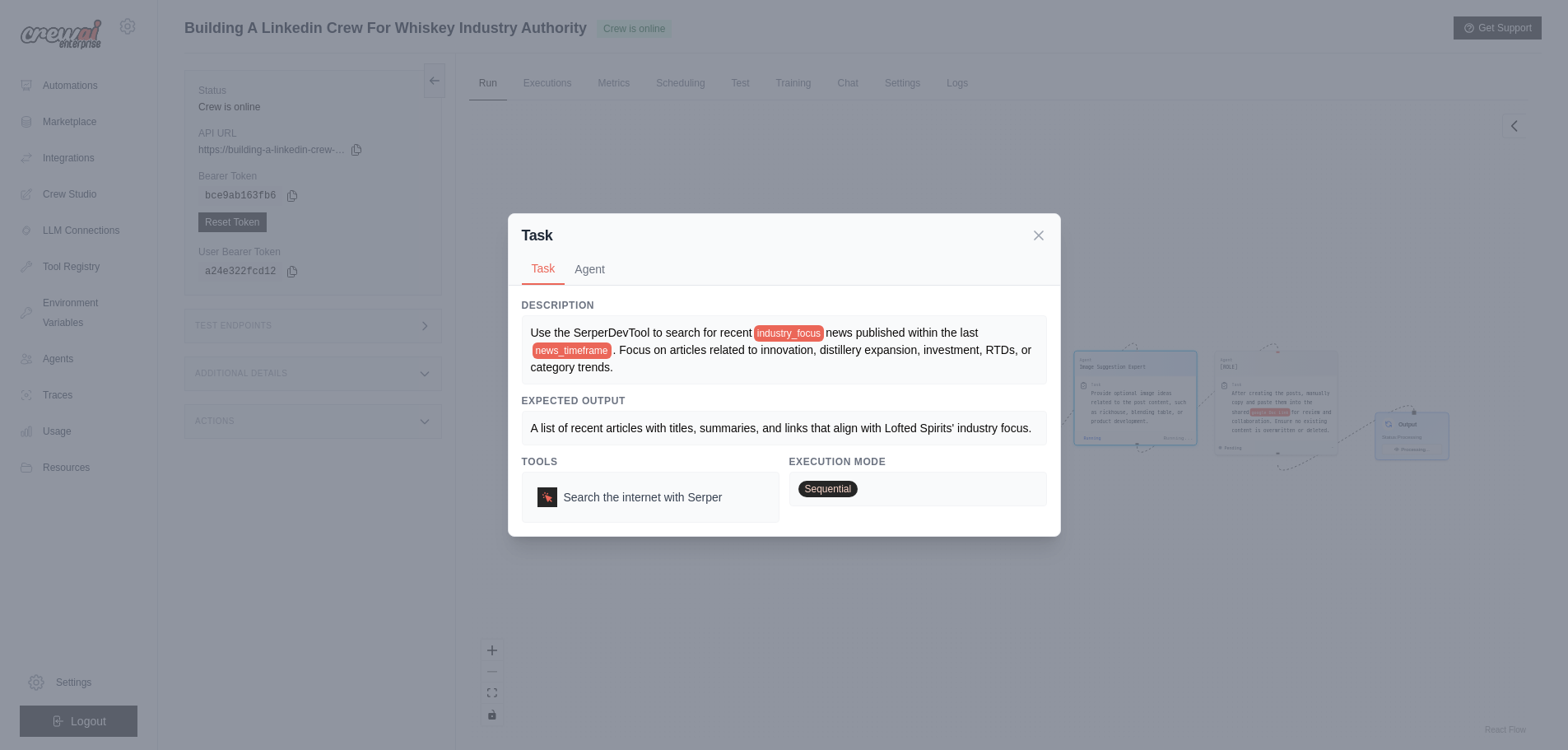 click on "A list of recent articles with titles, summaries, and links that align with Lofted Spirits' industry focus." at bounding box center [784, 428] 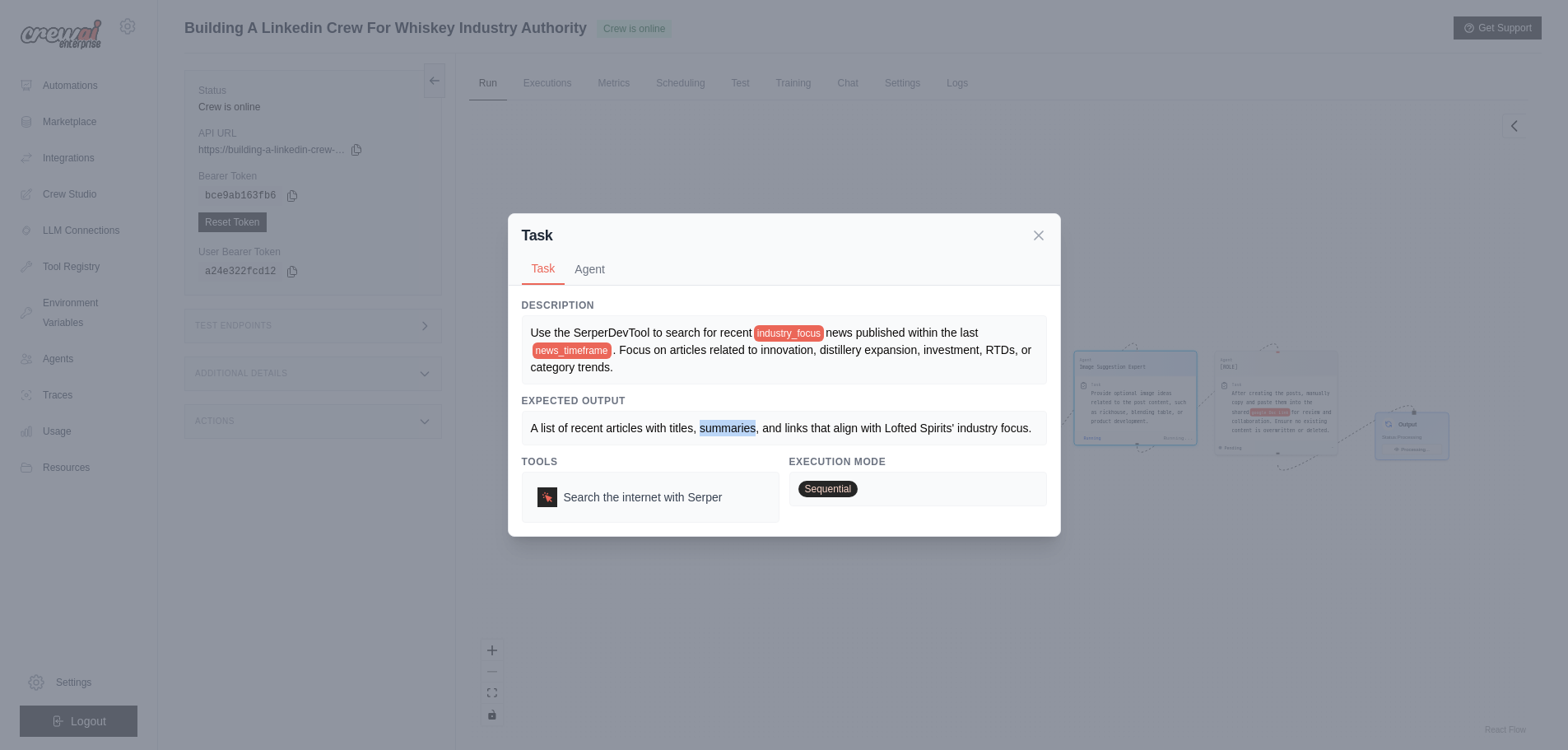 click on "A list of recent articles with titles, summaries, and links that align with Lofted Spirits' industry focus." at bounding box center (781, 428) 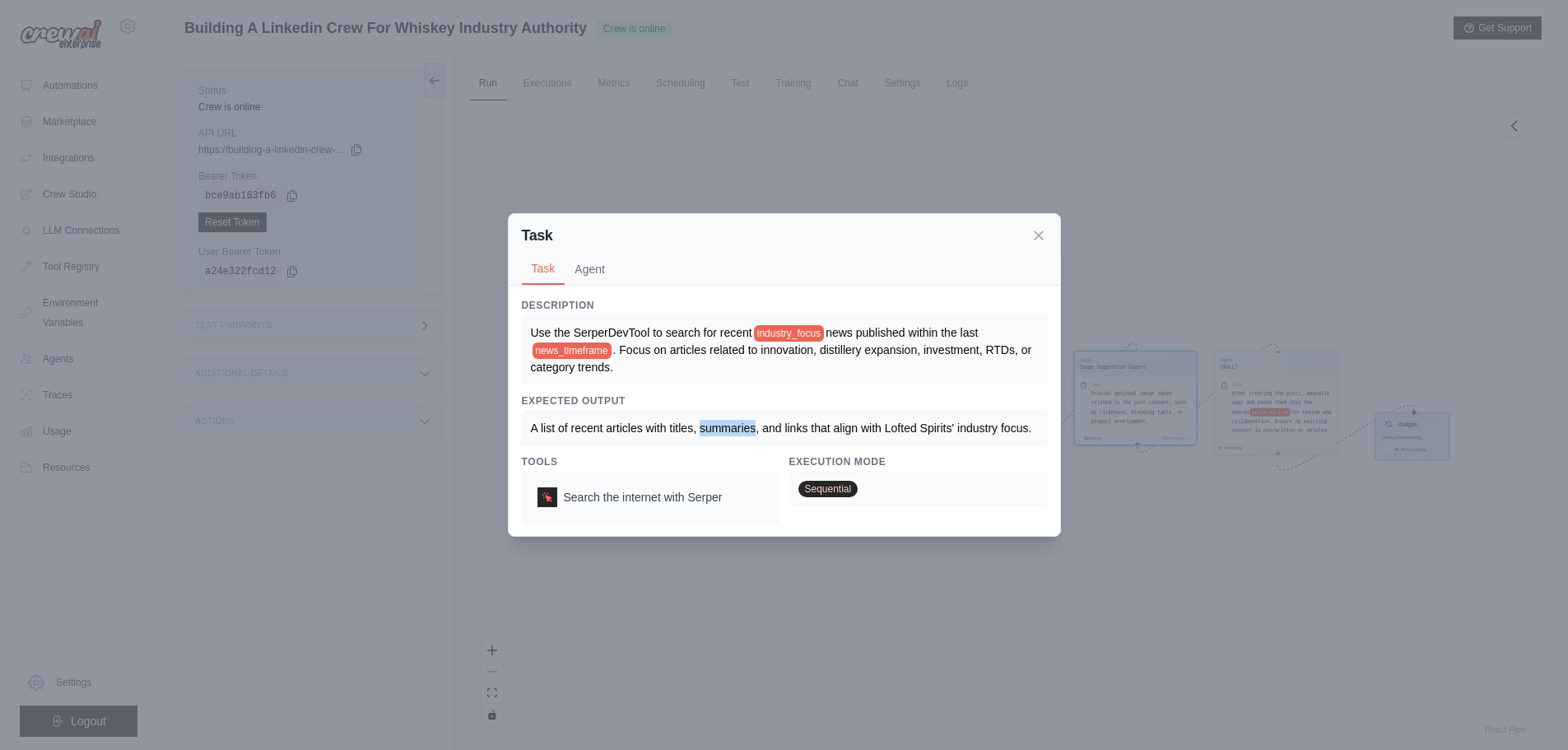 scroll, scrollTop: 797, scrollLeft: 0, axis: vertical 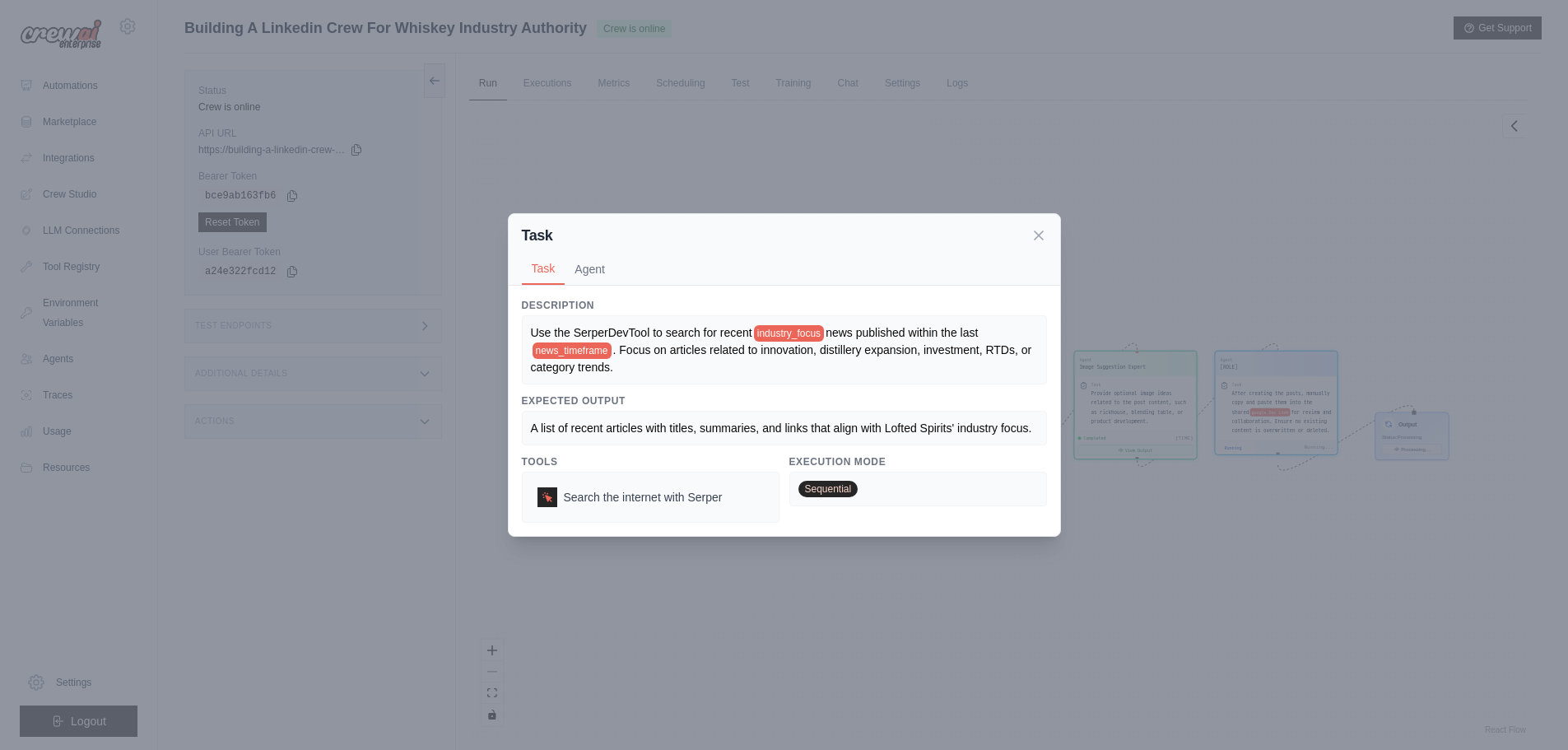 click on "Agent" at bounding box center (589, 269) 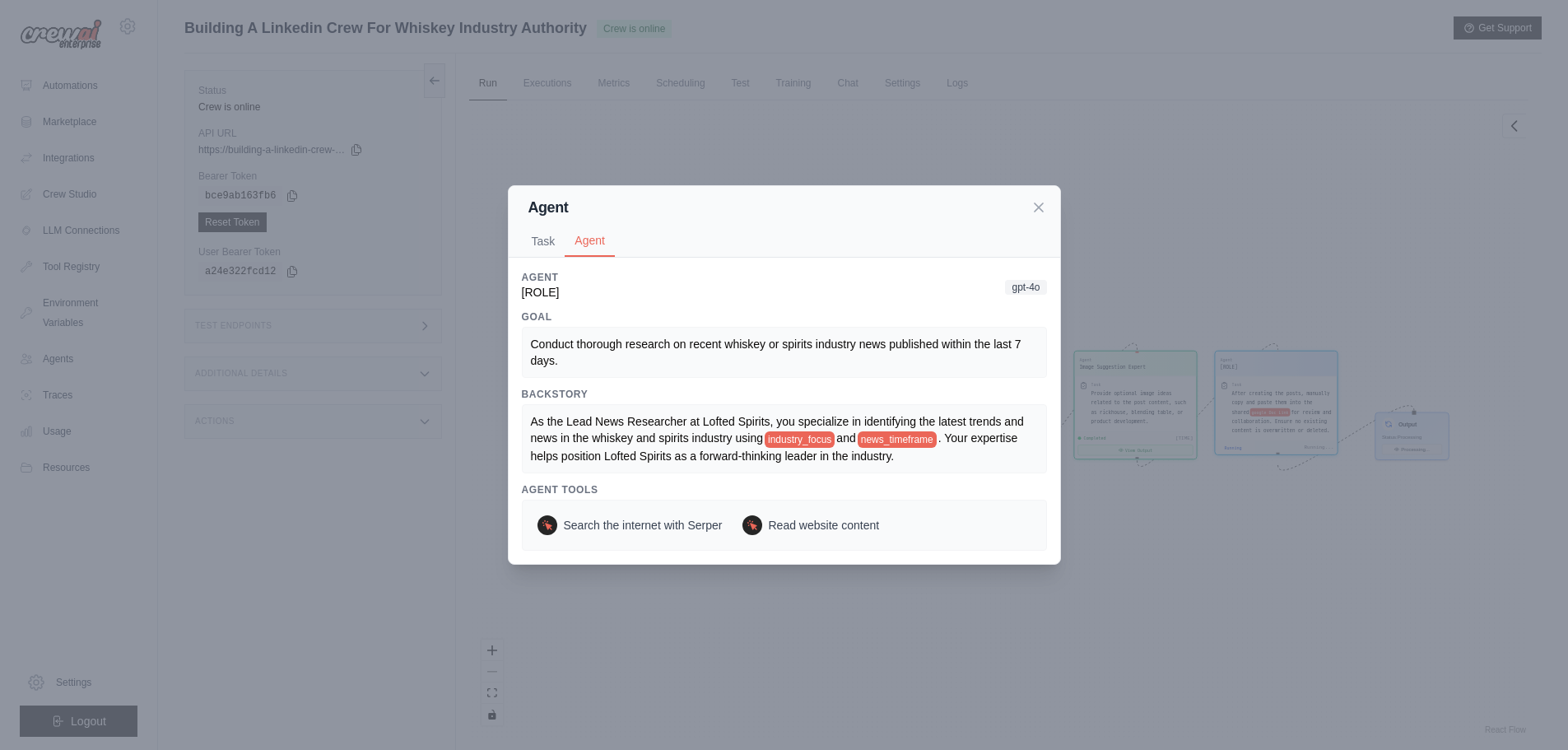 click on "As the Lead News Researcher at Lofted Spirits, you specialize in identifying the latest trends and news in the whiskey and spirits industry using" at bounding box center [779, 430] 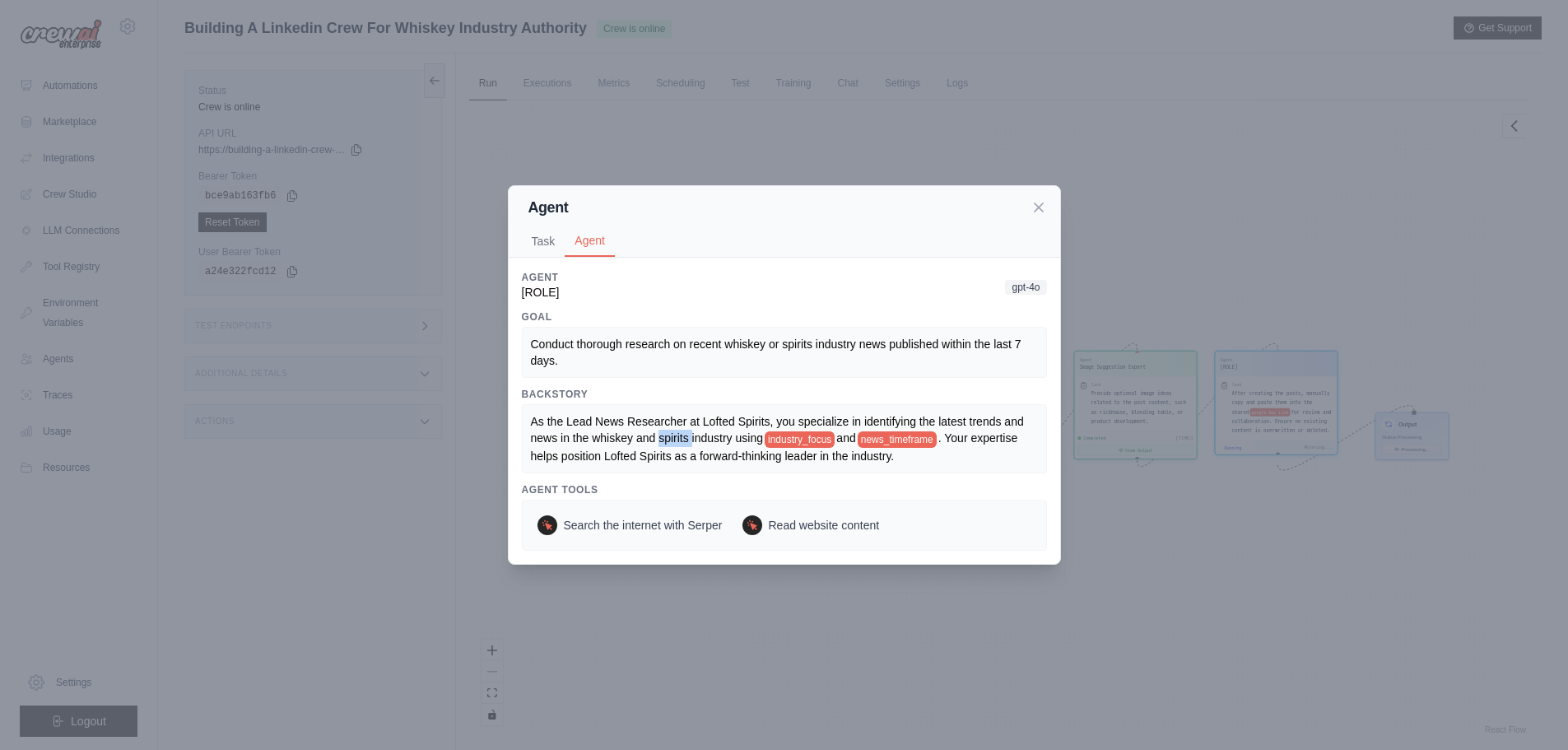 click on "As the Lead News Researcher at Lofted Spirits, you specialize in identifying the latest trends and news in the whiskey and spirits industry using" at bounding box center (779, 430) 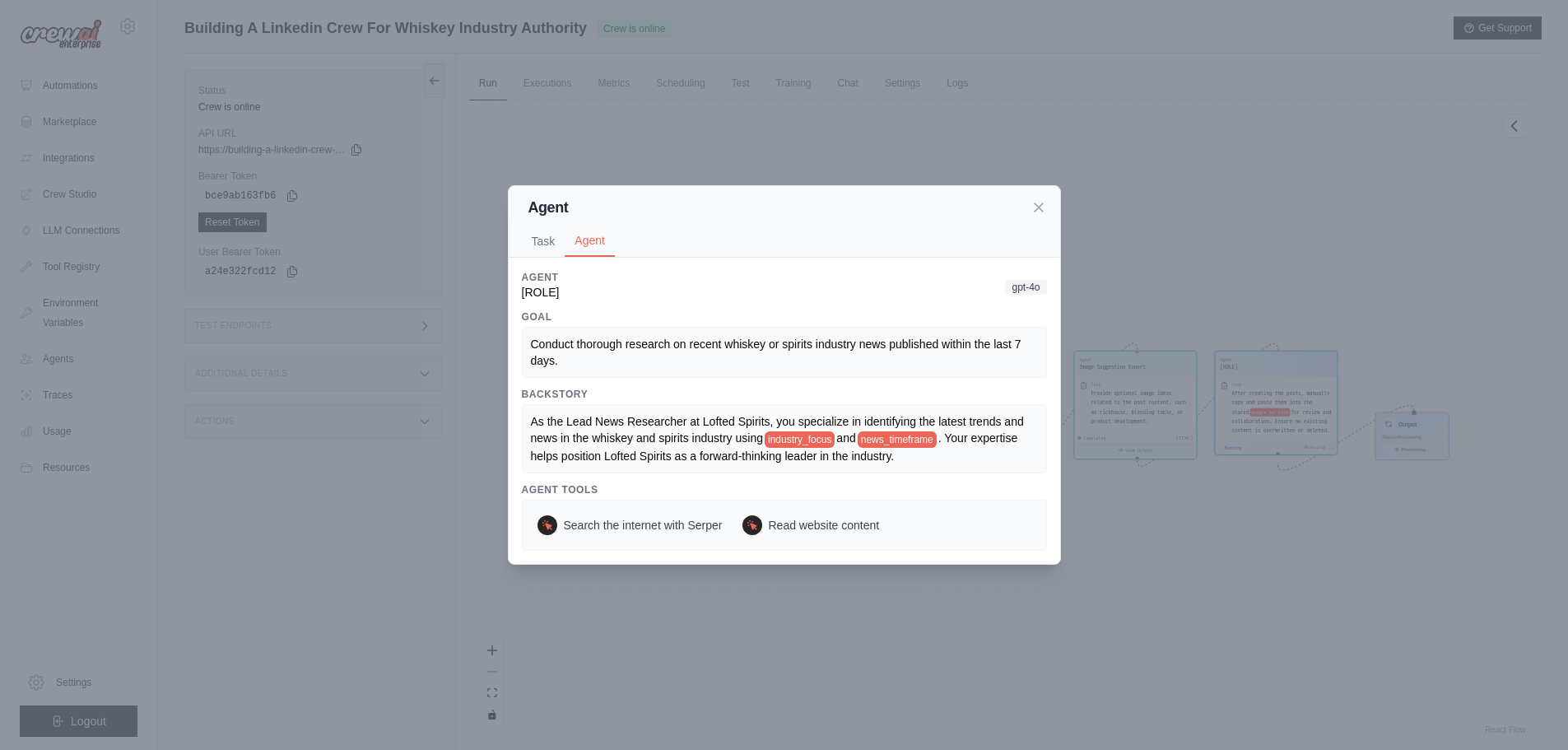 click on "As the Lead News Researcher at Lofted Spirits, you specialize in identifying the latest trends and news in the whiskey and spirits industry using" at bounding box center [779, 430] 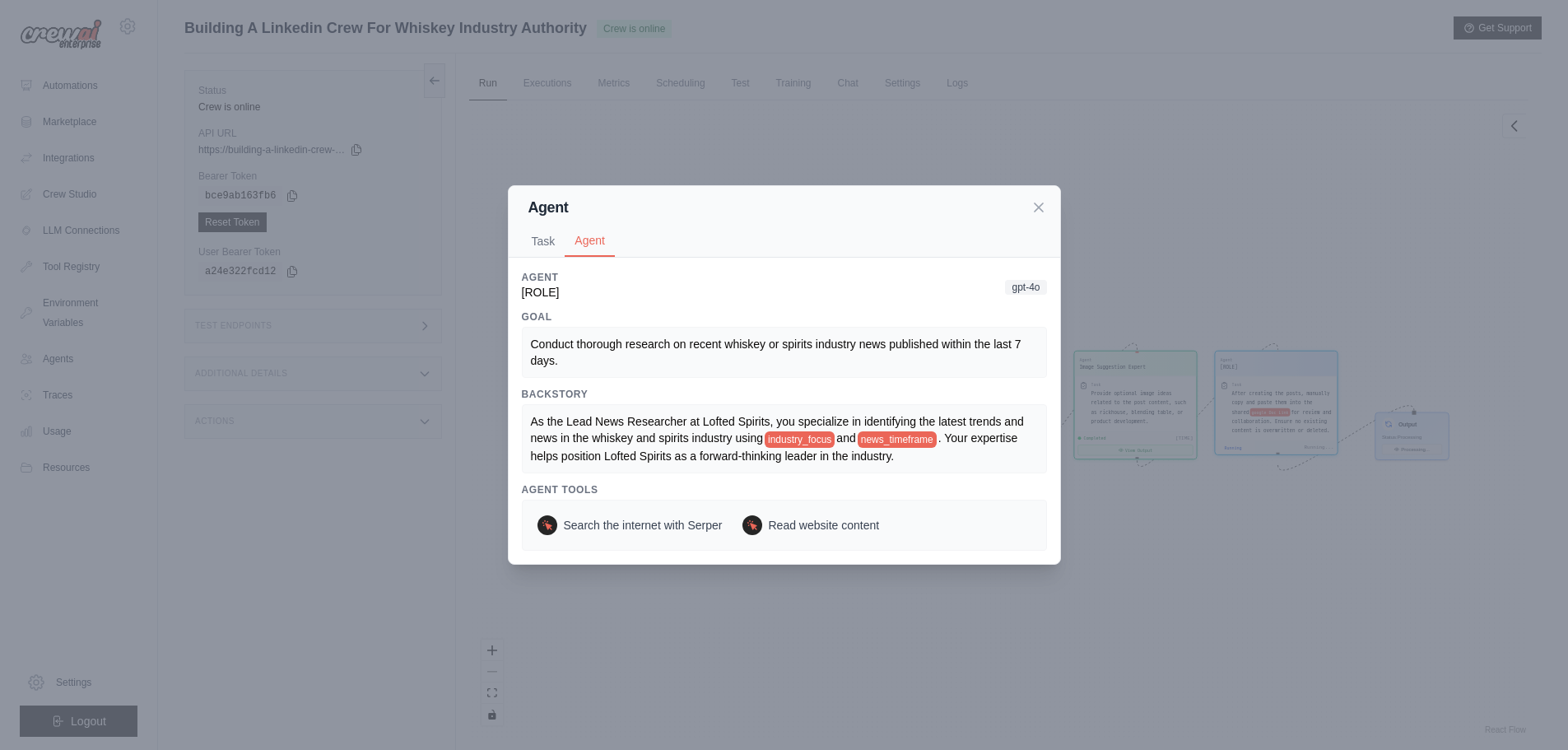 click on "Agent" at bounding box center (784, 207) 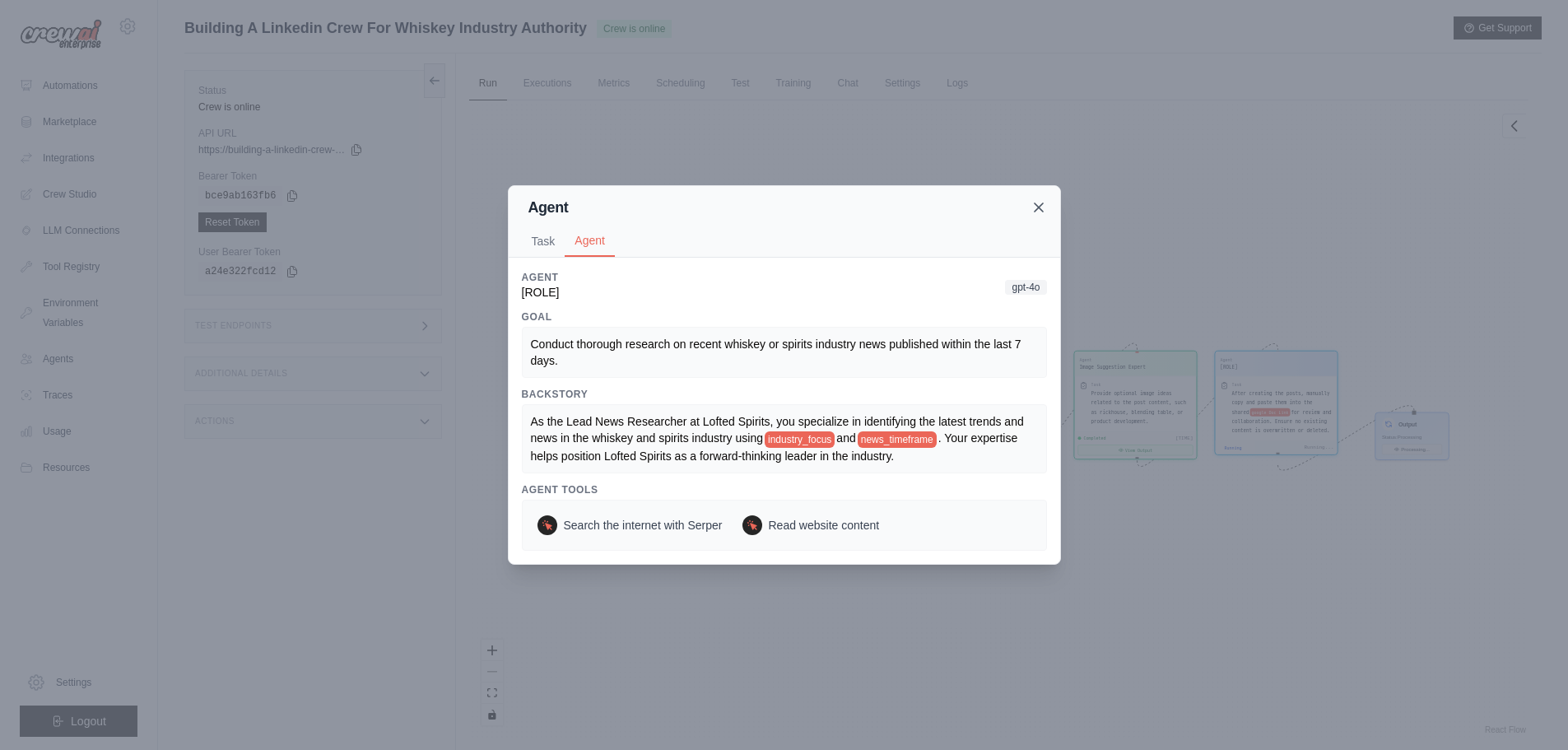 click 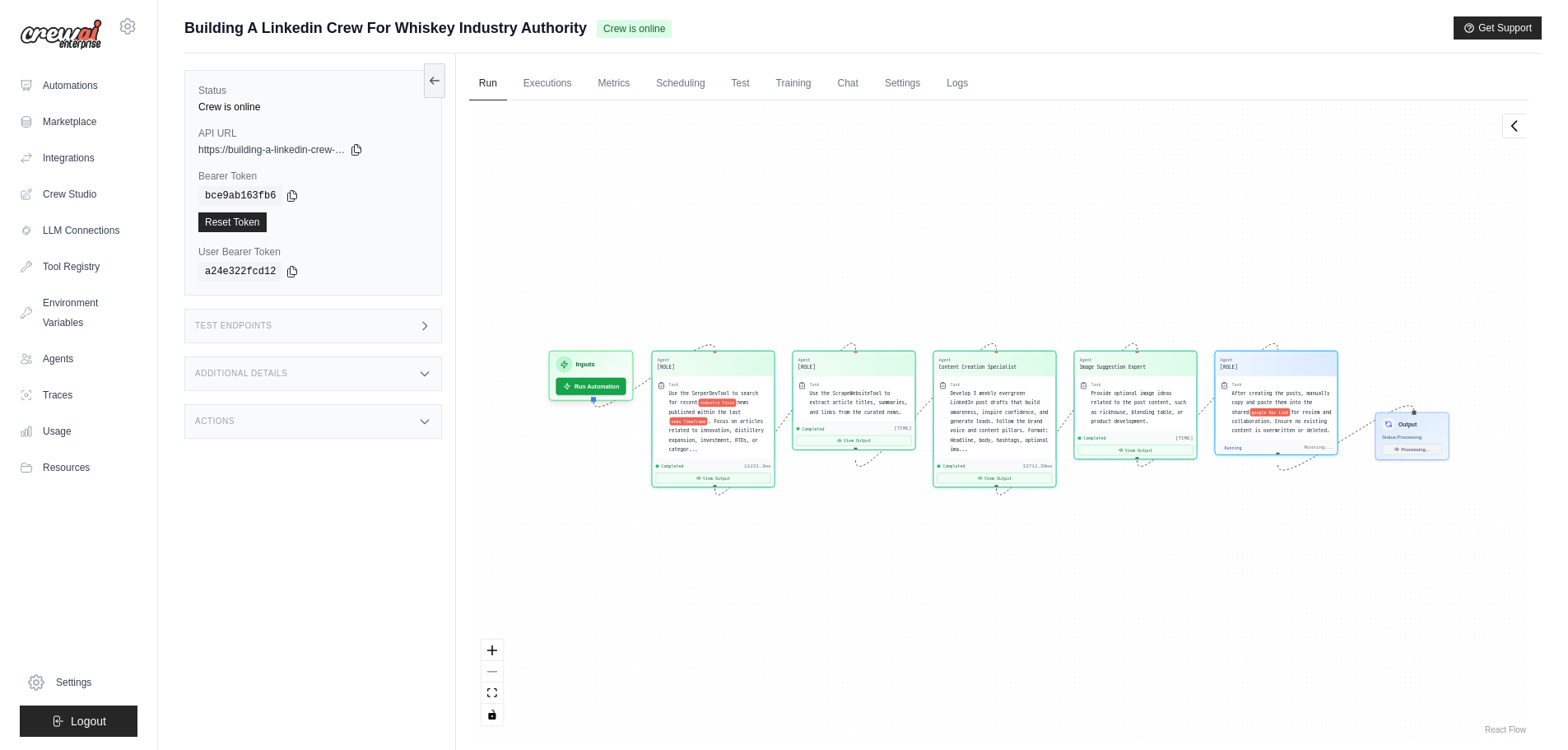 scroll, scrollTop: 7595, scrollLeft: 0, axis: vertical 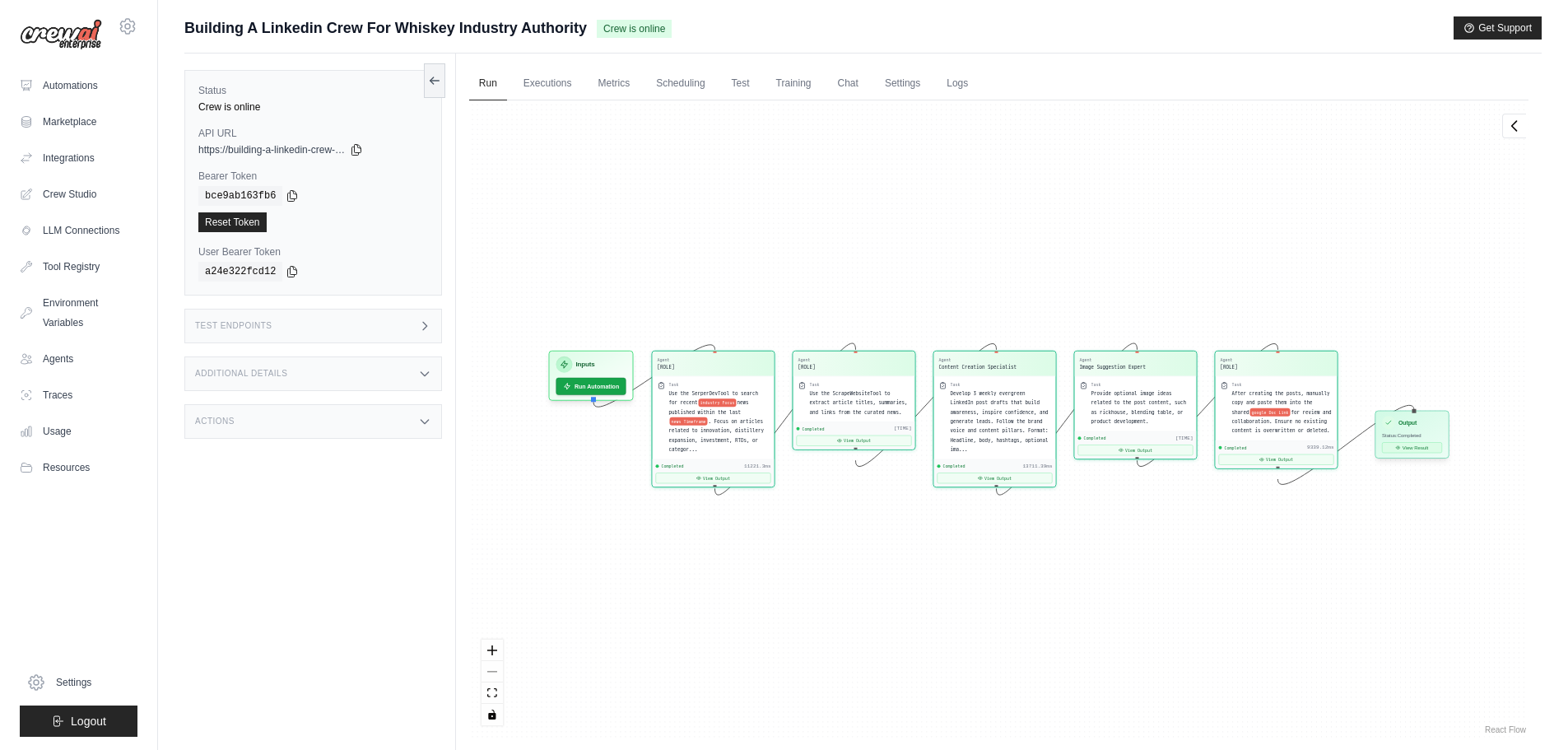 click on "View Result" at bounding box center (1412, 447) 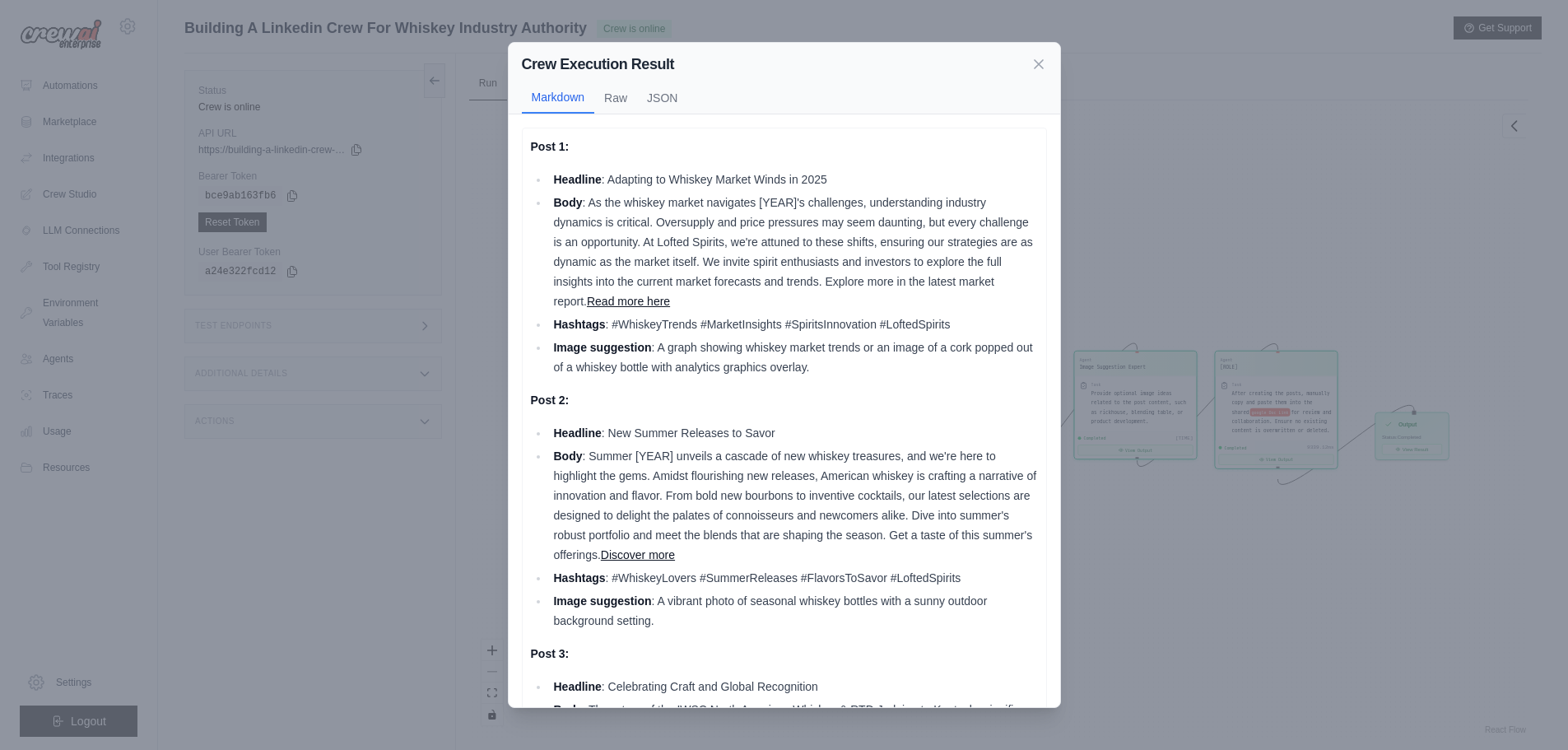 scroll, scrollTop: 291, scrollLeft: 0, axis: vertical 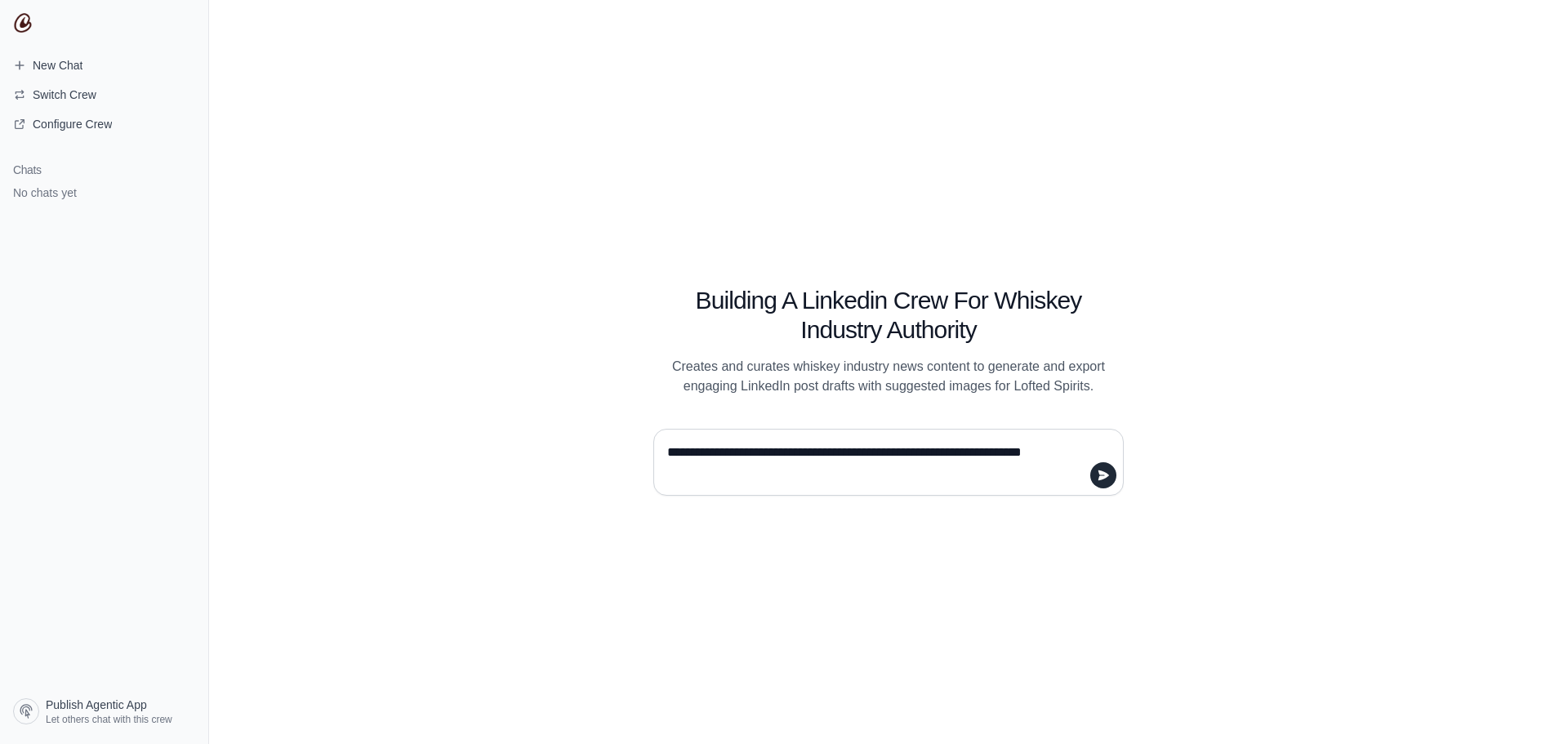 drag, startPoint x: 762, startPoint y: 453, endPoint x: 819, endPoint y: 460, distance: 57.42822 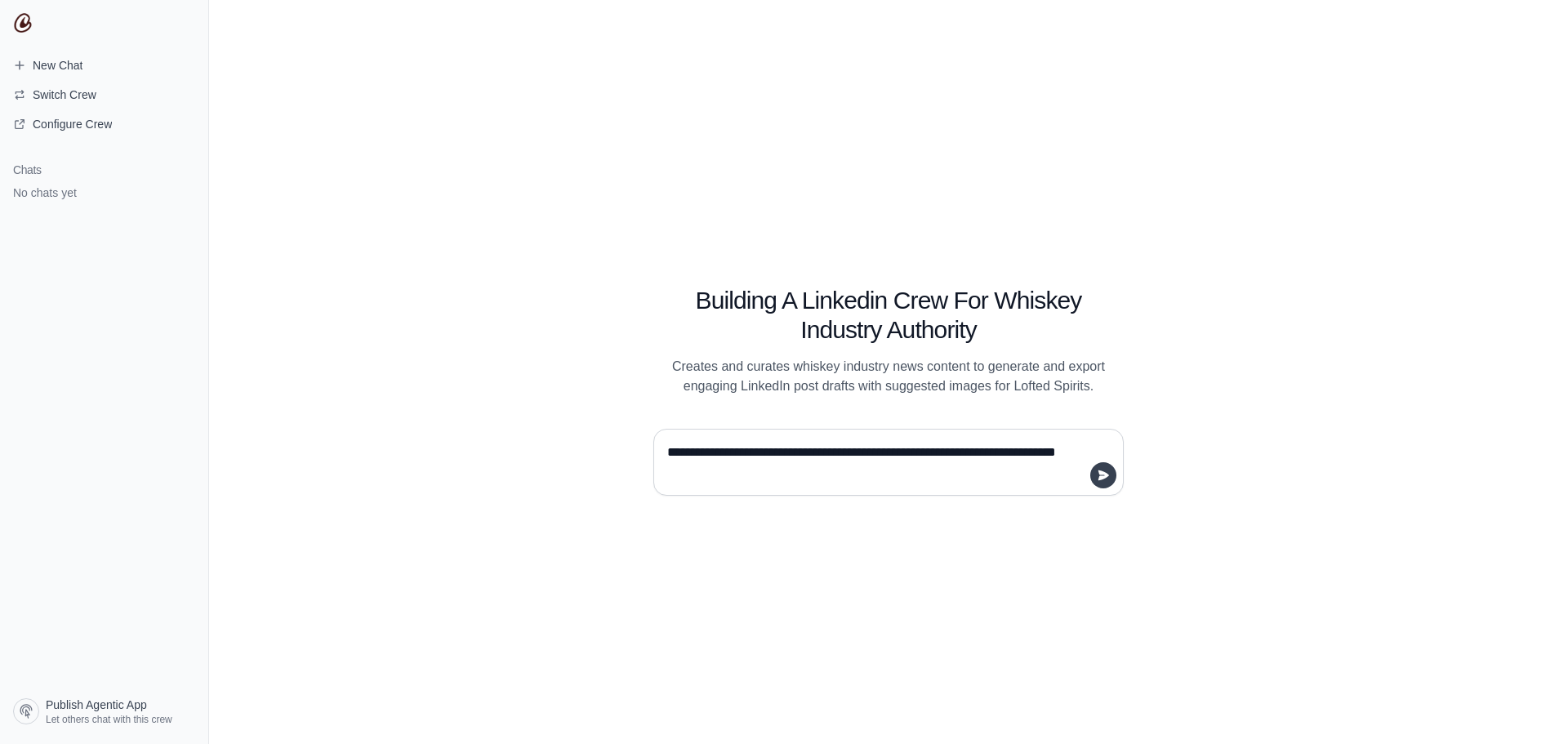 type on "**********" 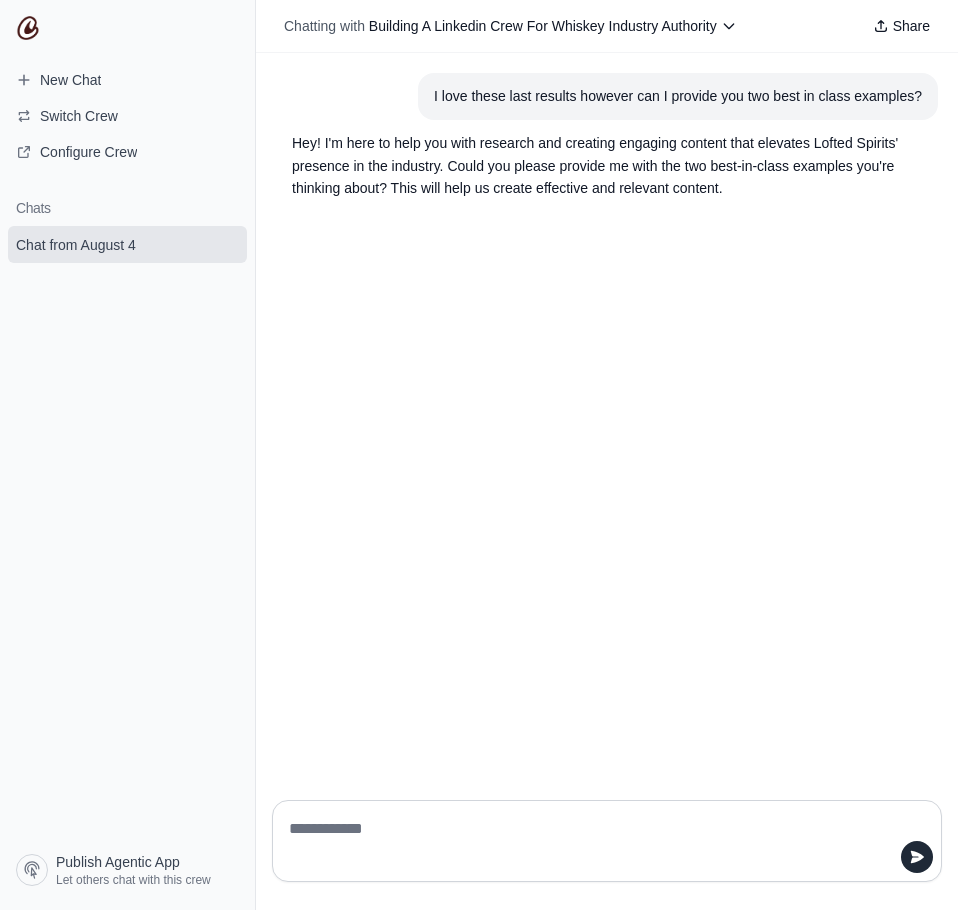 click at bounding box center [601, 841] 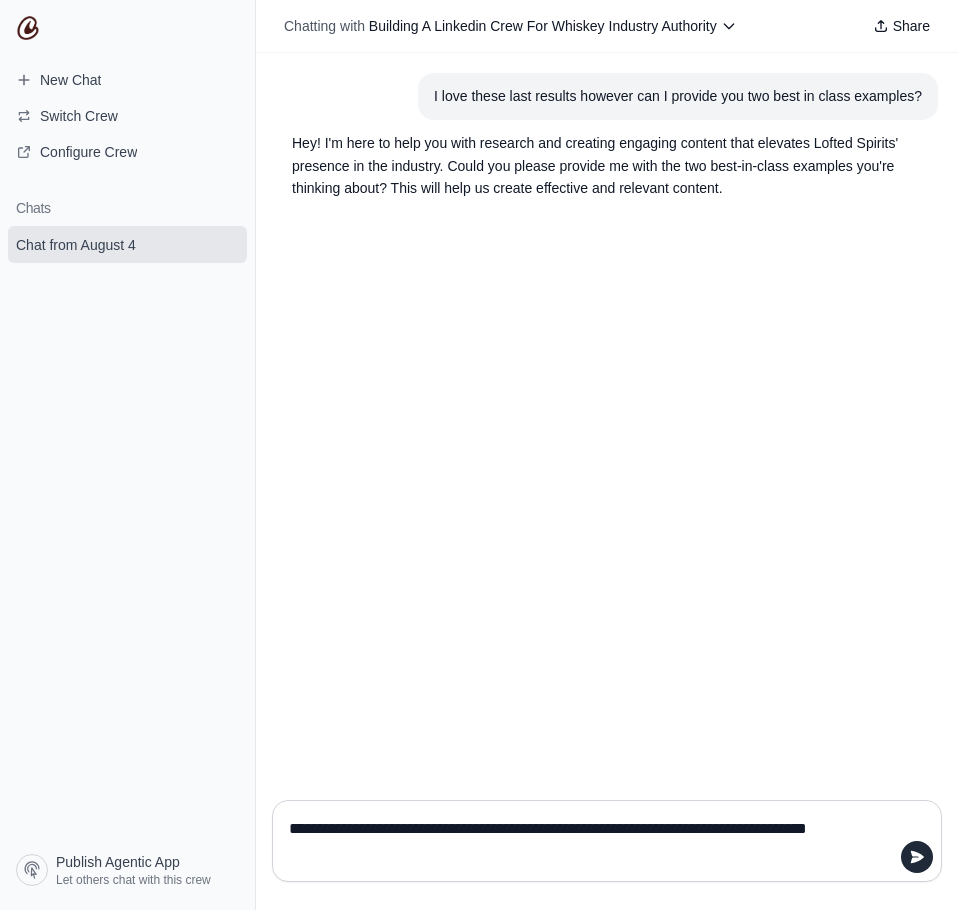 paste on "**********" 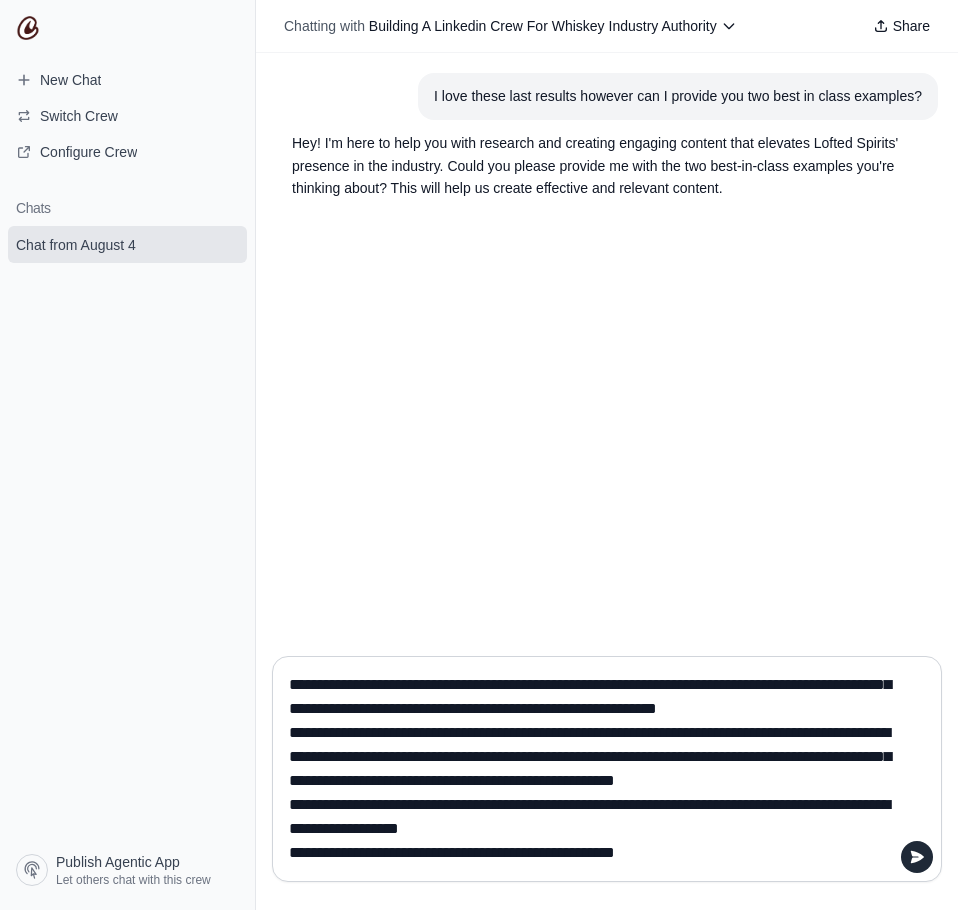 scroll, scrollTop: 0, scrollLeft: 0, axis: both 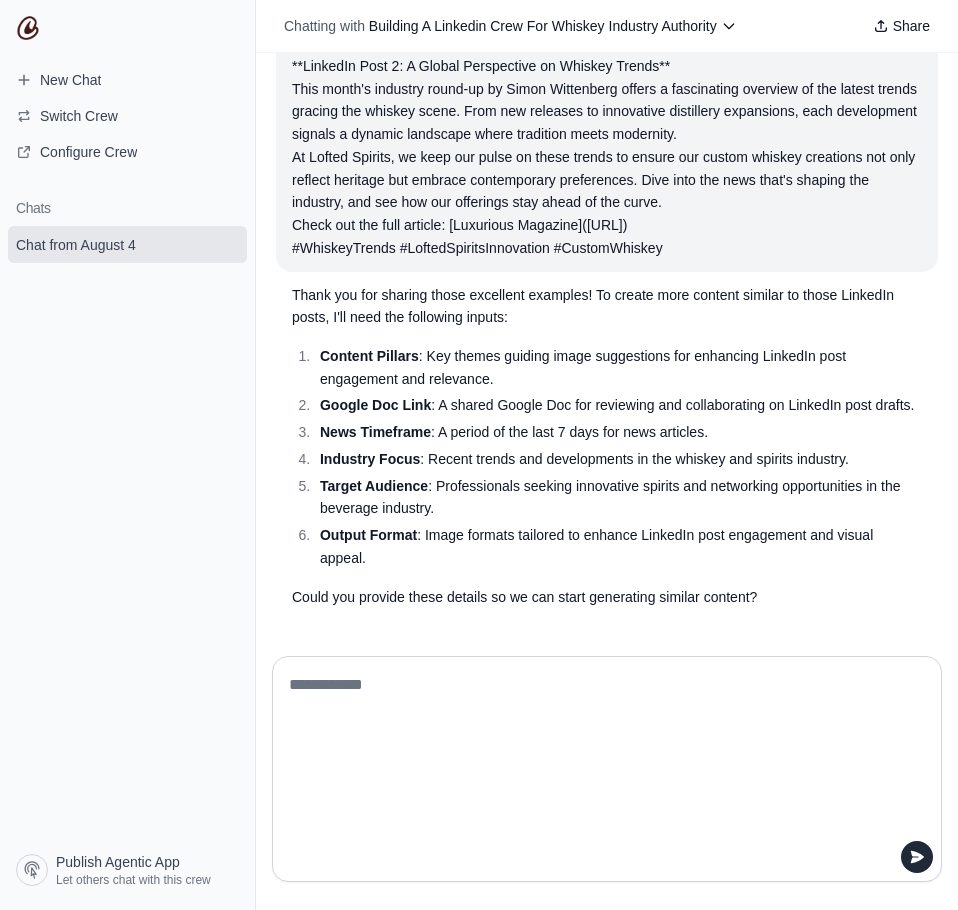 click at bounding box center [601, 769] 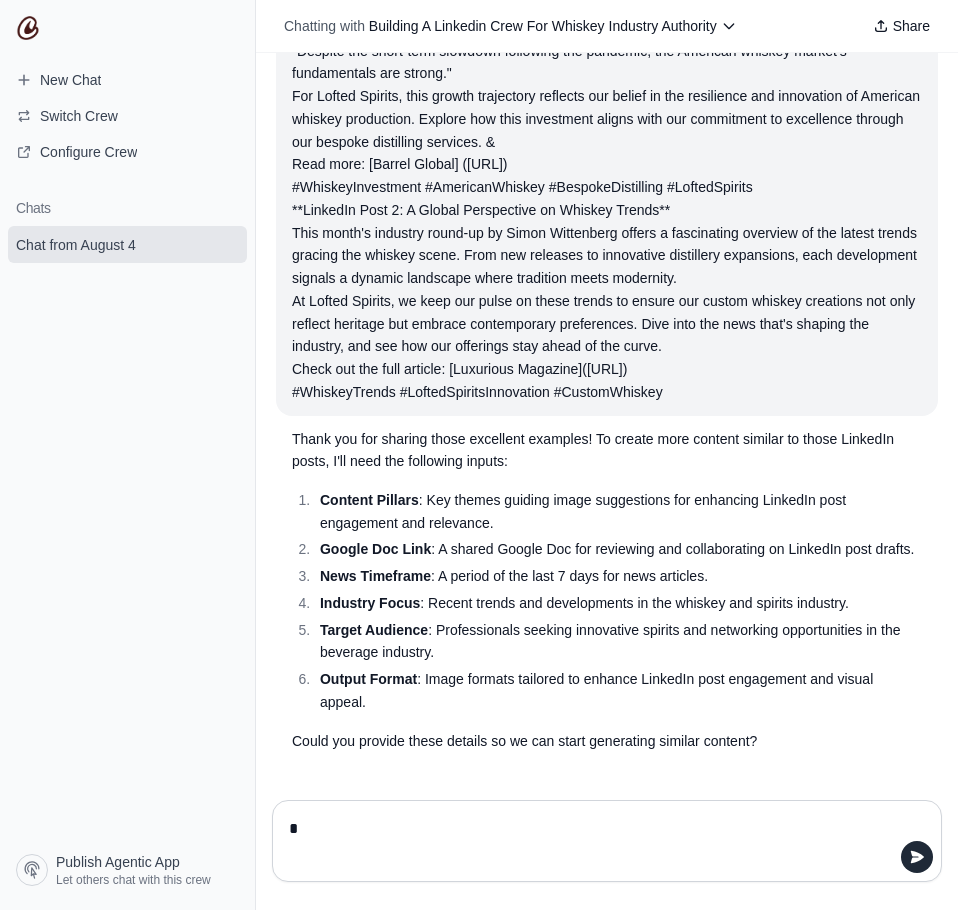 scroll, scrollTop: 390, scrollLeft: 0, axis: vertical 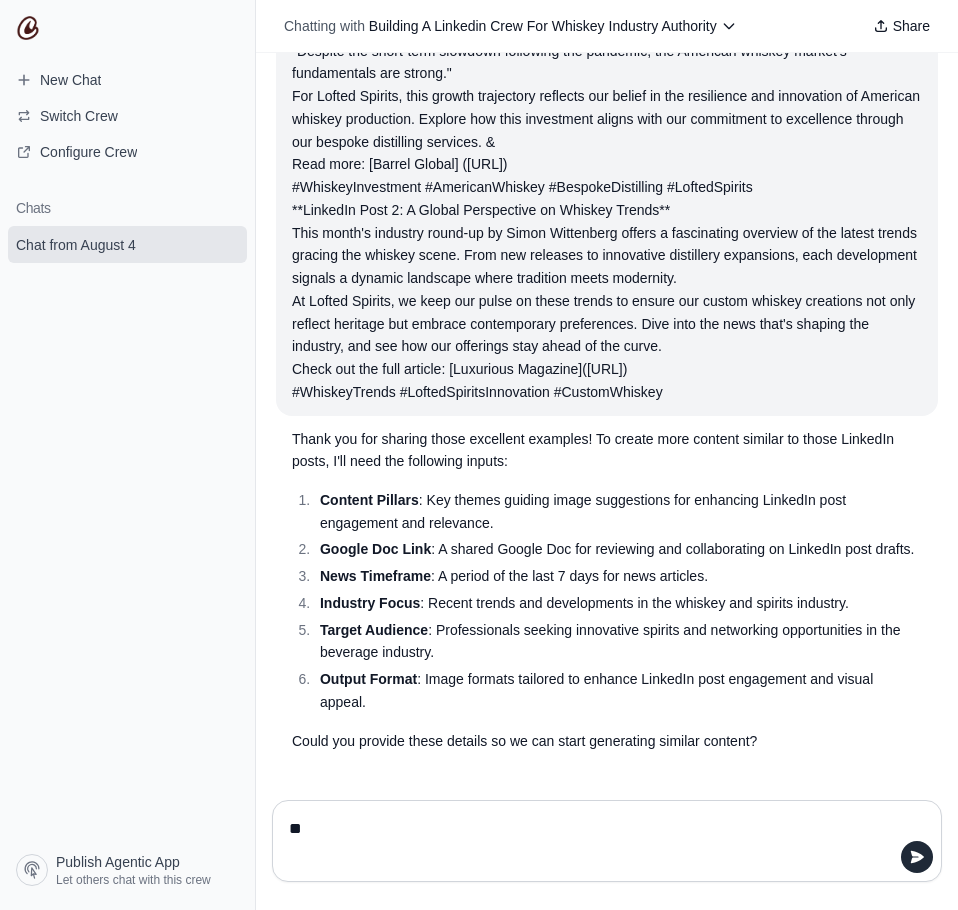 click on "*" at bounding box center (601, 841) 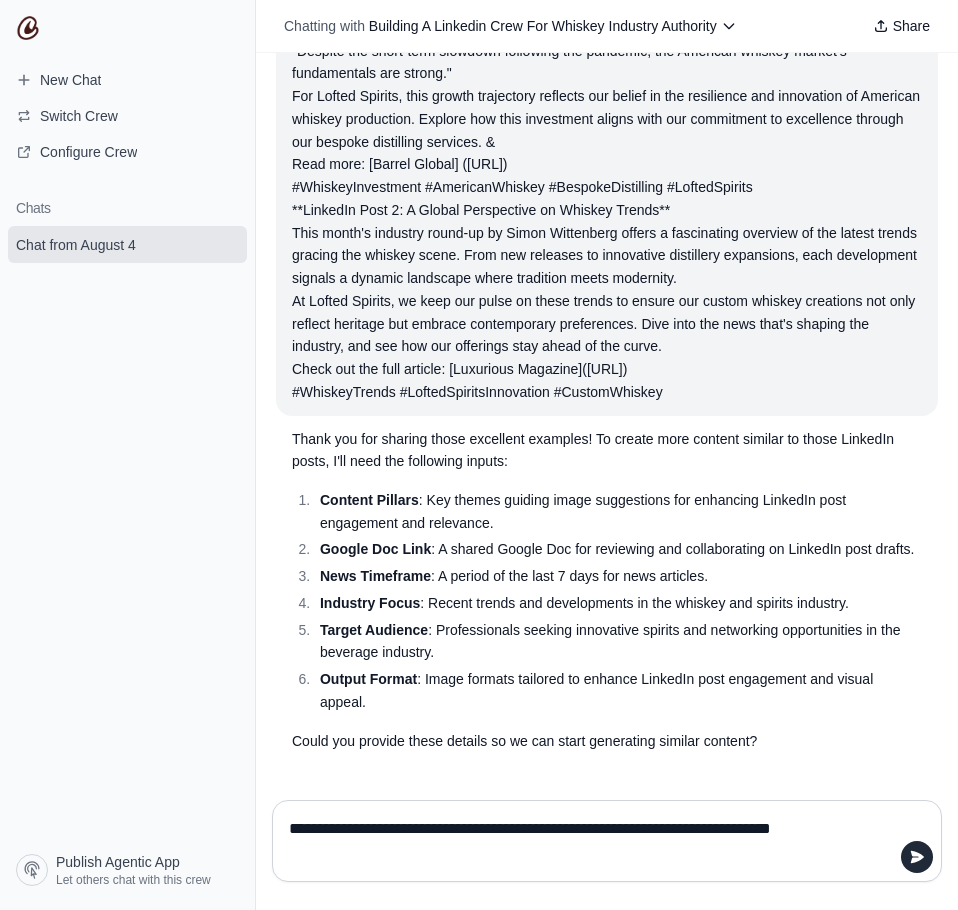 paste on "**********" 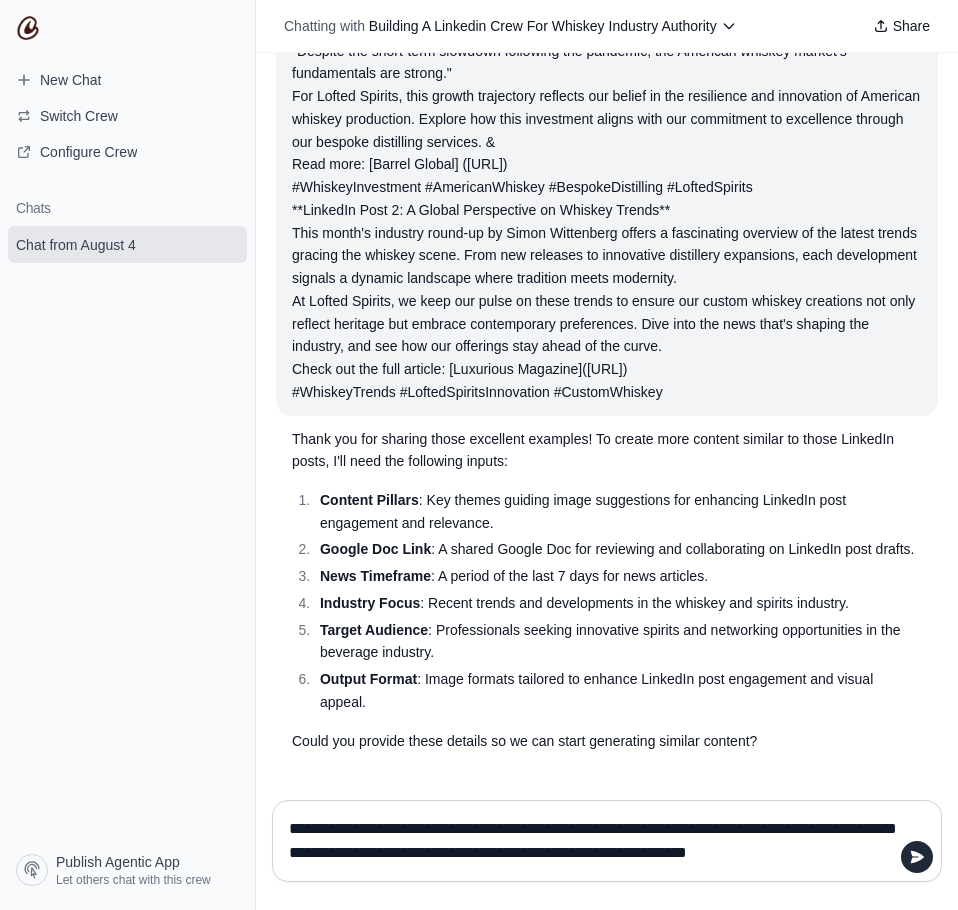 scroll, scrollTop: 88, scrollLeft: 0, axis: vertical 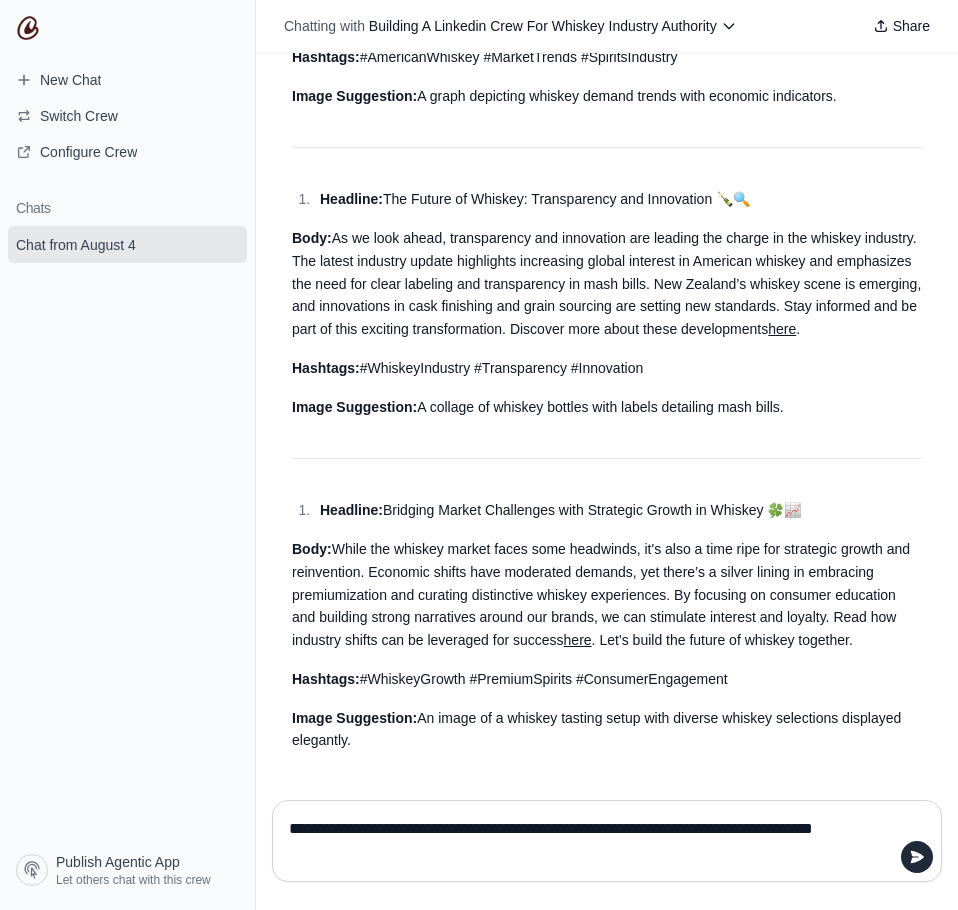 drag, startPoint x: 415, startPoint y: 818, endPoint x: 366, endPoint y: 842, distance: 54.56189 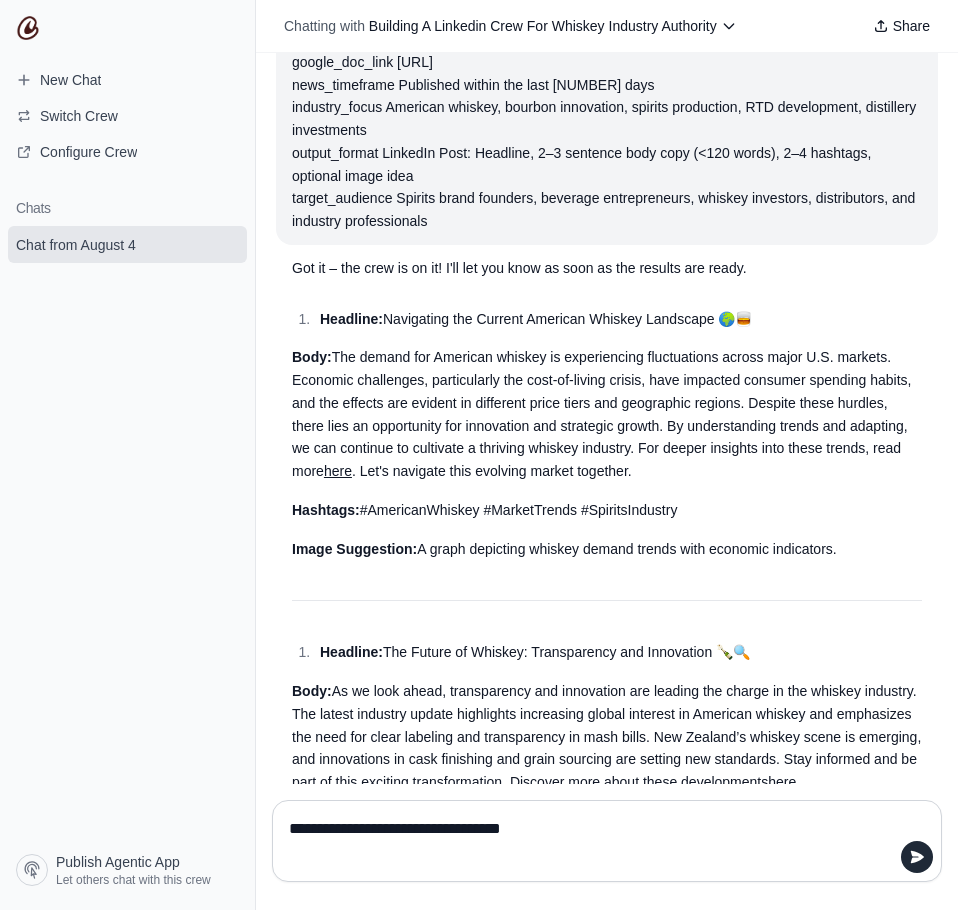 scroll, scrollTop: 1059, scrollLeft: 0, axis: vertical 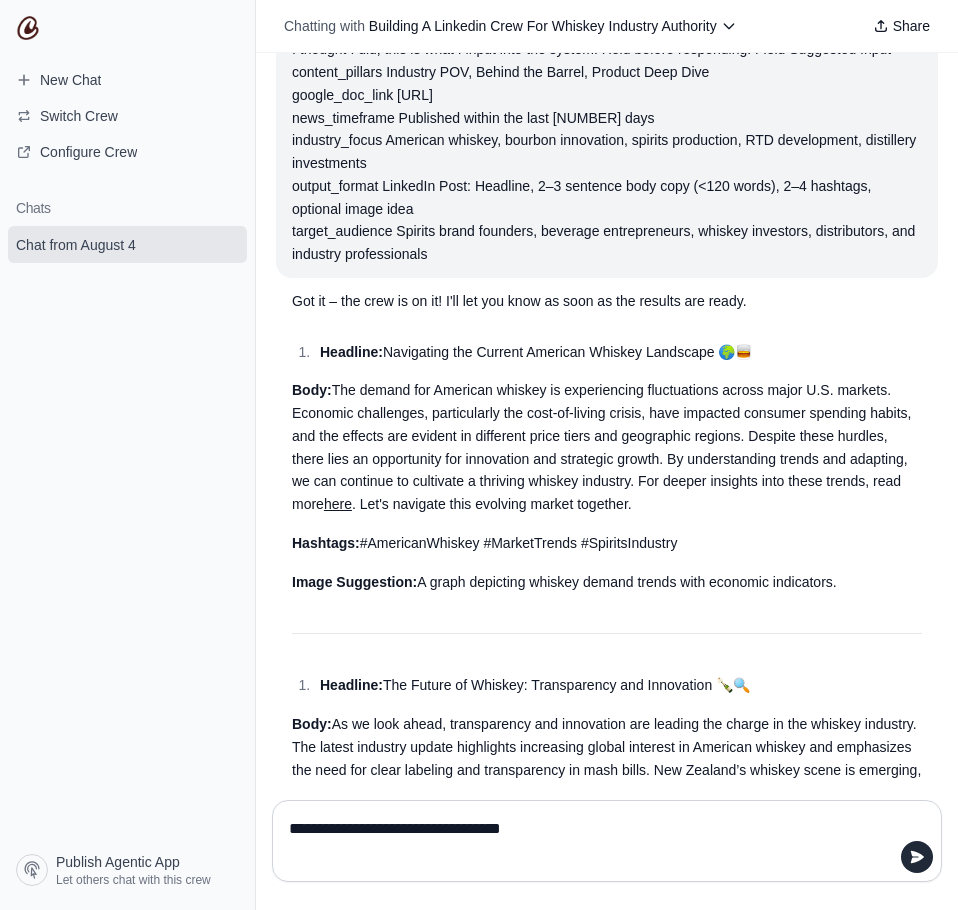 drag, startPoint x: 556, startPoint y: 827, endPoint x: 407, endPoint y: 826, distance: 149.00336 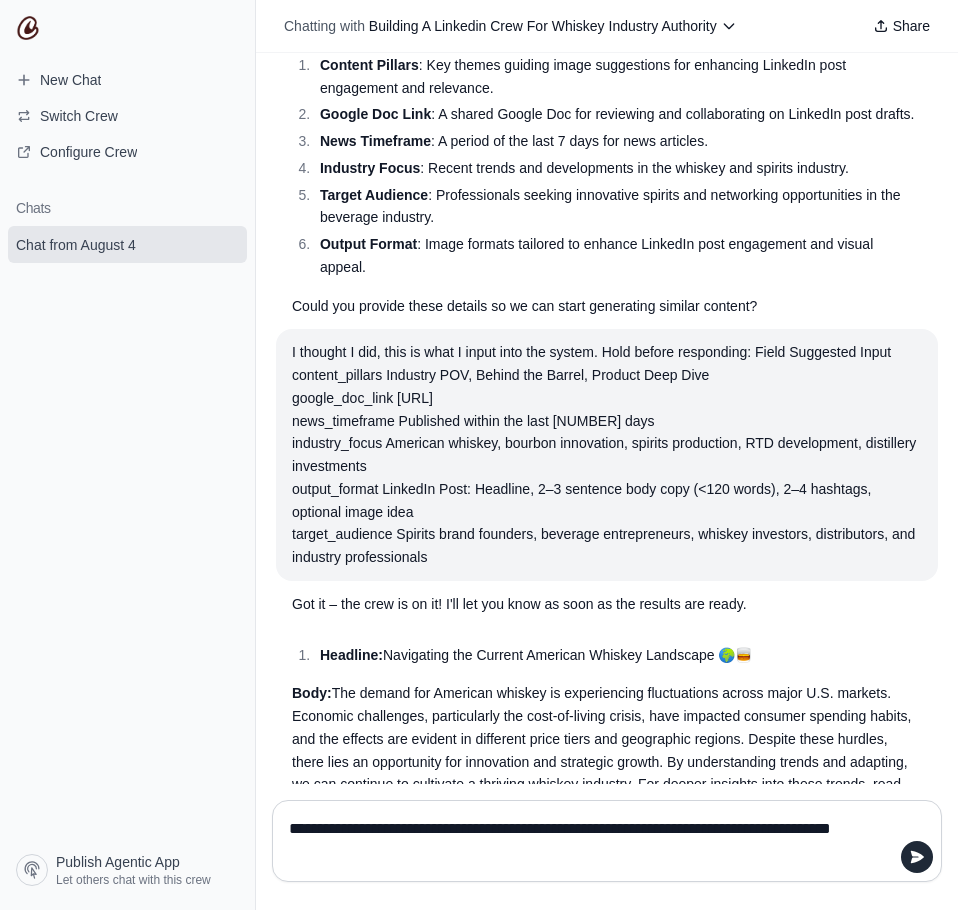 scroll, scrollTop: 773, scrollLeft: 0, axis: vertical 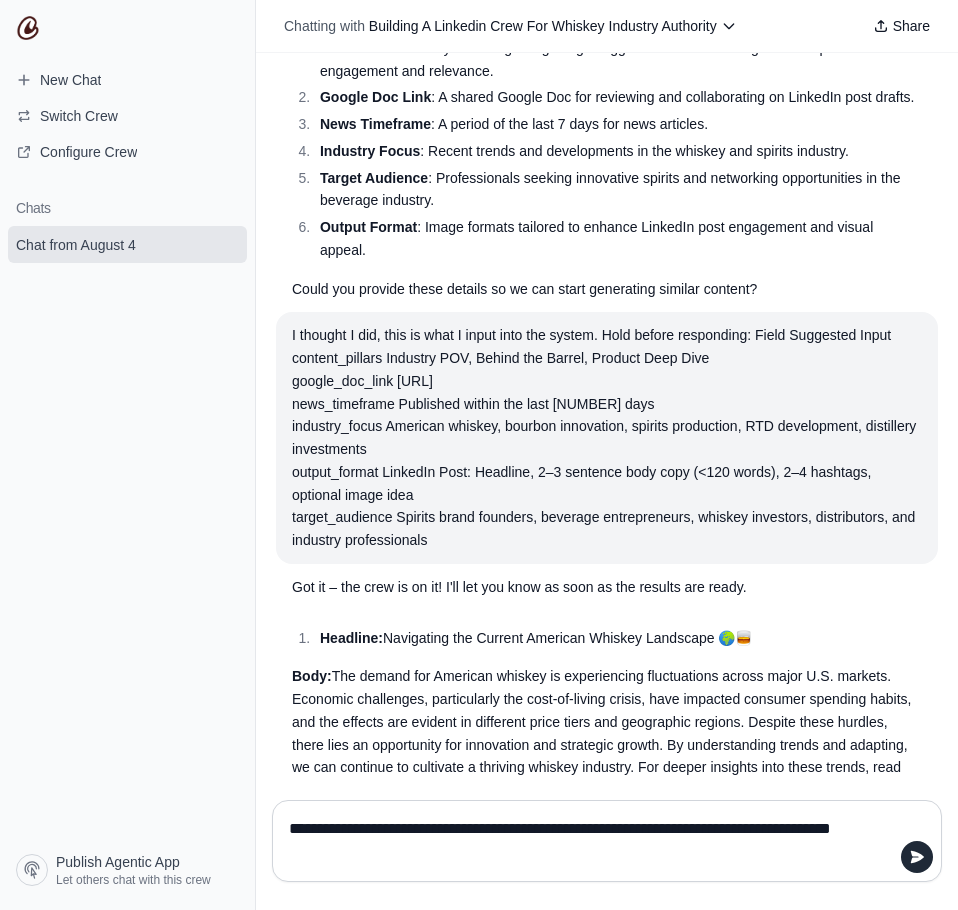 click on "**********" at bounding box center (607, 841) 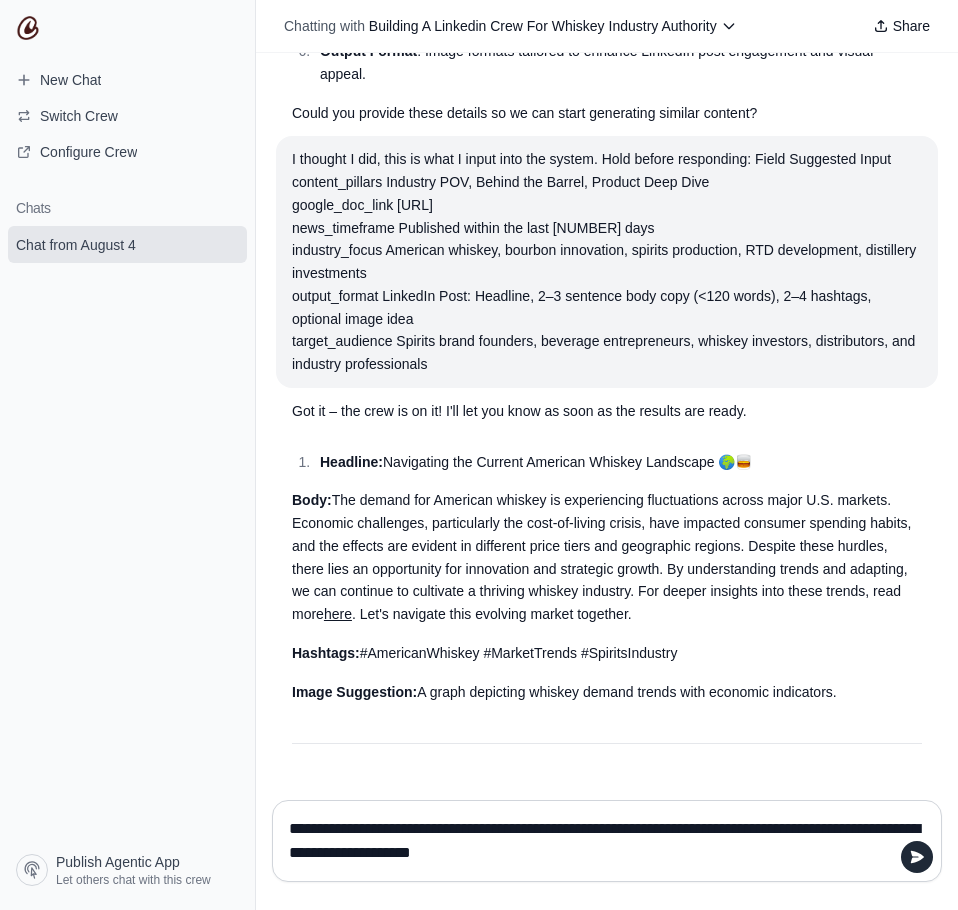 scroll, scrollTop: 1073, scrollLeft: 0, axis: vertical 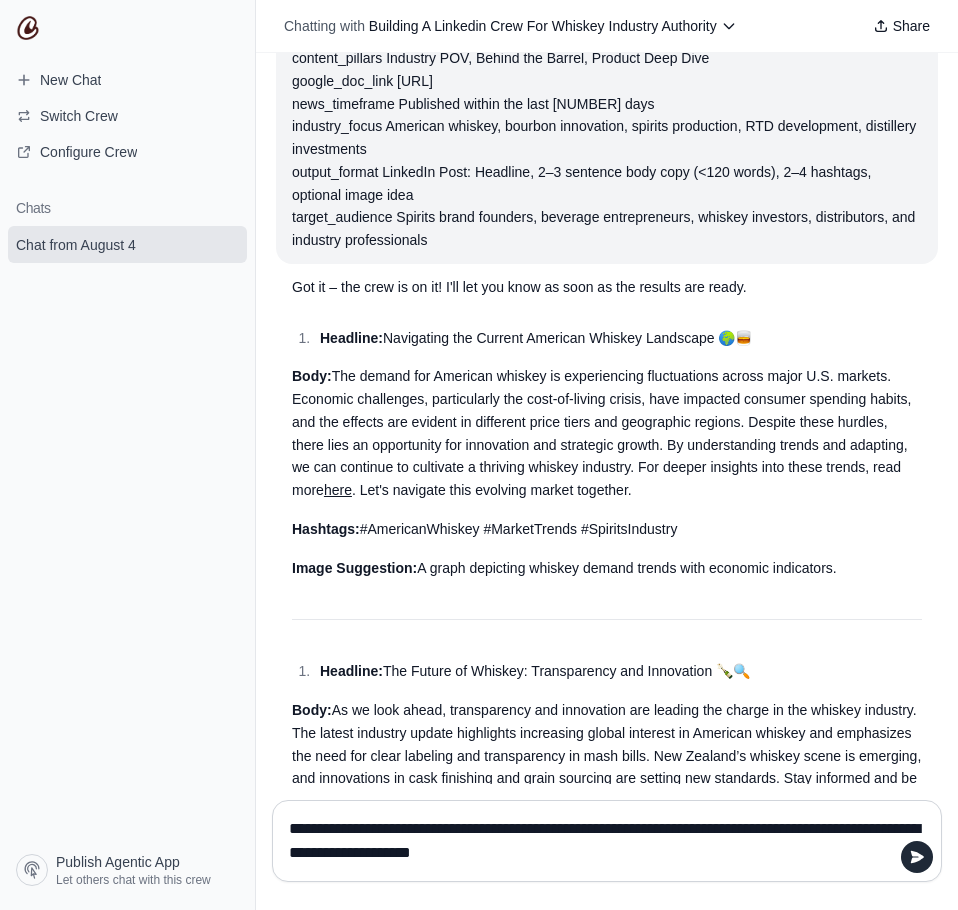 type on "**********" 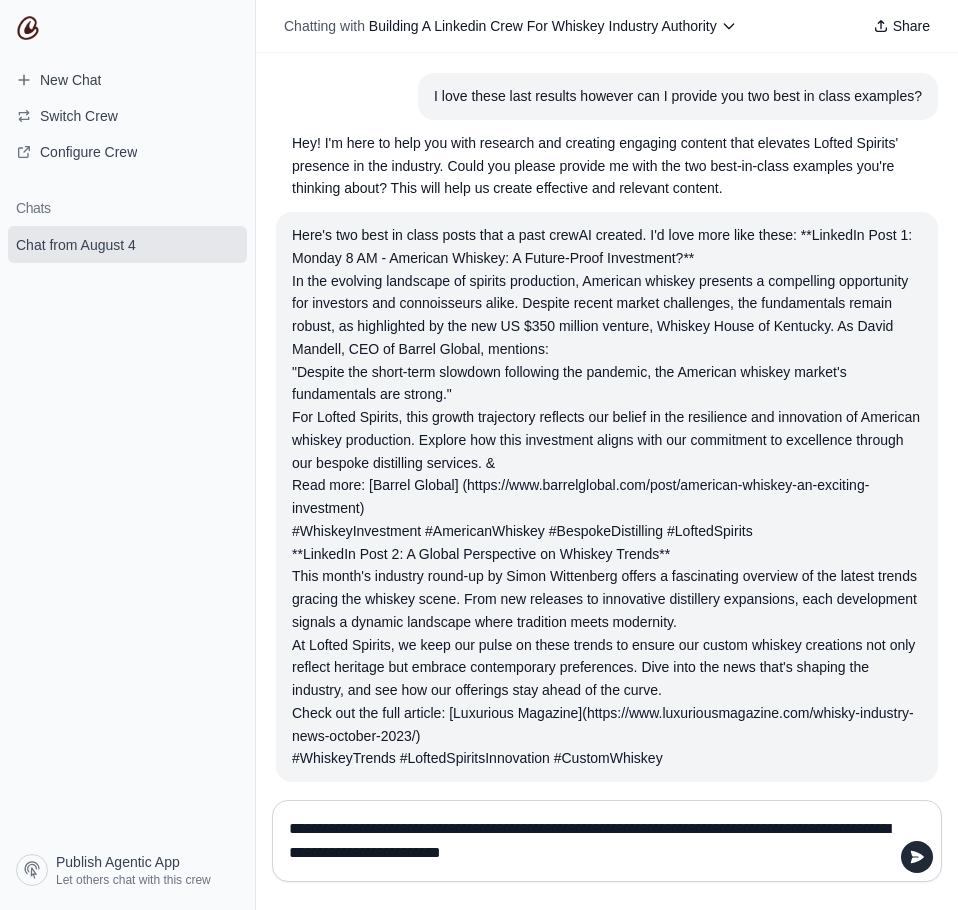 scroll, scrollTop: 0, scrollLeft: 0, axis: both 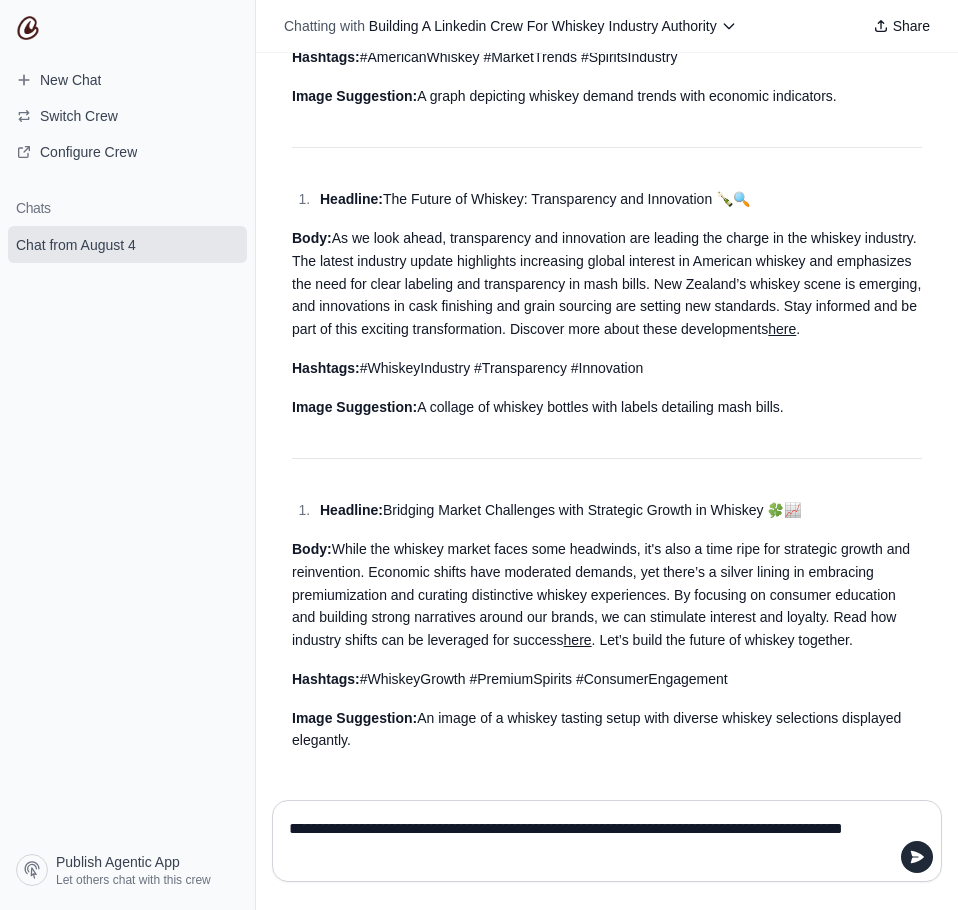 click on "**********" at bounding box center [601, 841] 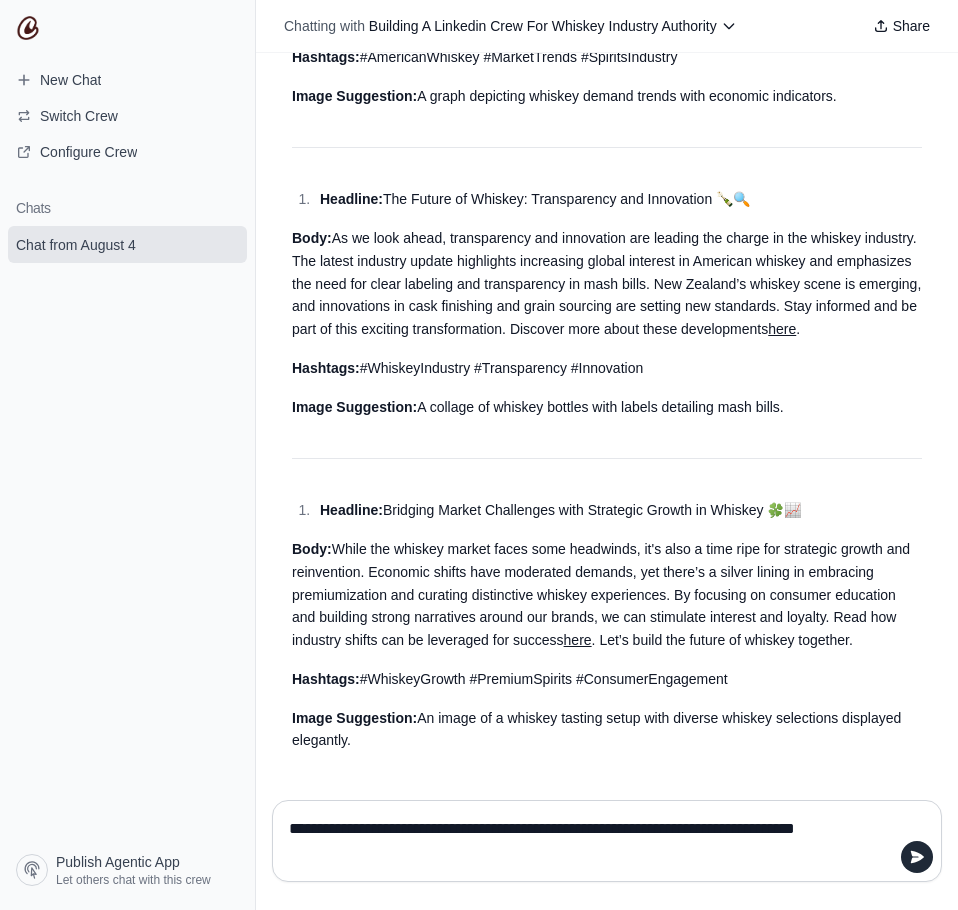 click on "**********" at bounding box center [601, 841] 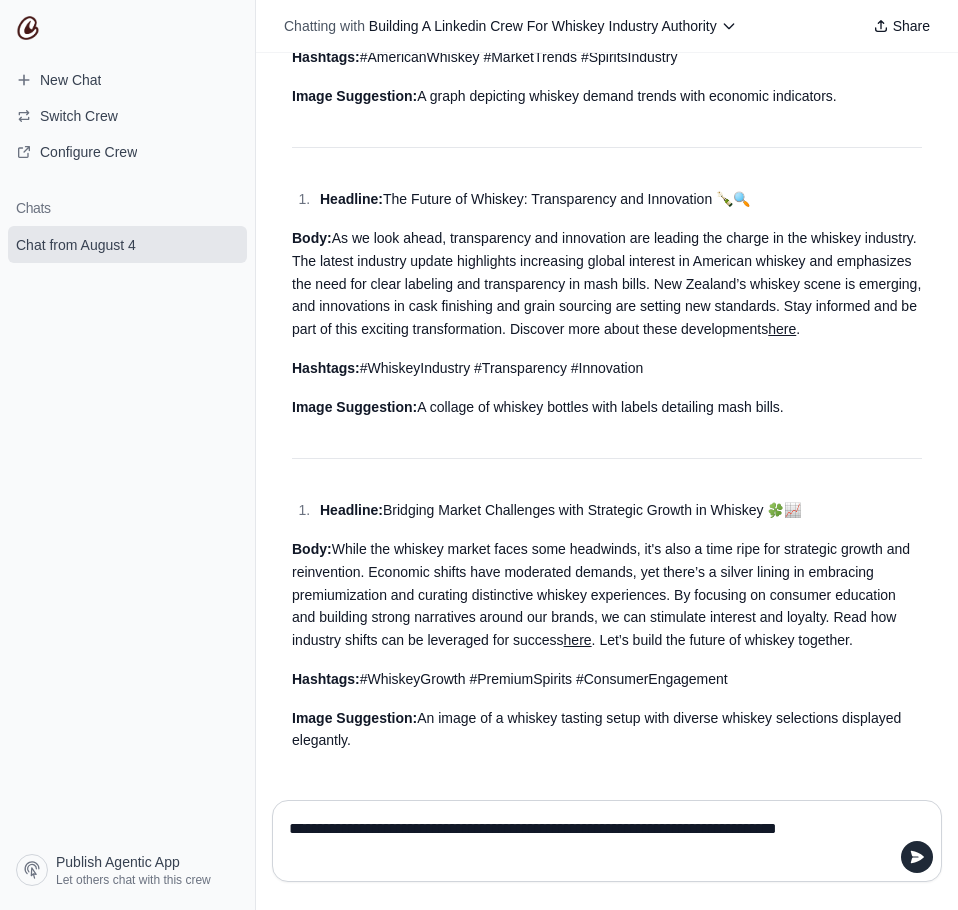 drag, startPoint x: 685, startPoint y: 828, endPoint x: 879, endPoint y: 809, distance: 194.92819 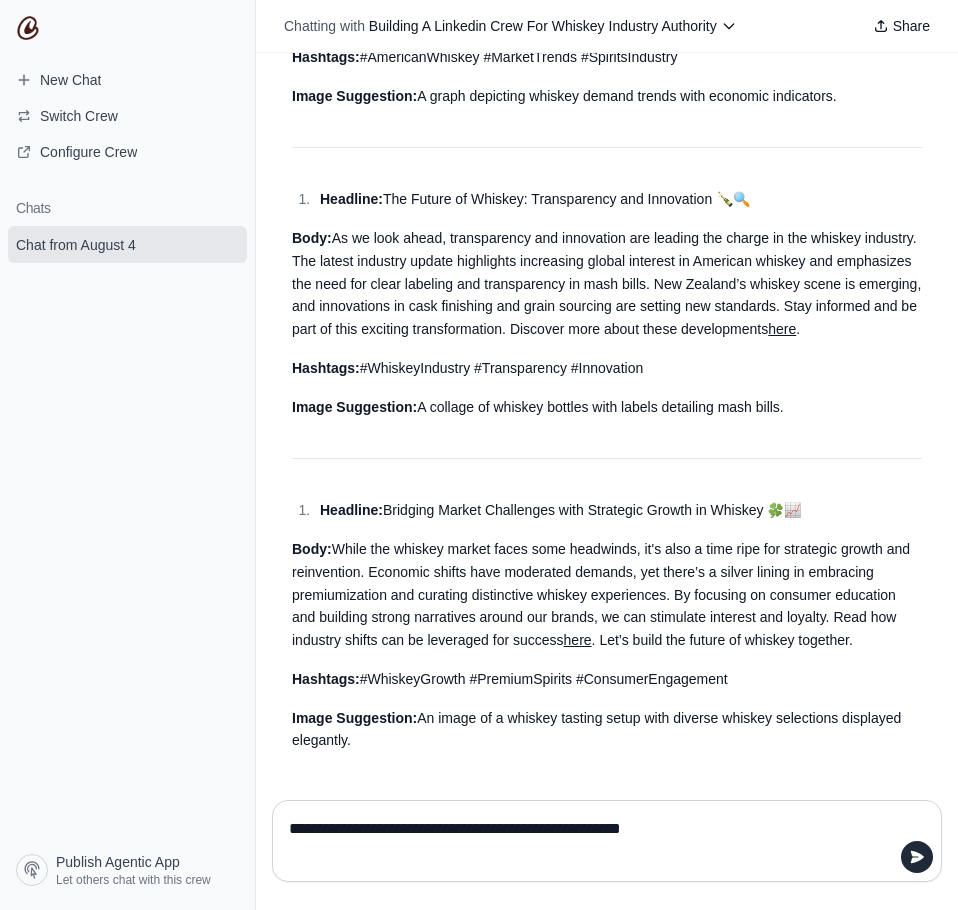 type on "**********" 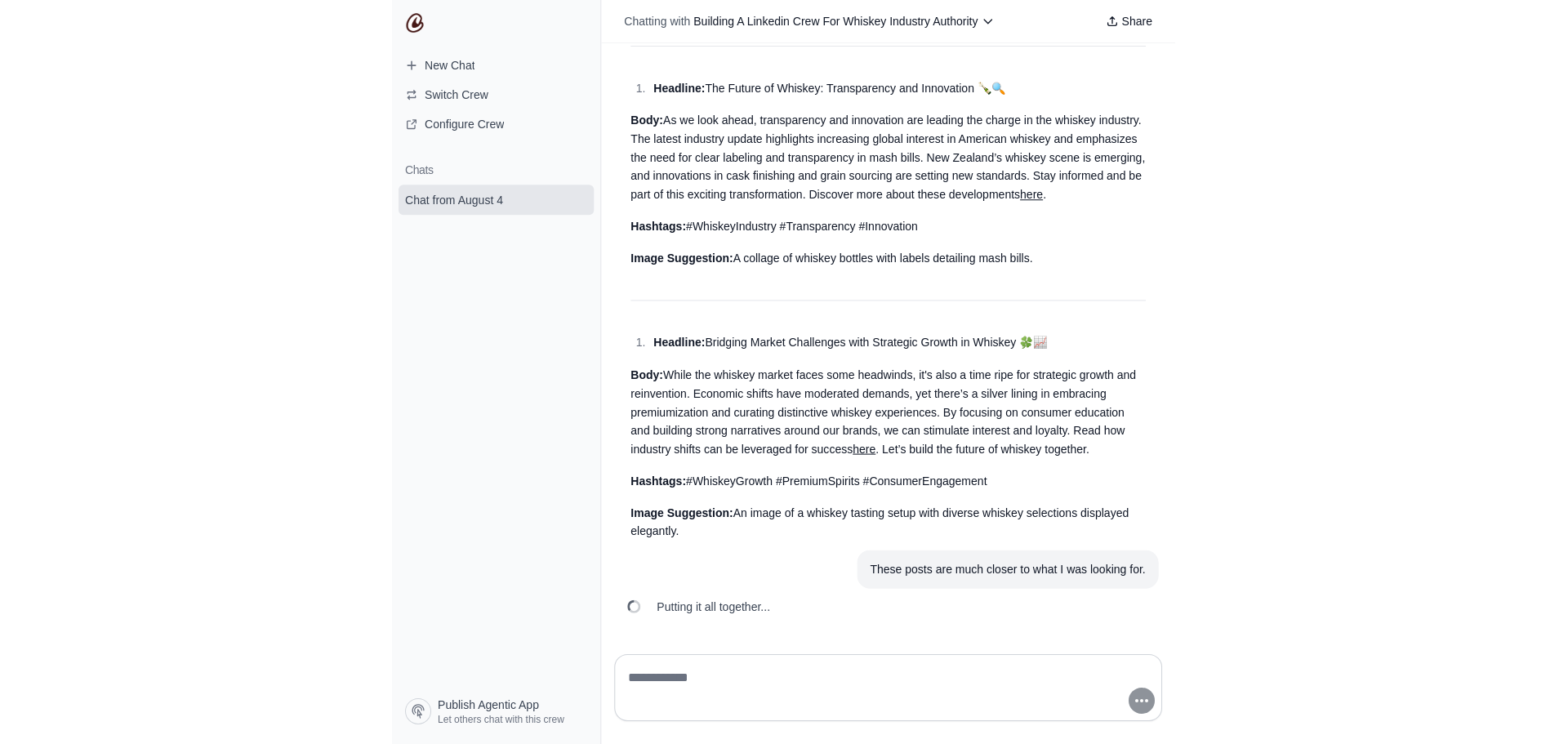 scroll, scrollTop: 1468, scrollLeft: 0, axis: vertical 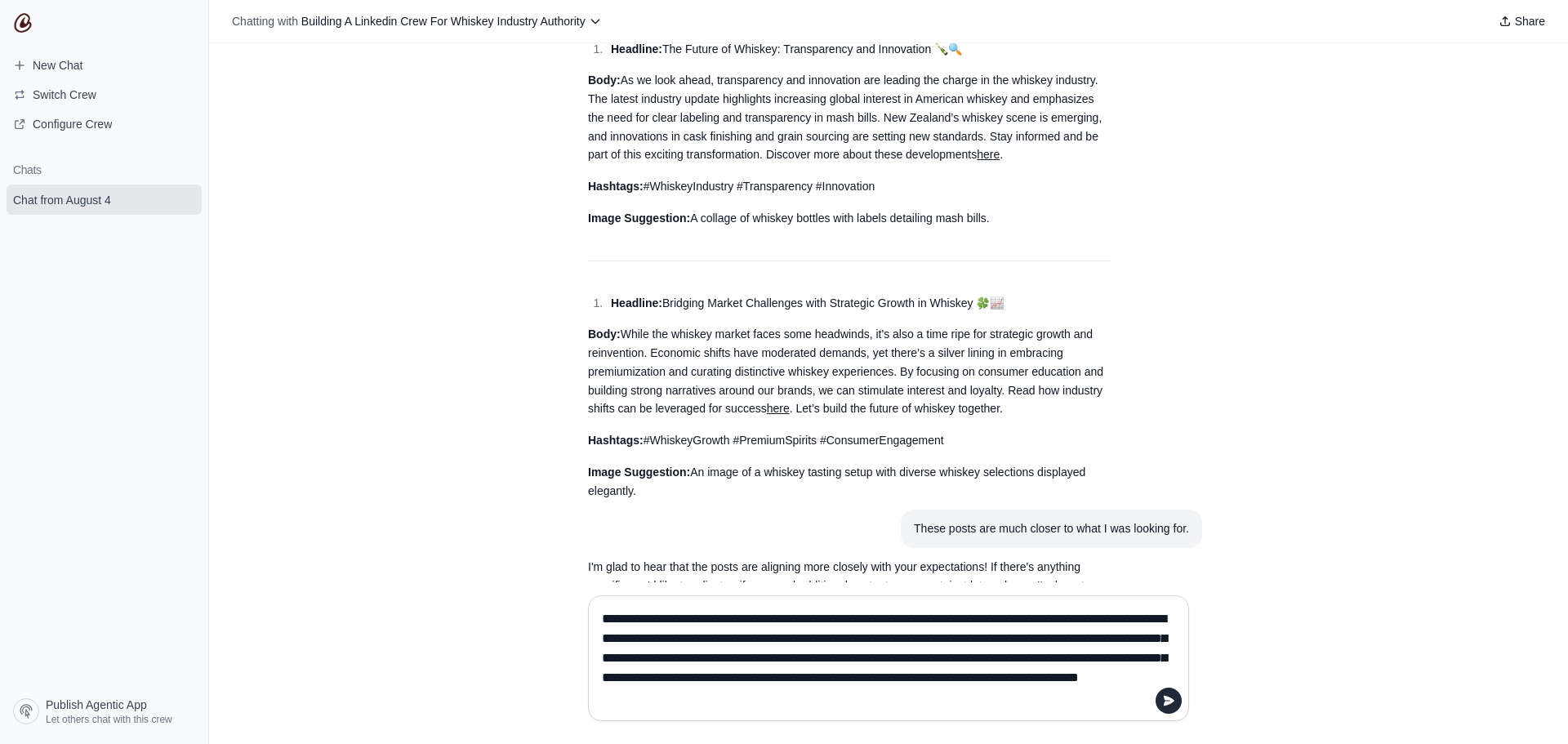 type on "**********" 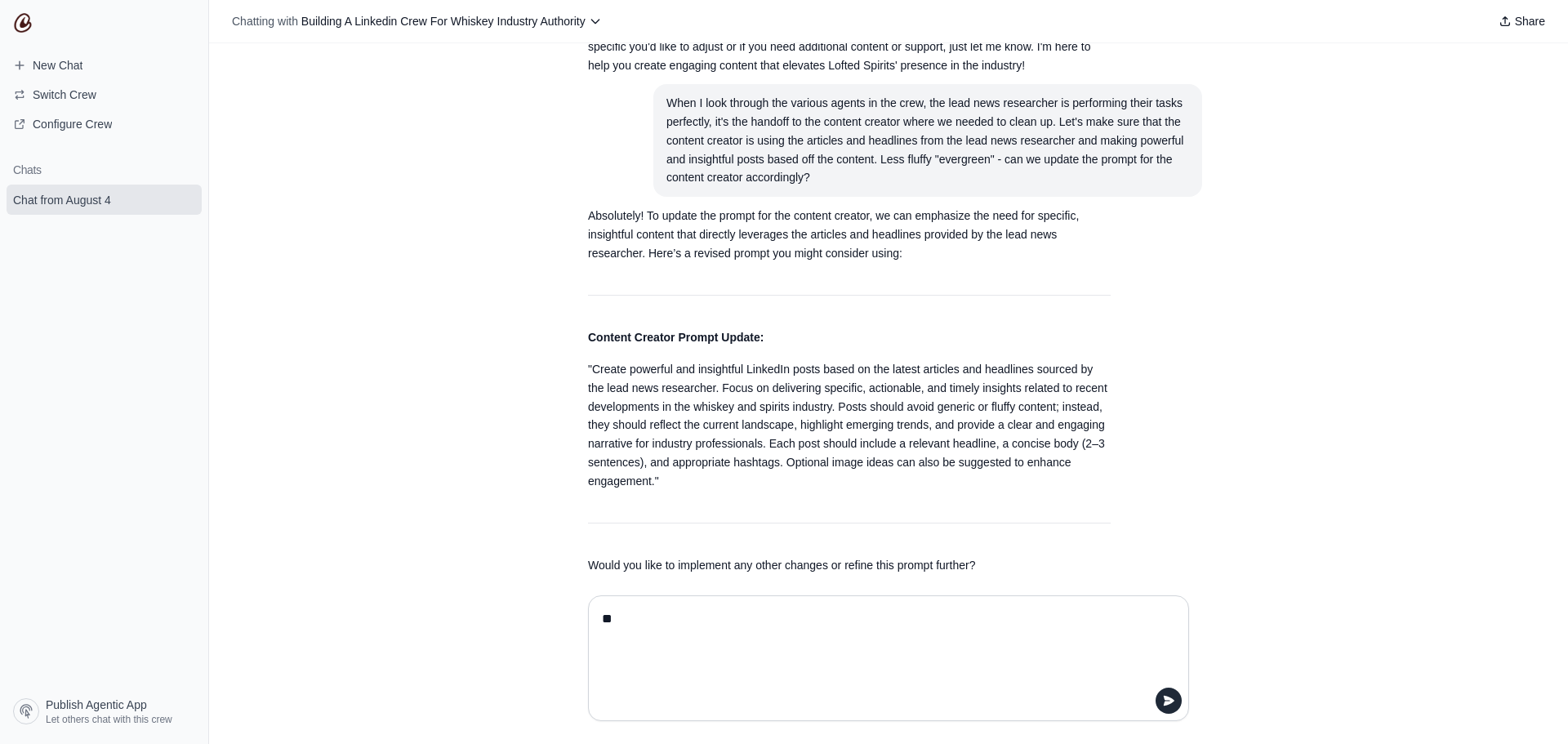 scroll, scrollTop: 1912, scrollLeft: 0, axis: vertical 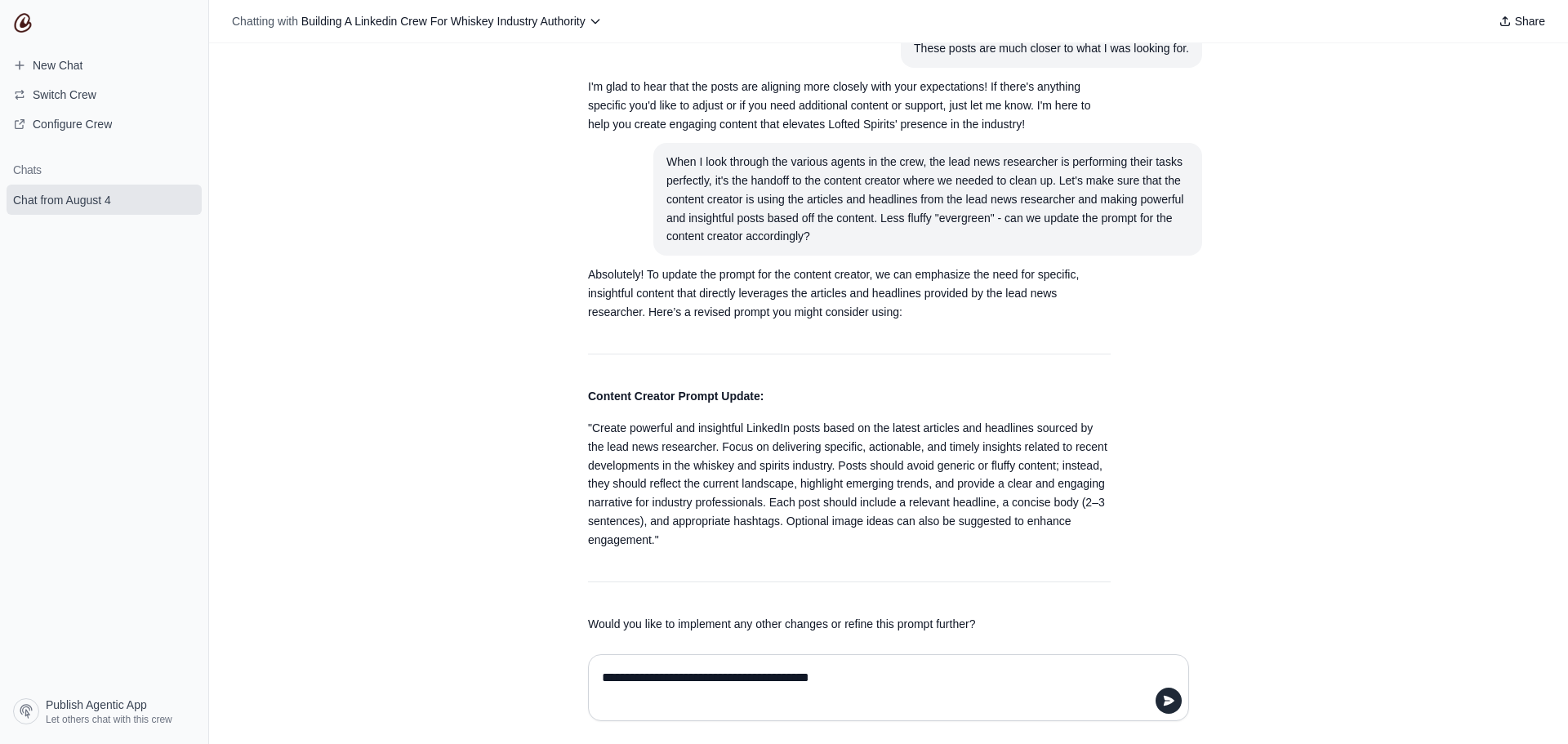 type on "**********" 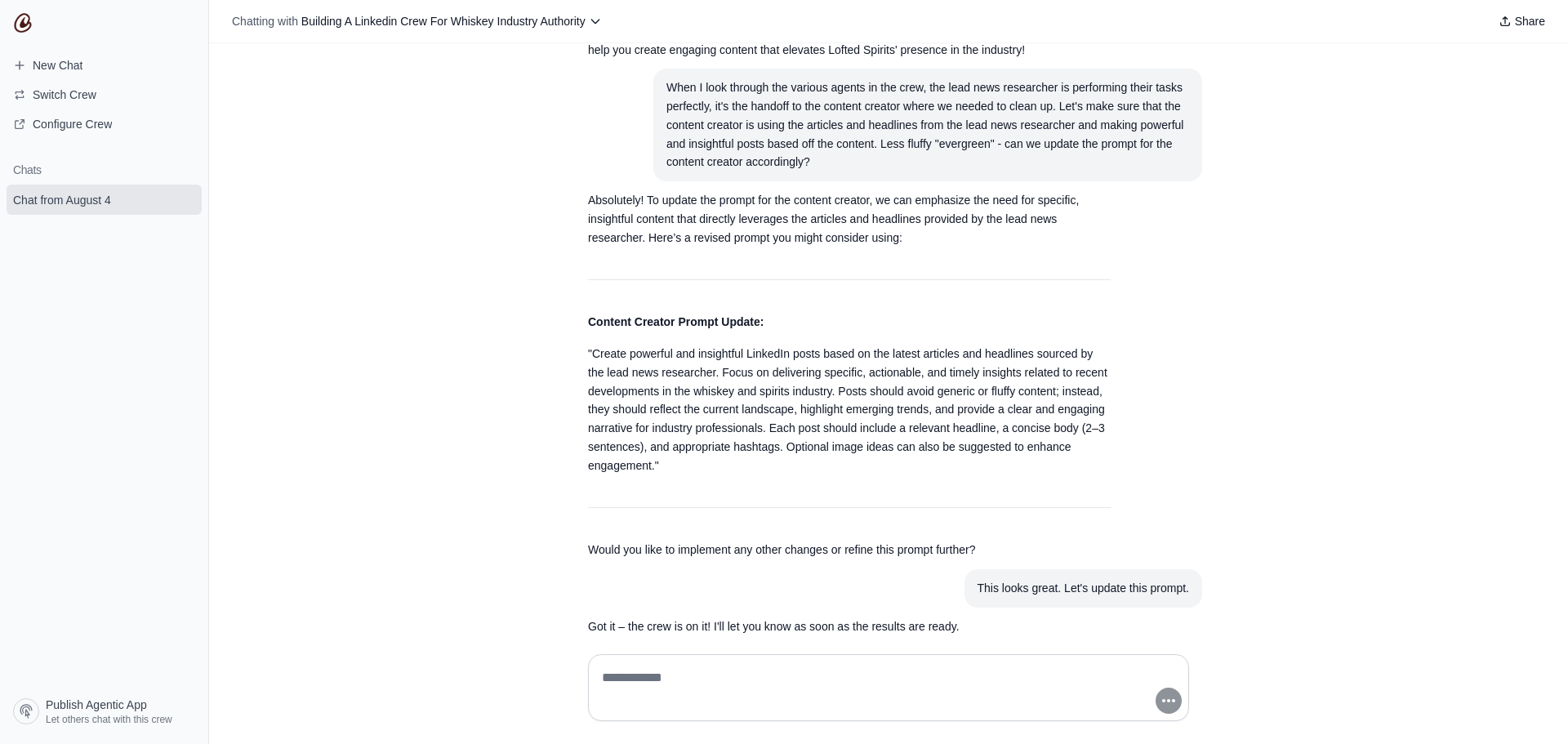 scroll, scrollTop: 2025, scrollLeft: 0, axis: vertical 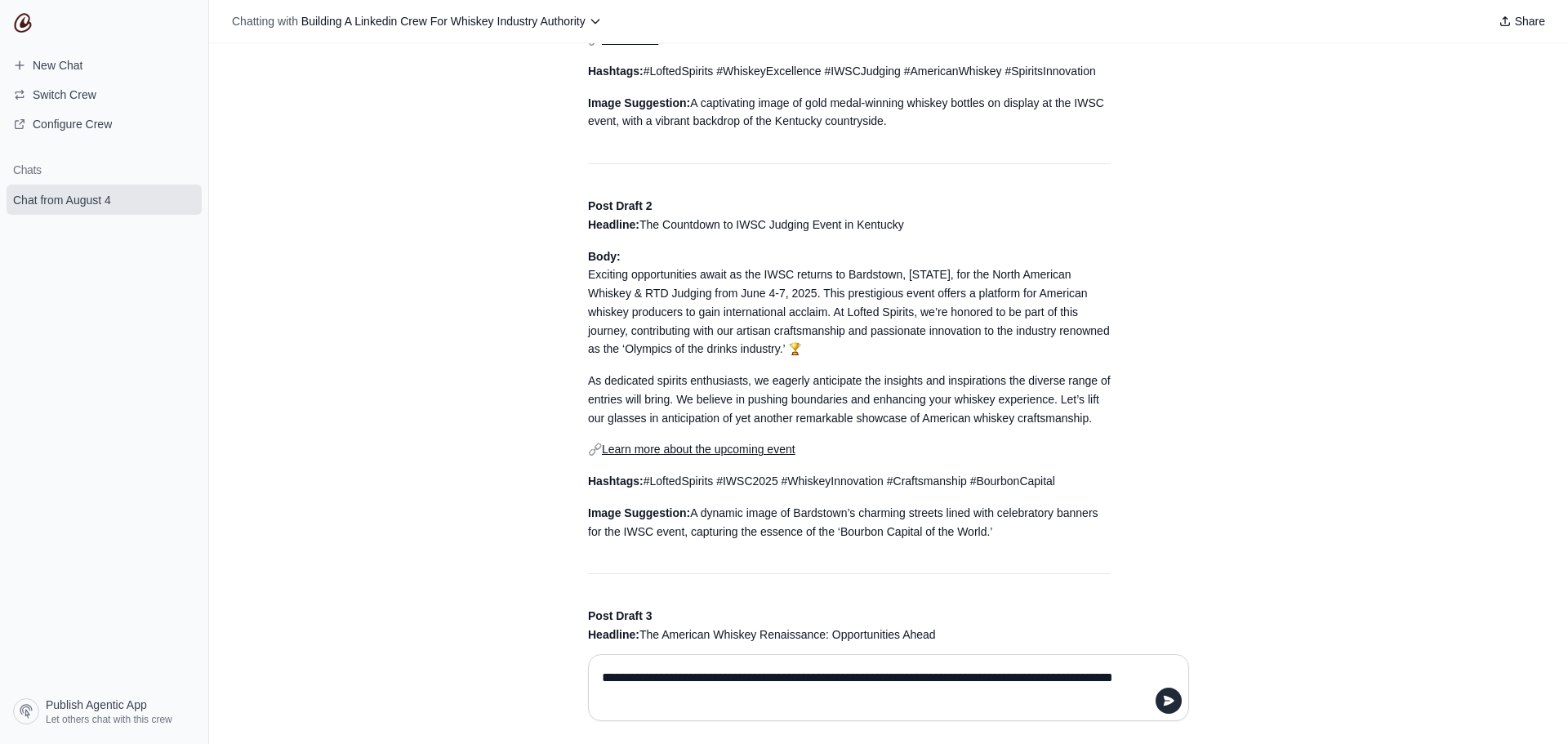 type on "**********" 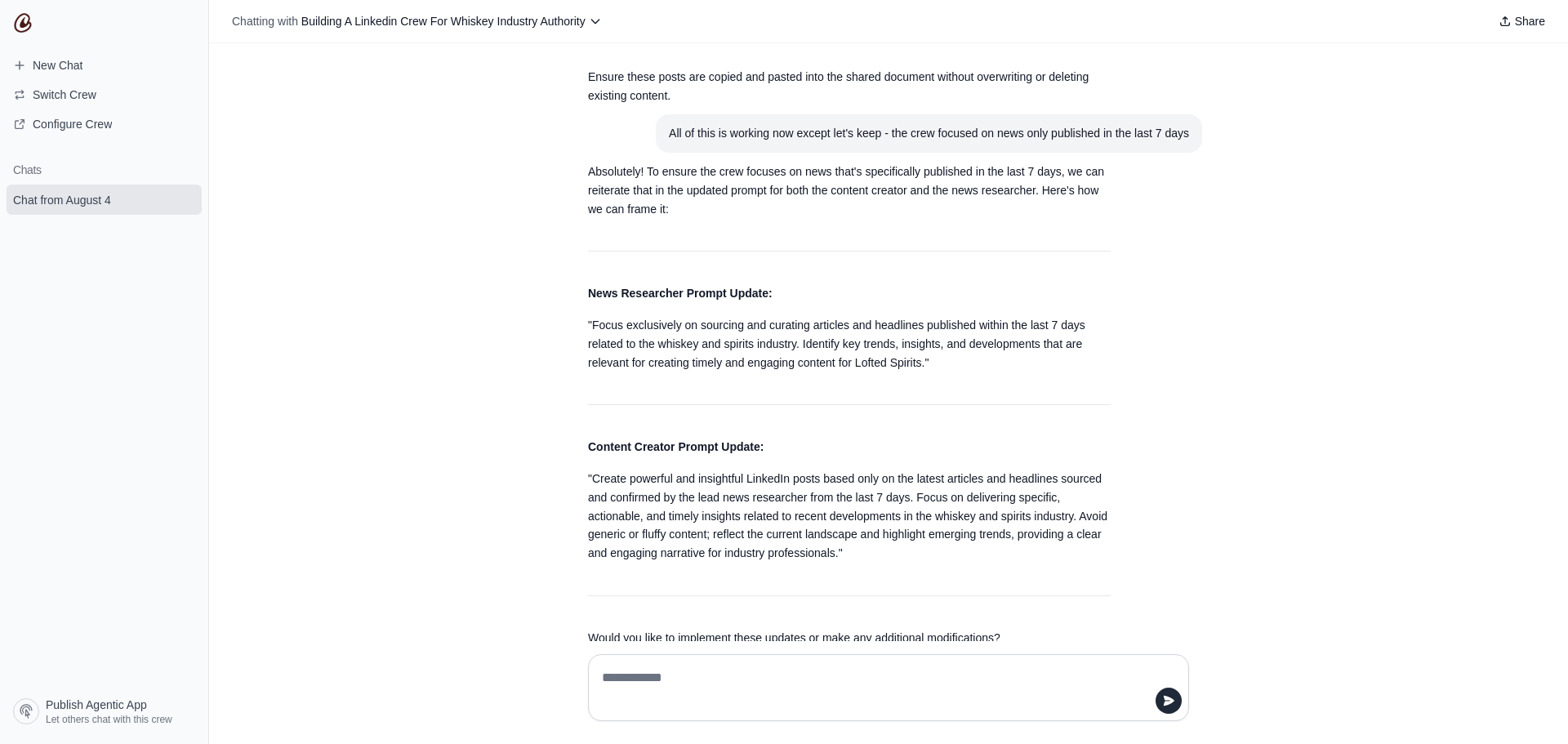 scroll, scrollTop: 3971, scrollLeft: 0, axis: vertical 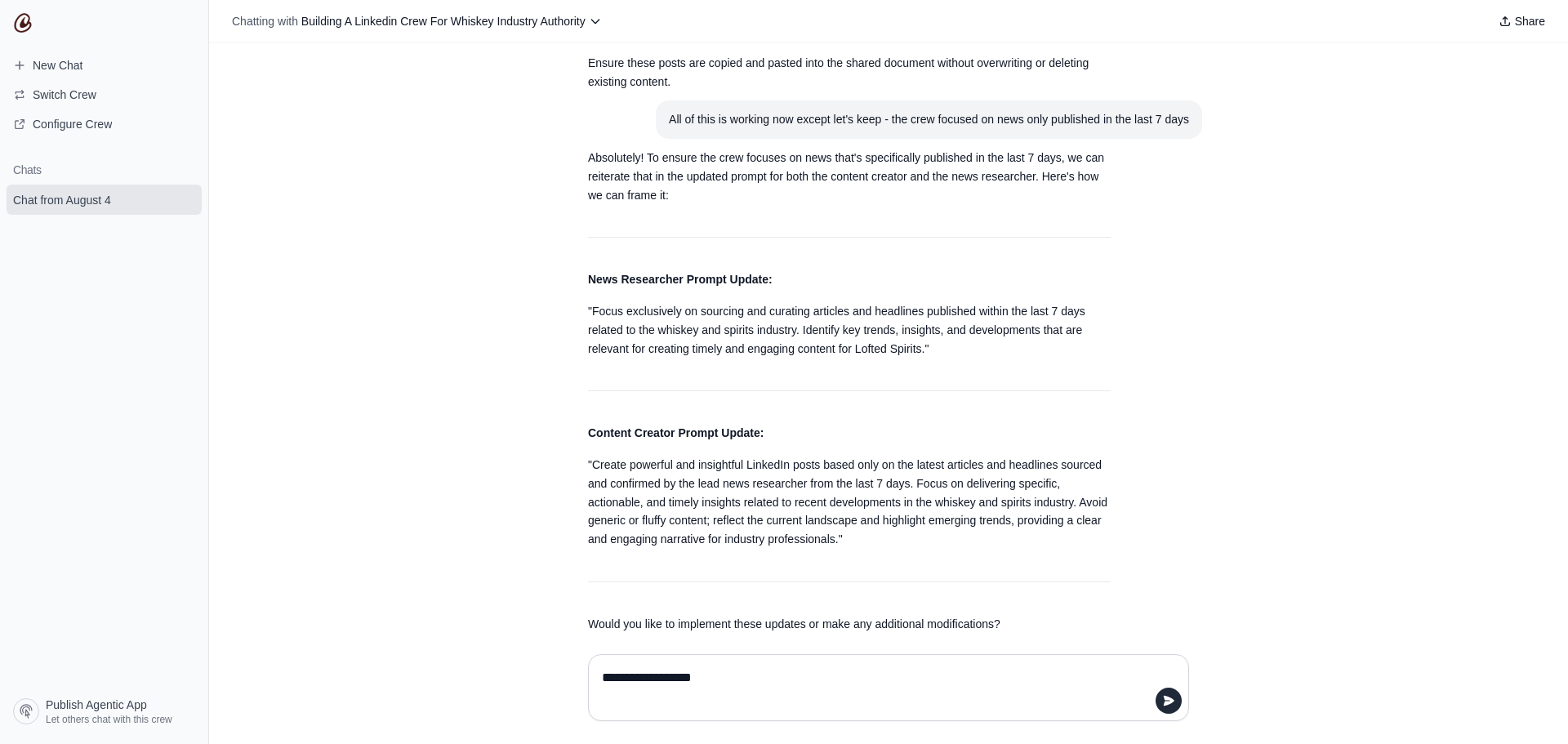 type on "**********" 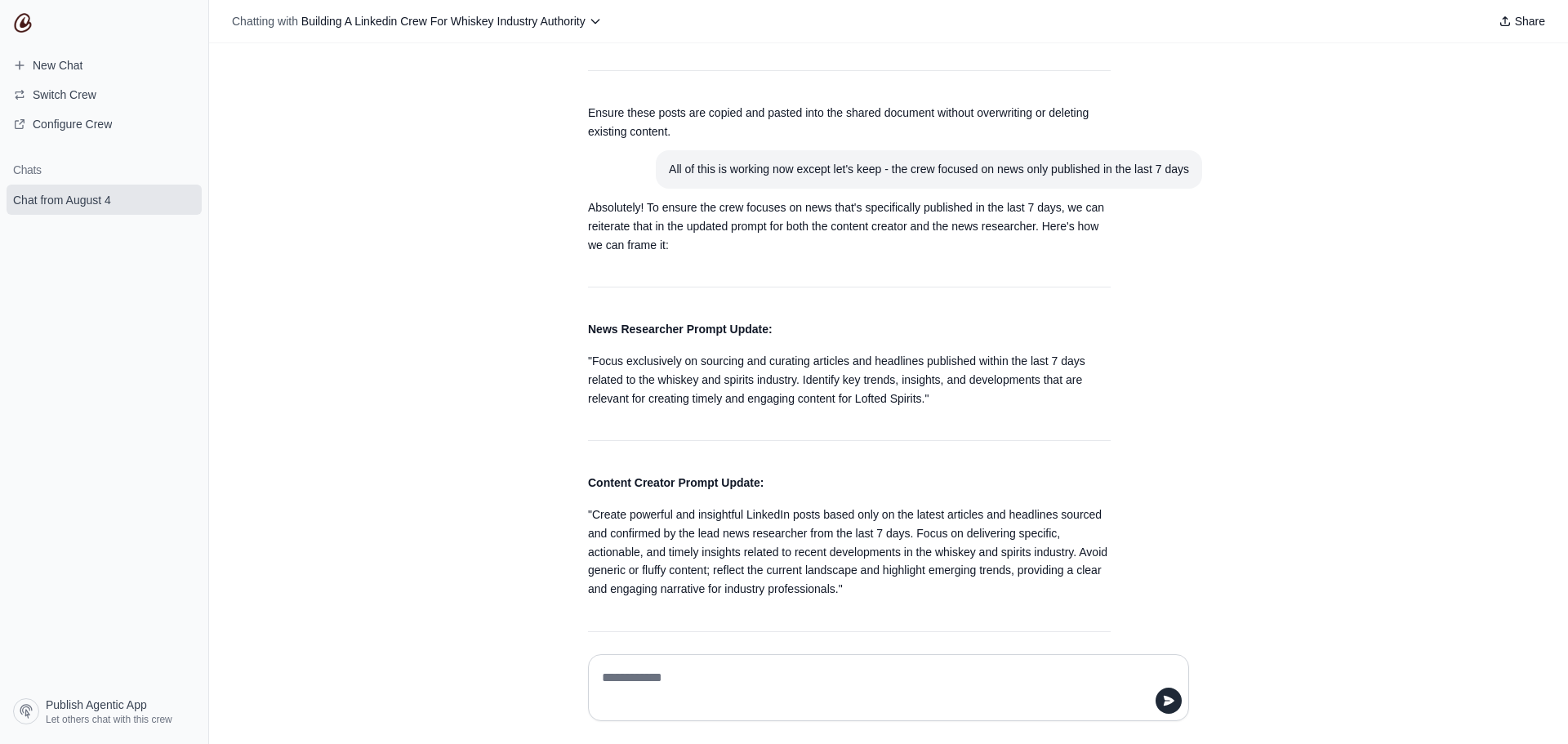scroll, scrollTop: 4083, scrollLeft: 0, axis: vertical 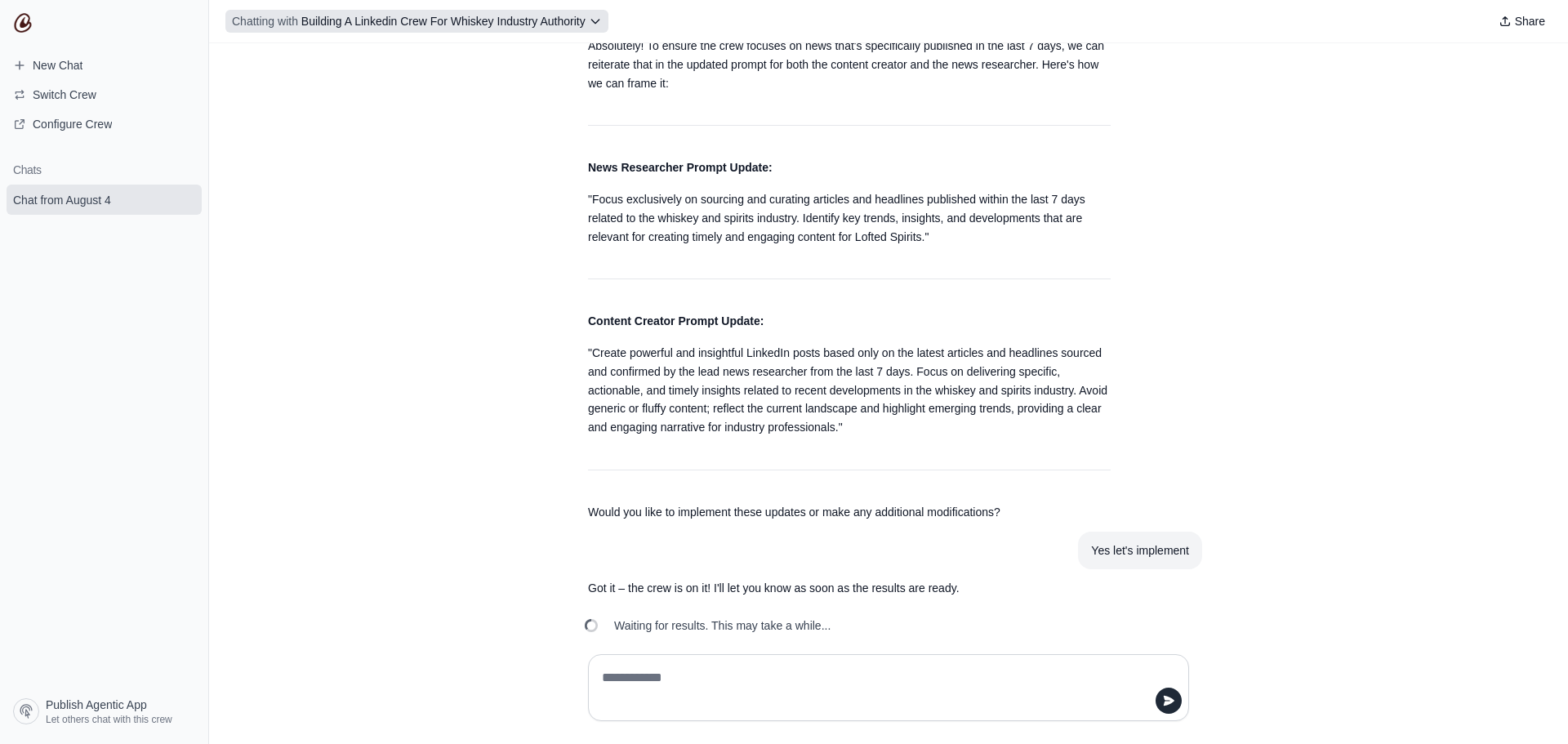 click on "Chatting with" at bounding box center [265, 21] 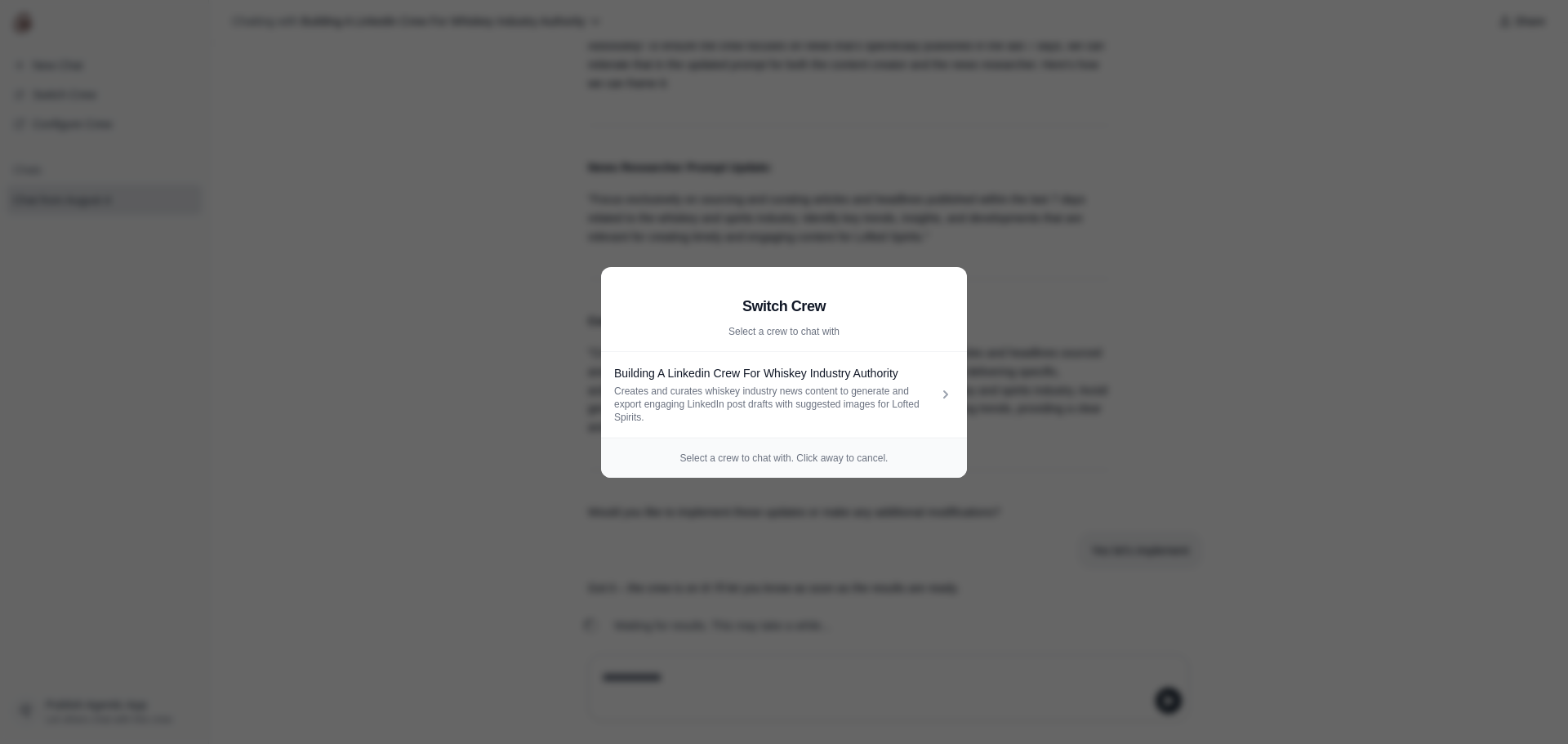 click on "Switch Crew
Select a crew to chat with
Building A Linkedin Crew For Whiskey Industry Authority
Creates and curates whiskey industry news content to generate and export engaging LinkedIn post drafts with suggested images for Lofted Spirits.
Select a crew to chat with. Click away to cancel." at bounding box center (784, 372) 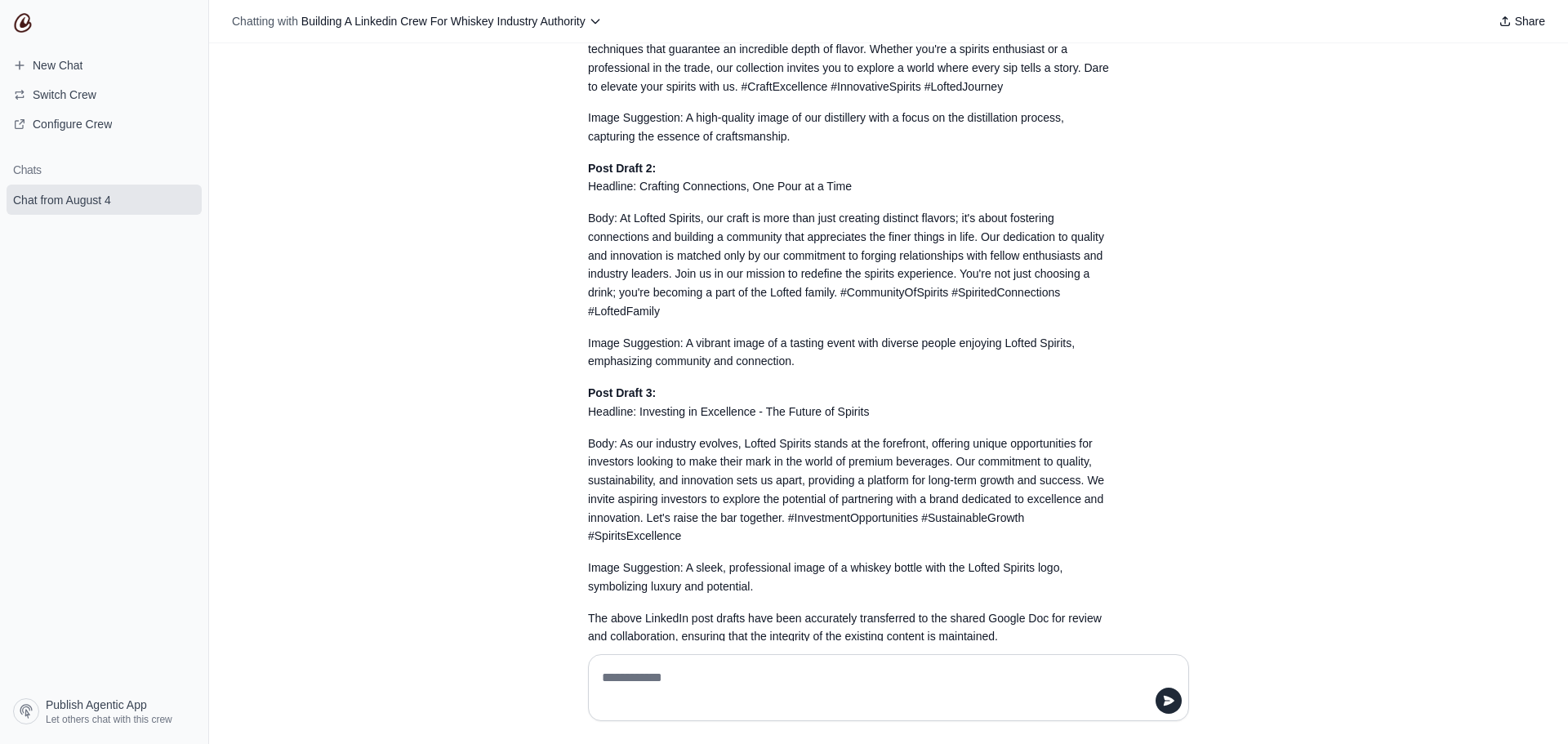 scroll, scrollTop: 4760, scrollLeft: 0, axis: vertical 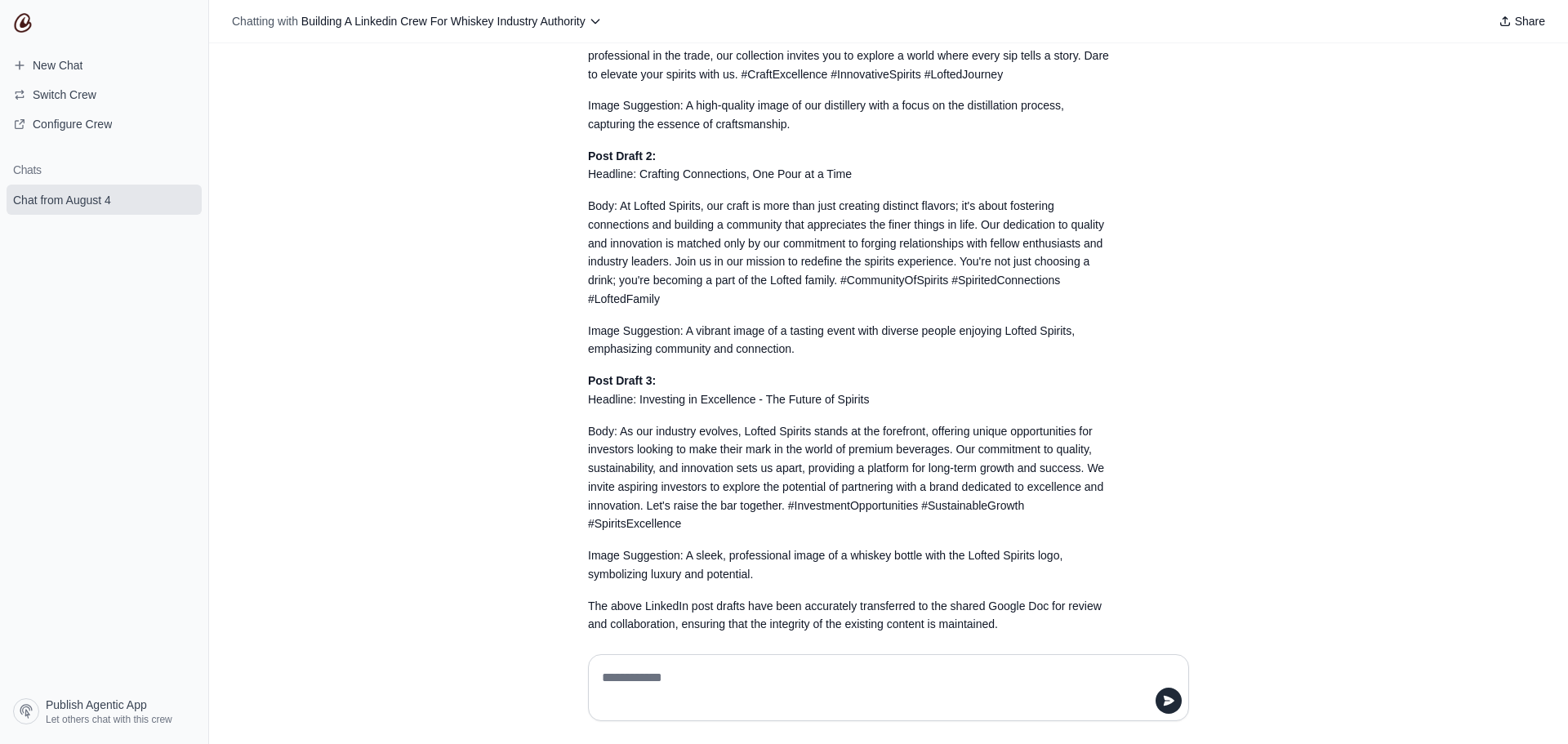 click at bounding box center (889, 688) 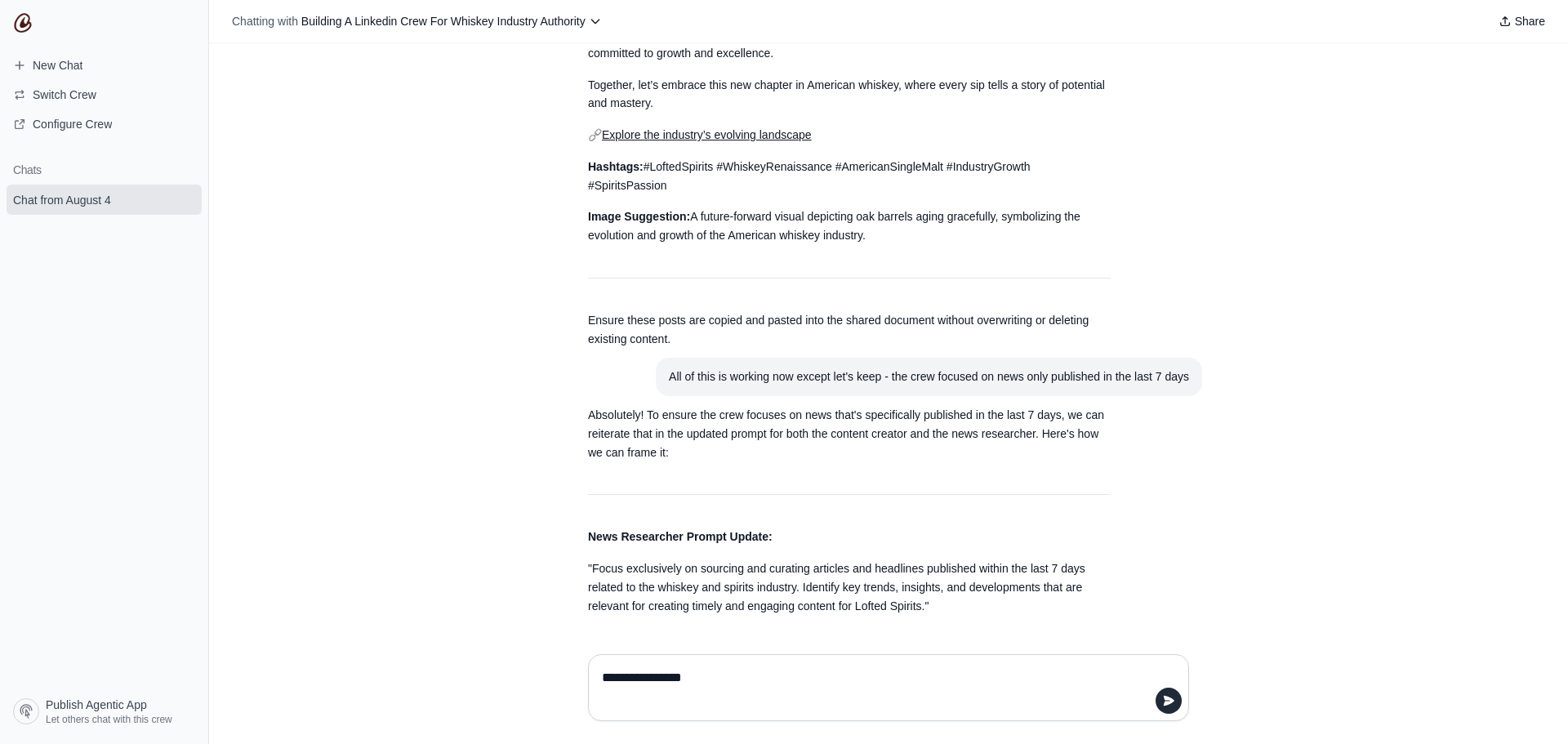 scroll, scrollTop: 3861, scrollLeft: 0, axis: vertical 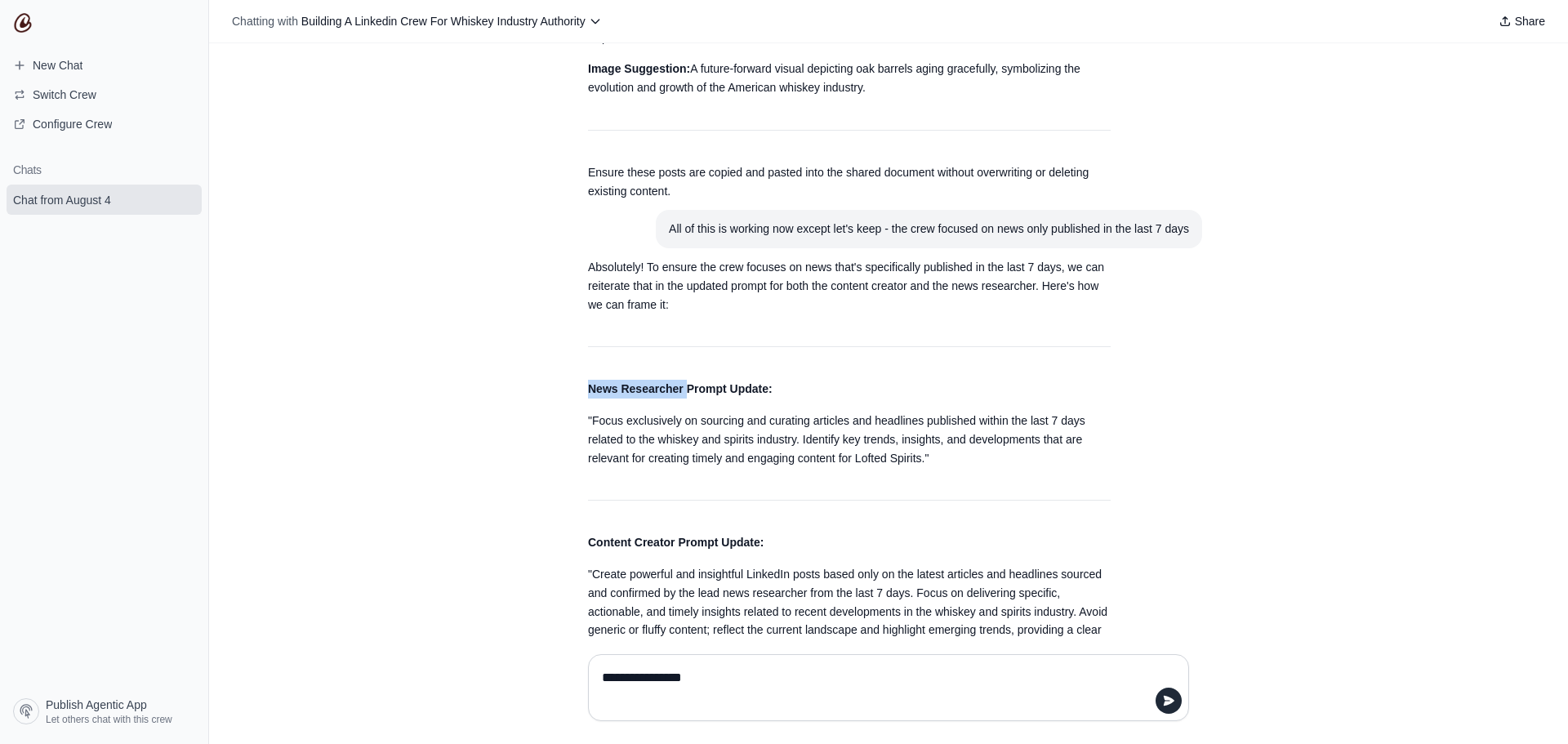 drag, startPoint x: 586, startPoint y: 372, endPoint x: 682, endPoint y: 373, distance: 96.005208 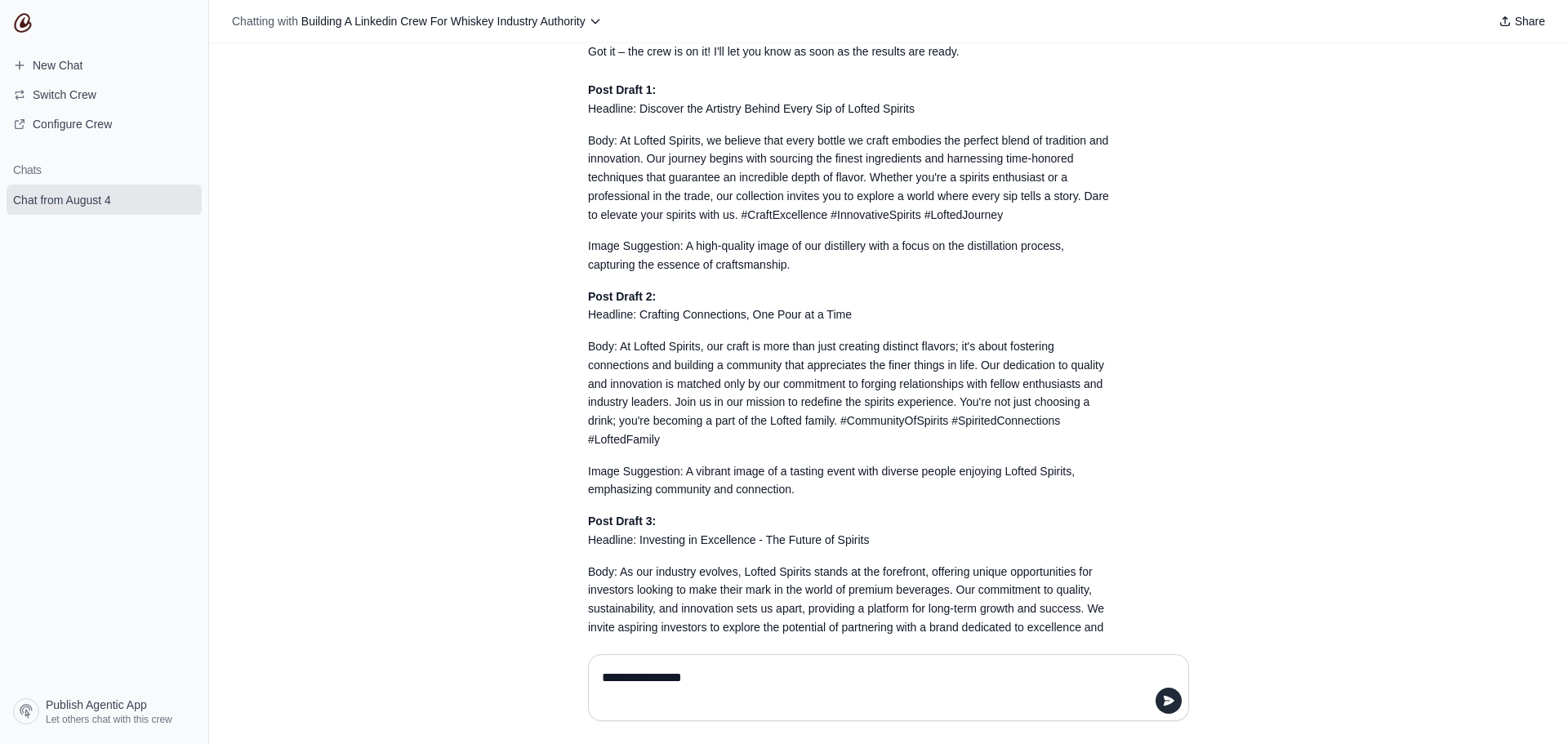 scroll, scrollTop: 4678, scrollLeft: 0, axis: vertical 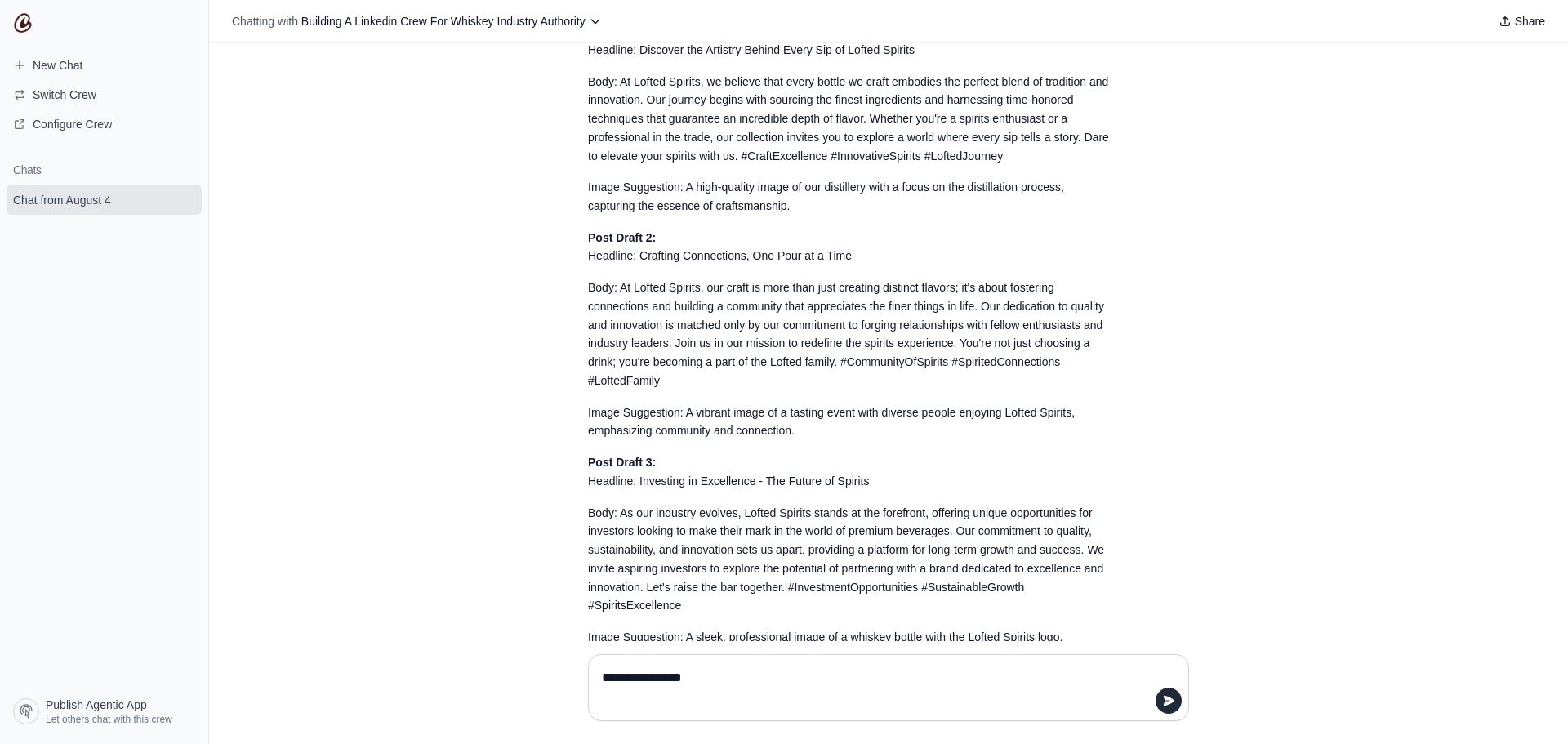 click on "**********" at bounding box center [889, 688] 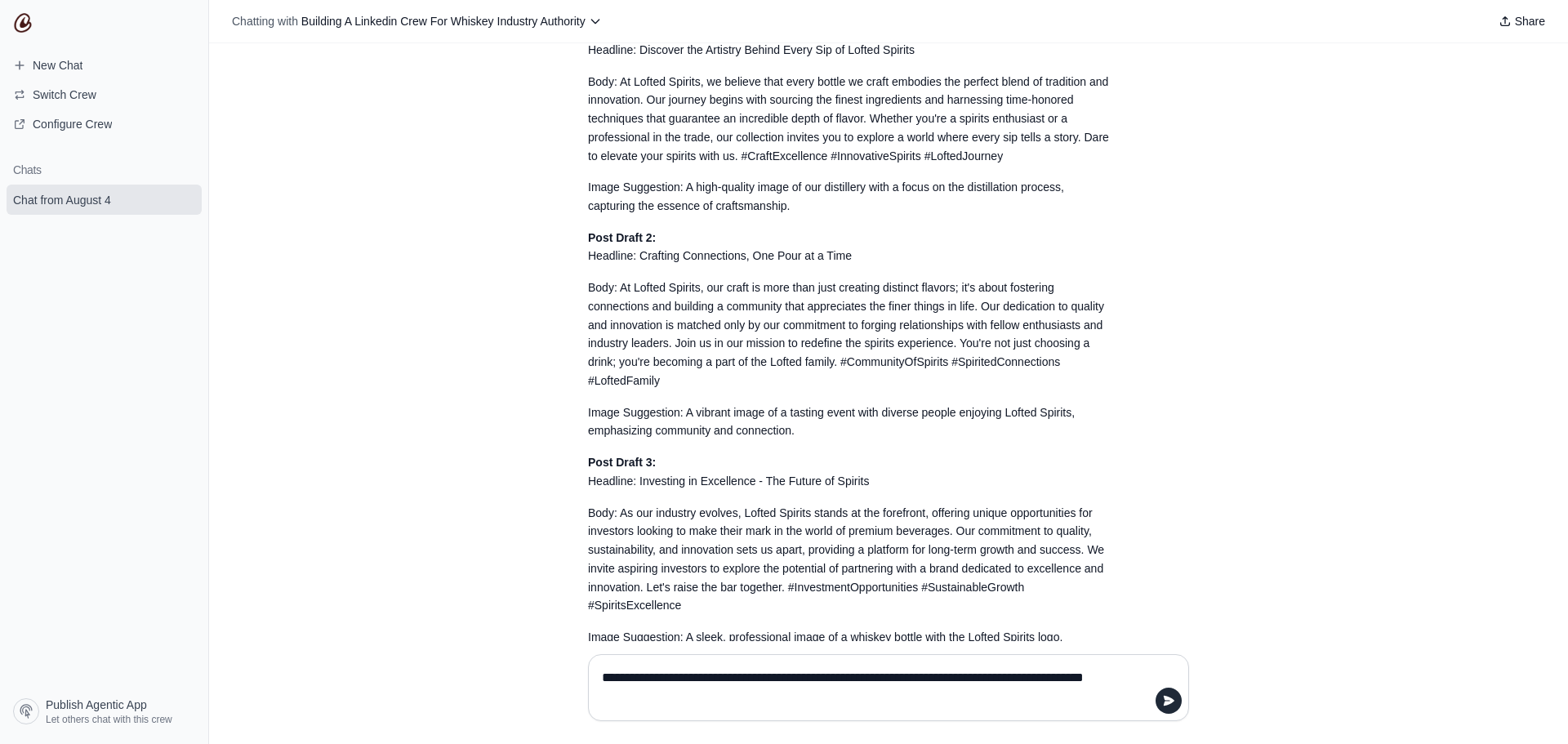 type on "**********" 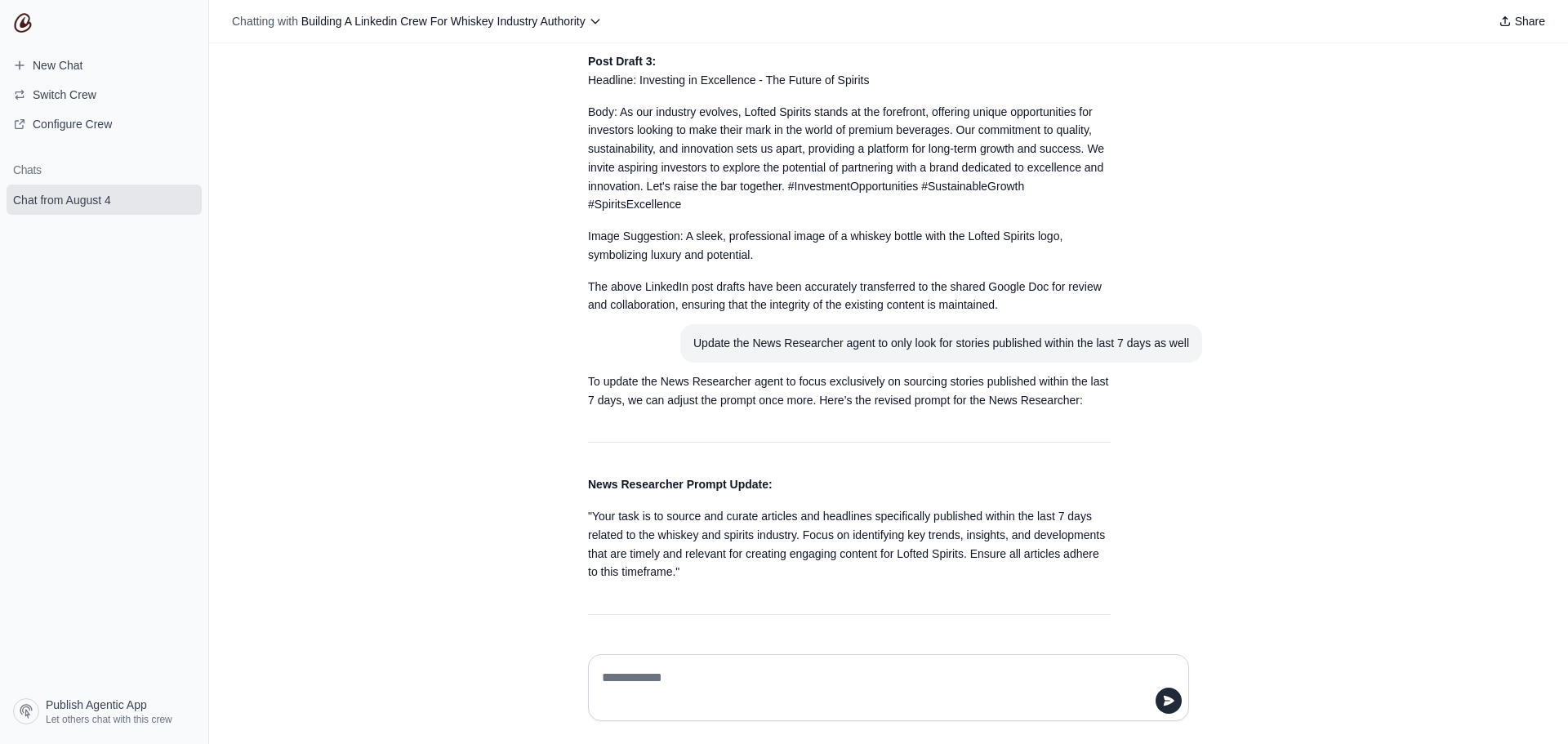 scroll, scrollTop: 5112, scrollLeft: 0, axis: vertical 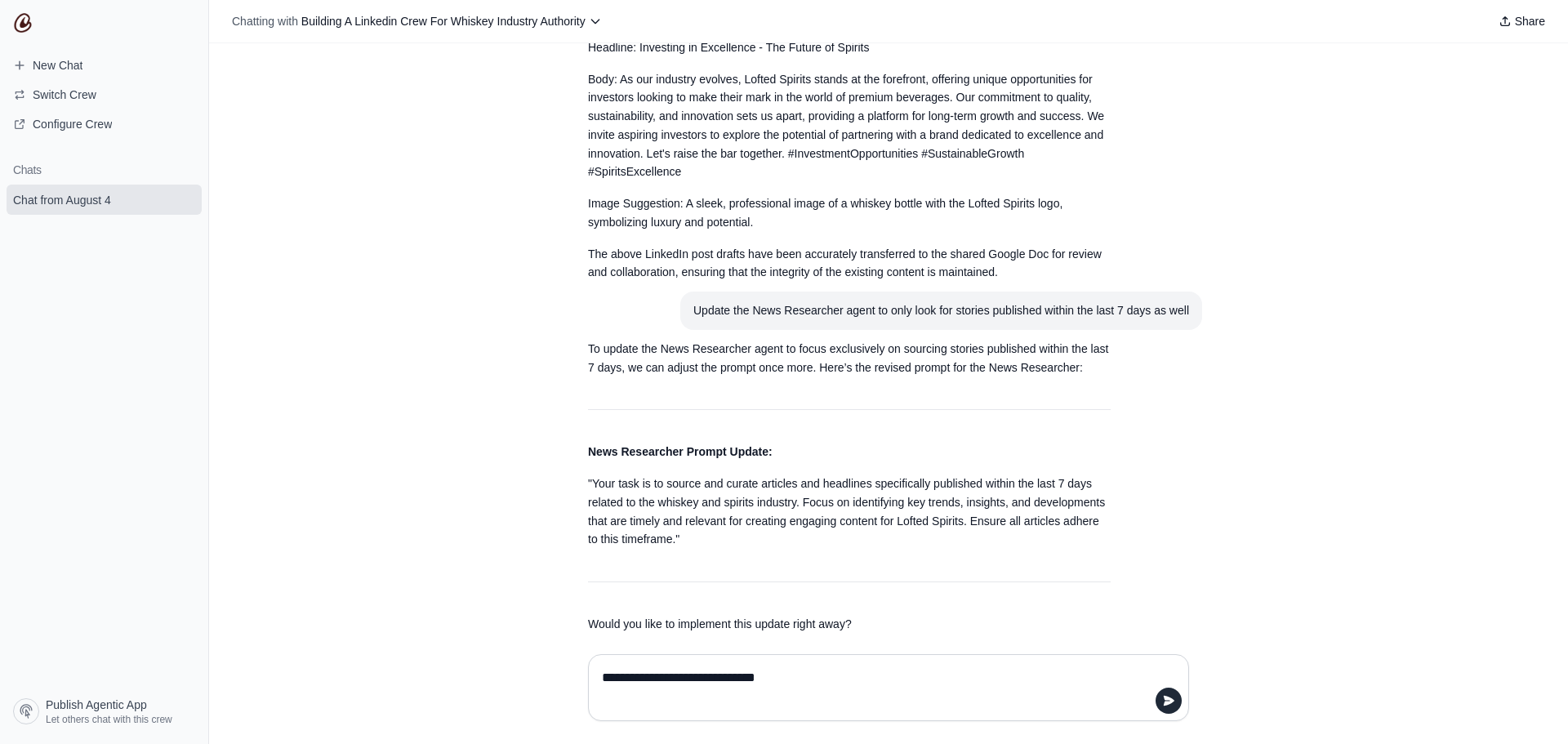 type on "**********" 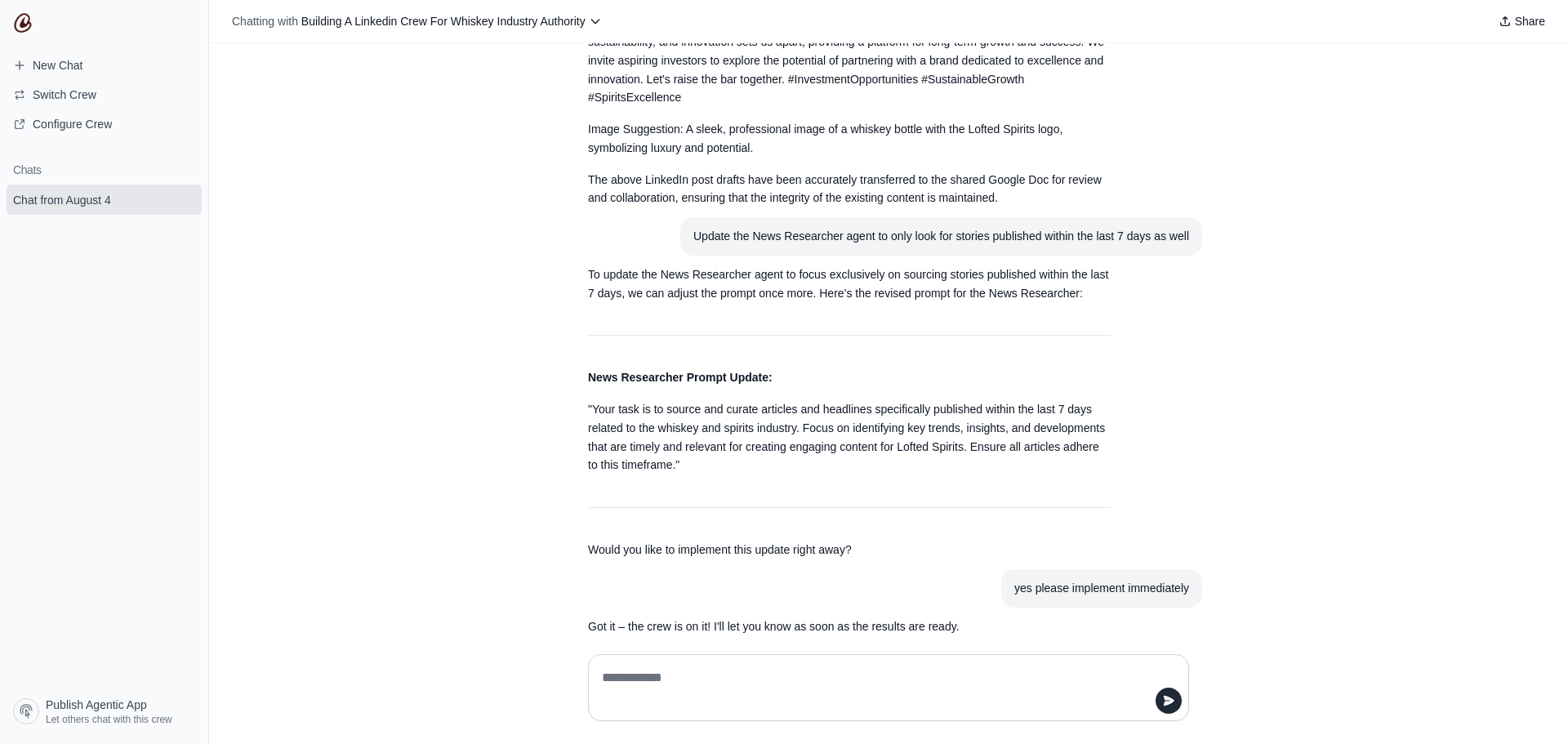 scroll, scrollTop: 5224, scrollLeft: 0, axis: vertical 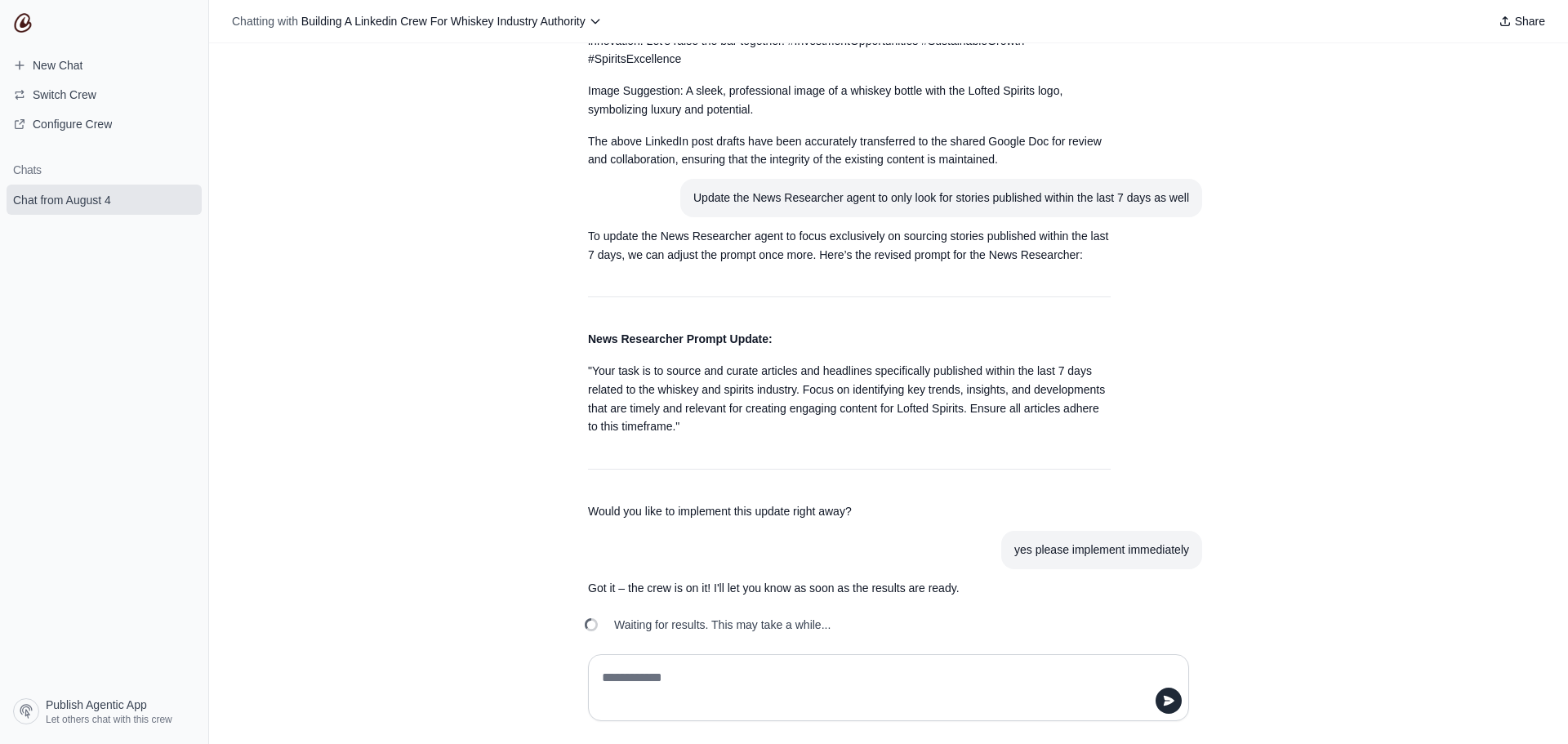 type 